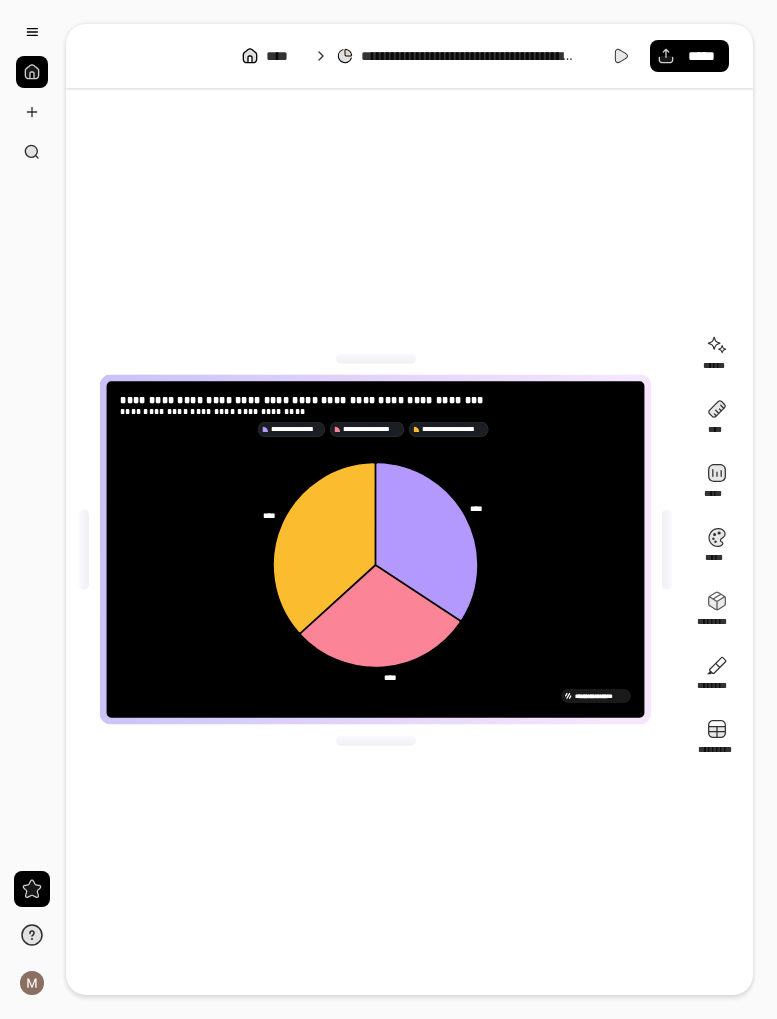 scroll, scrollTop: 0, scrollLeft: 0, axis: both 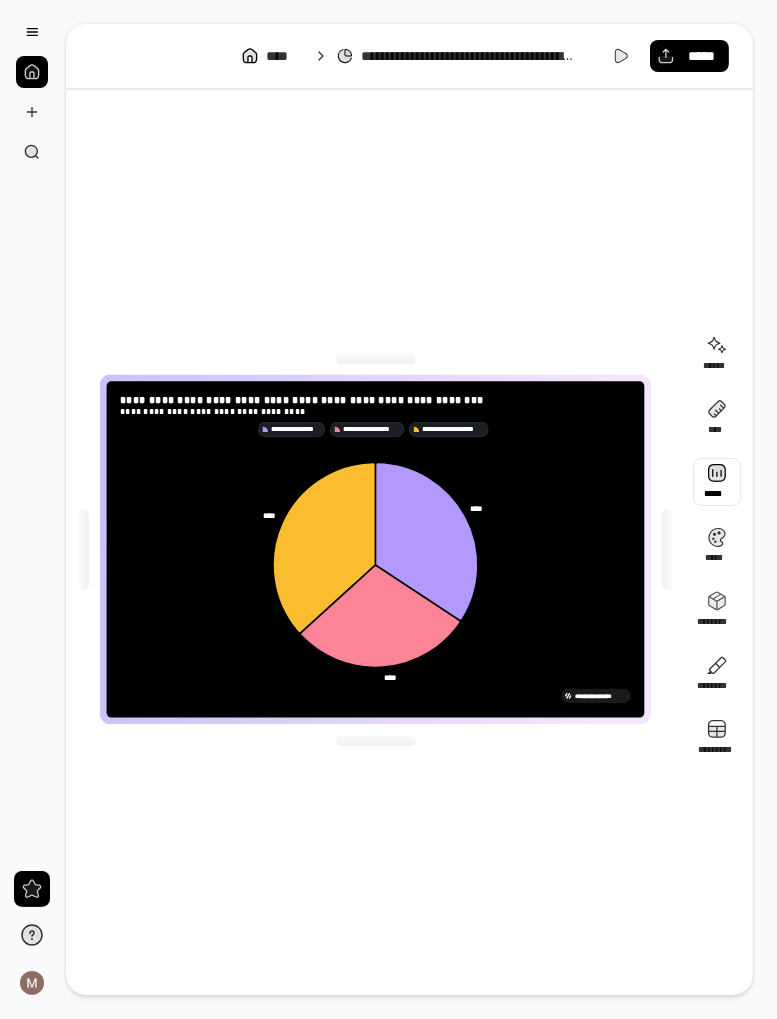 click at bounding box center [717, 482] 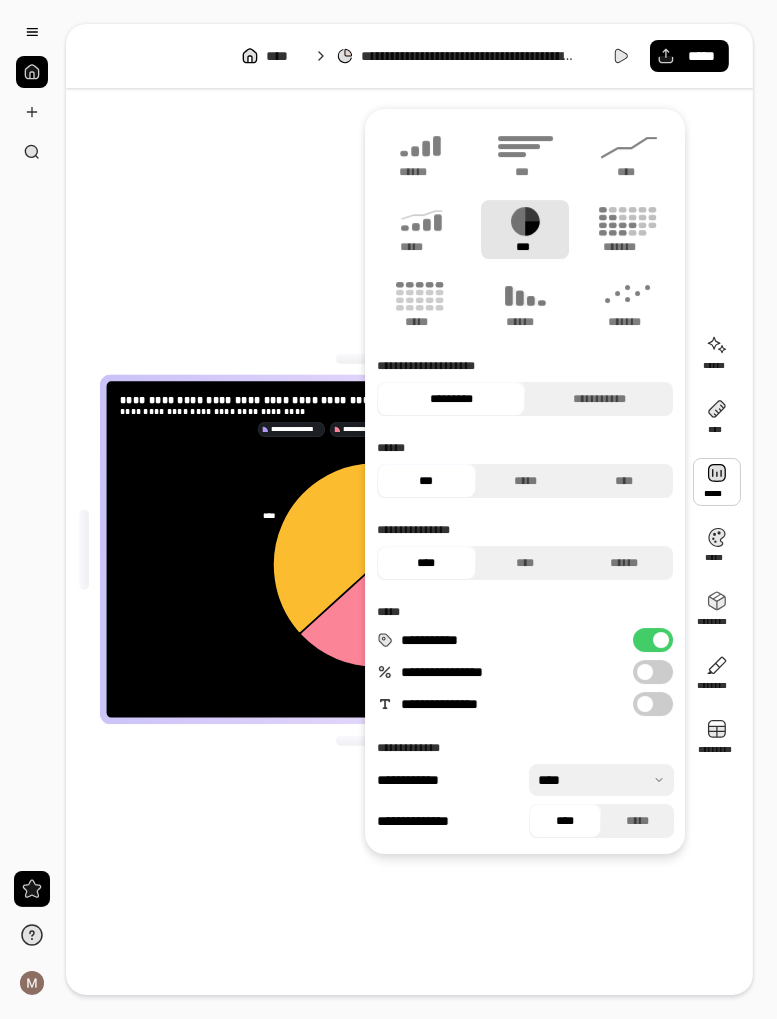 click on "**********" at bounding box center (375, 549) 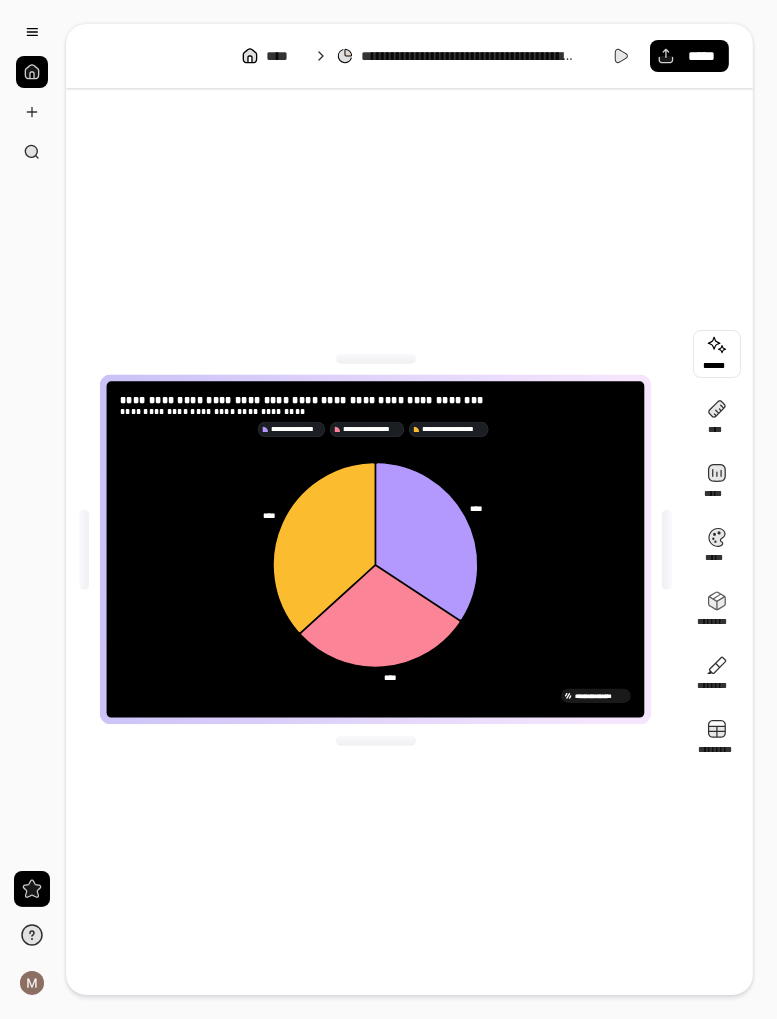 click at bounding box center [717, 354] 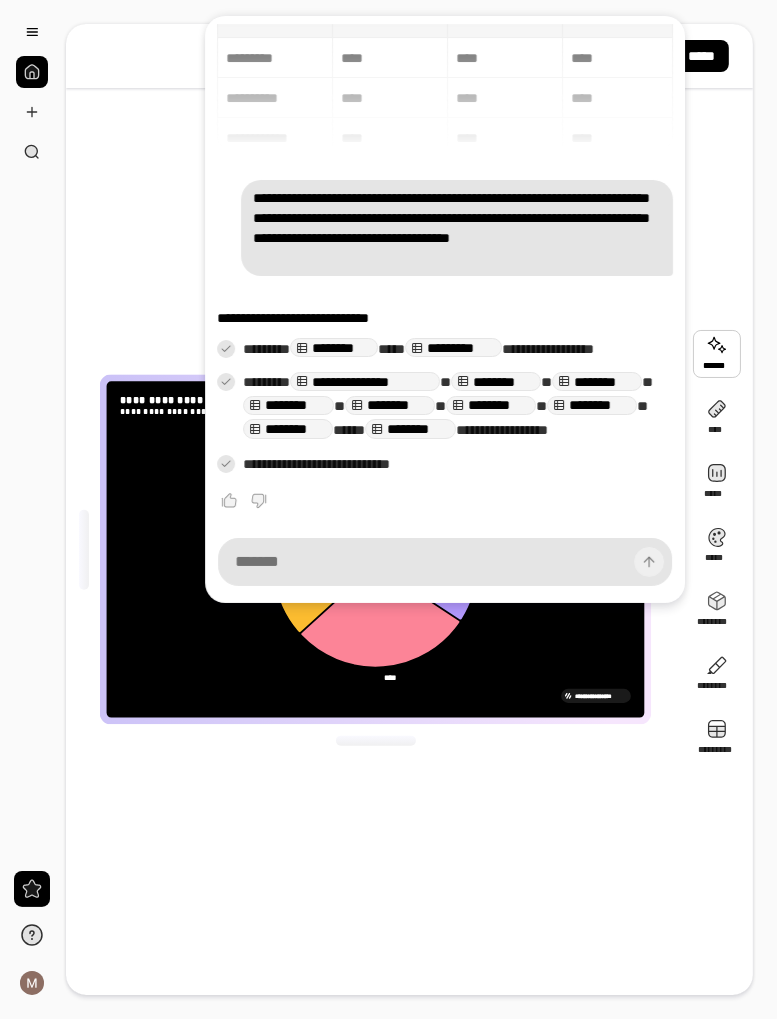 scroll, scrollTop: 74, scrollLeft: 0, axis: vertical 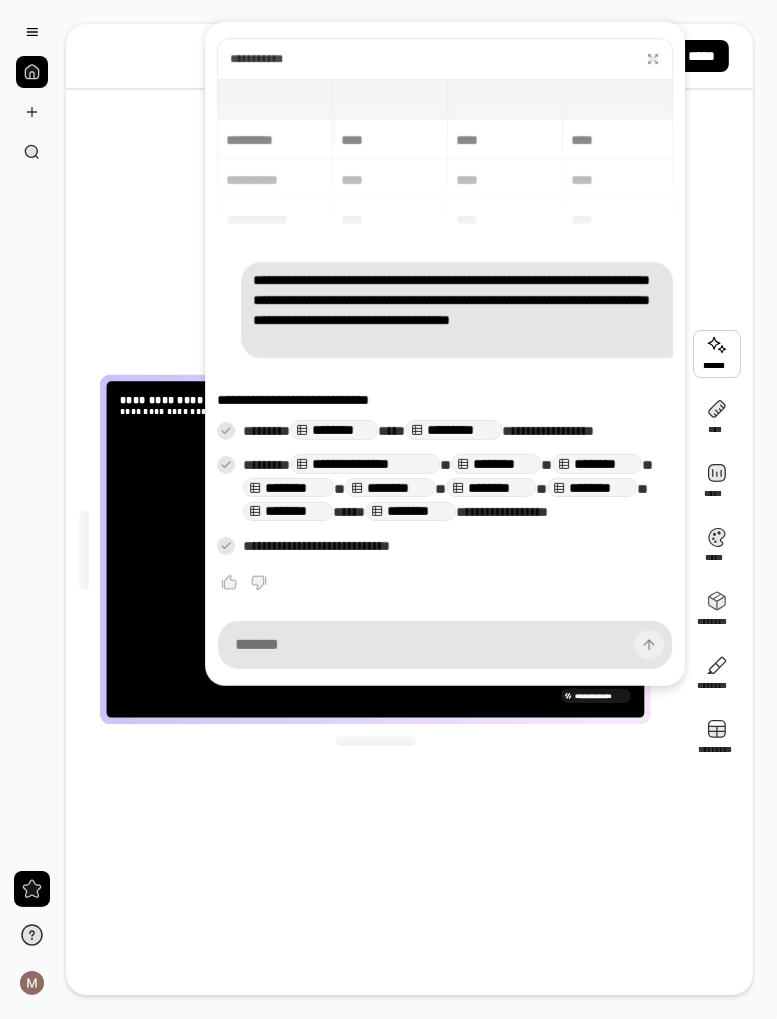 click on "**********" at bounding box center (458, 547) 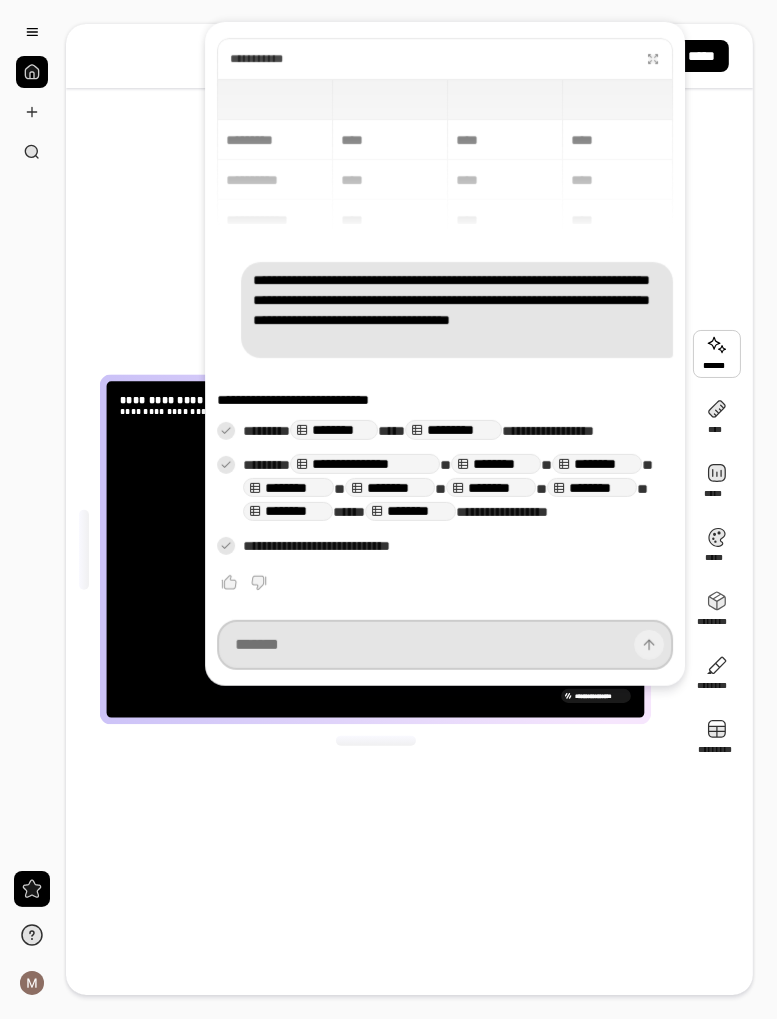click at bounding box center [445, 645] 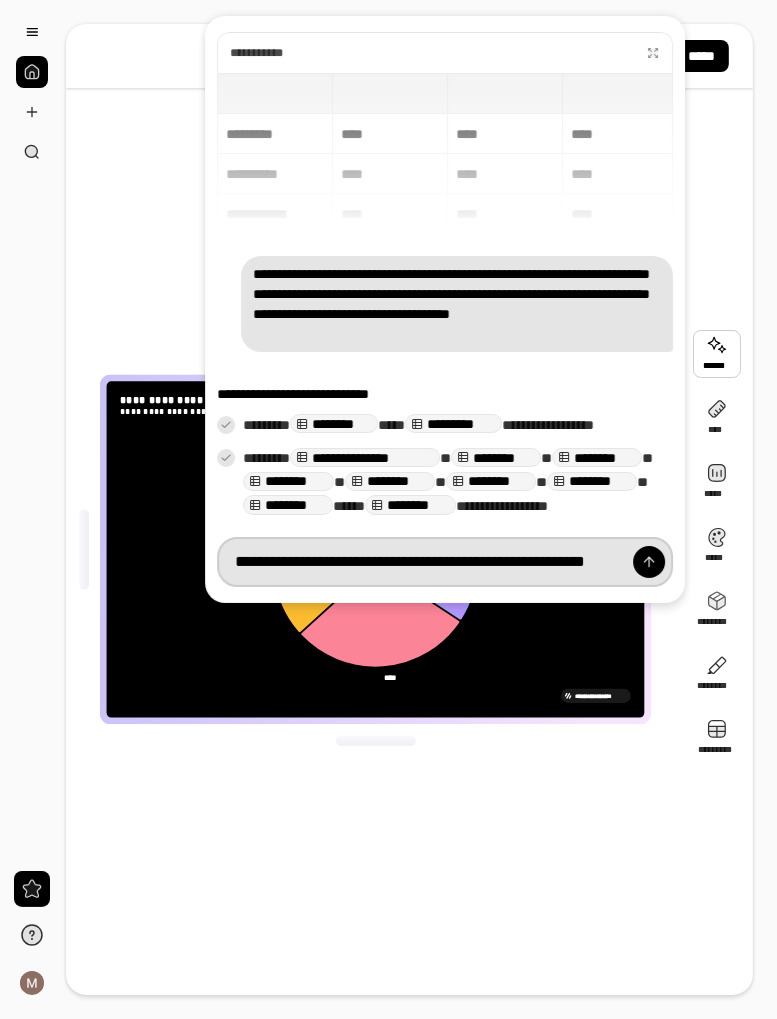 scroll, scrollTop: 0, scrollLeft: 125, axis: horizontal 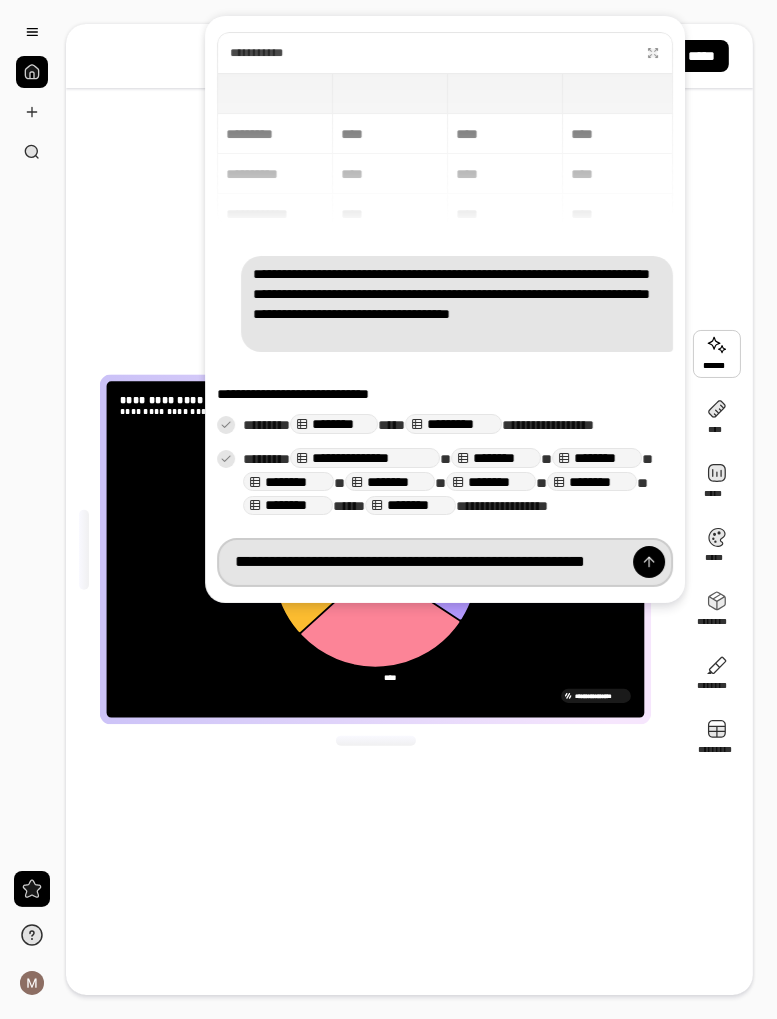 type on "**********" 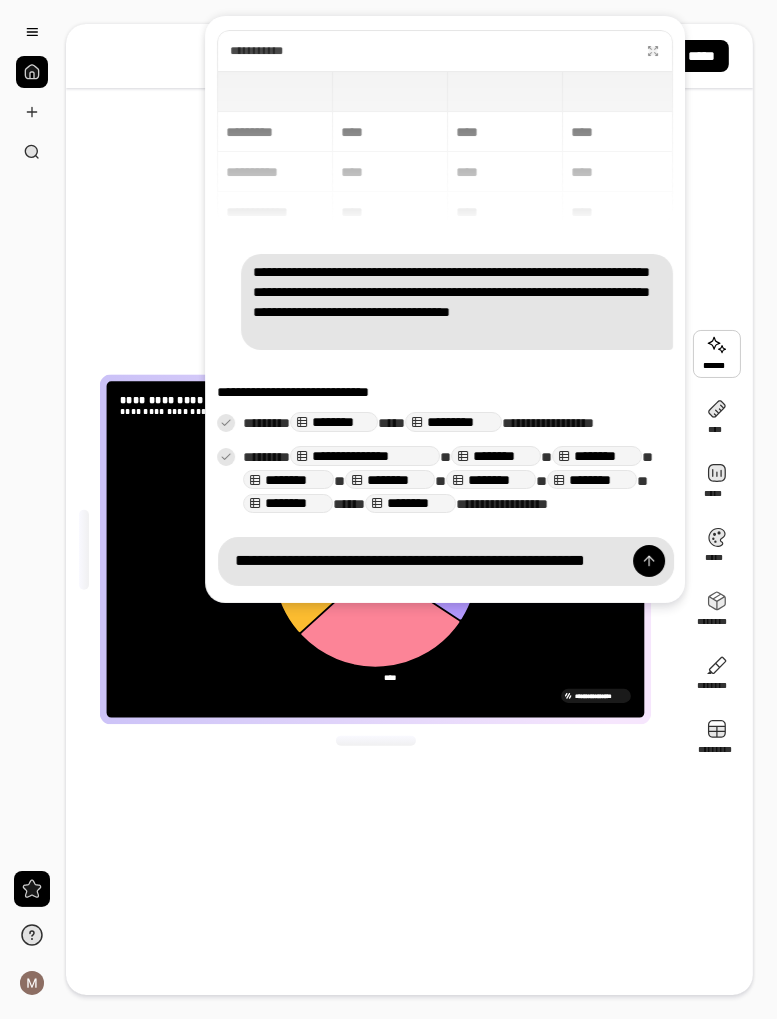 click at bounding box center (649, 561) 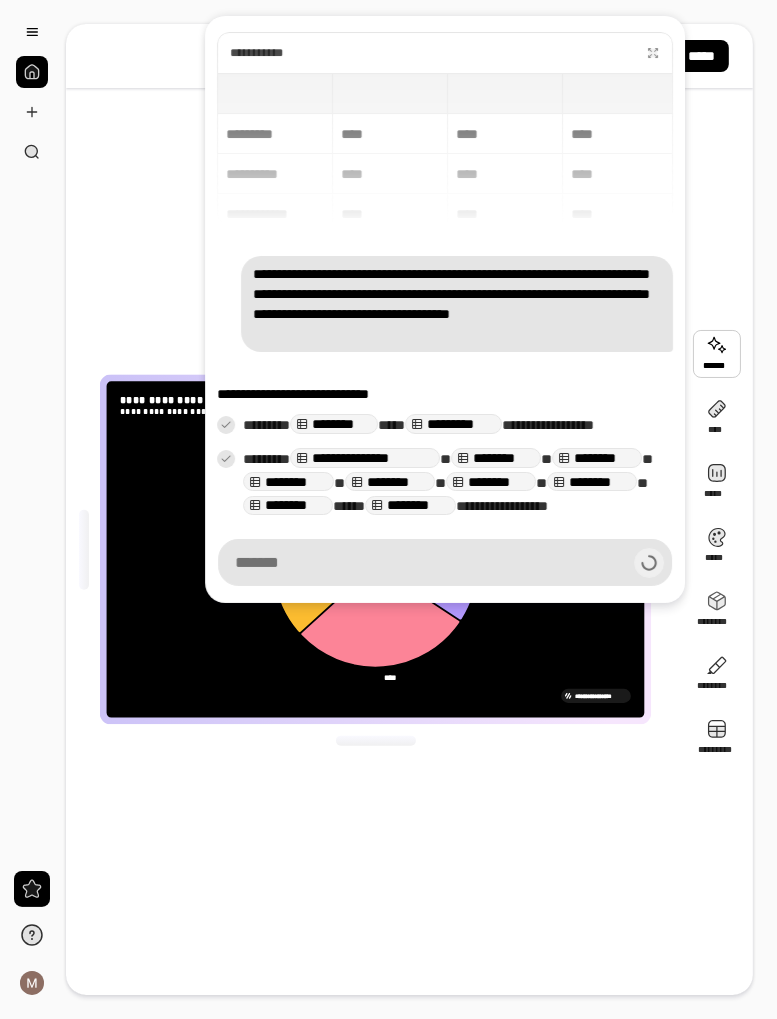 scroll, scrollTop: 0, scrollLeft: 0, axis: both 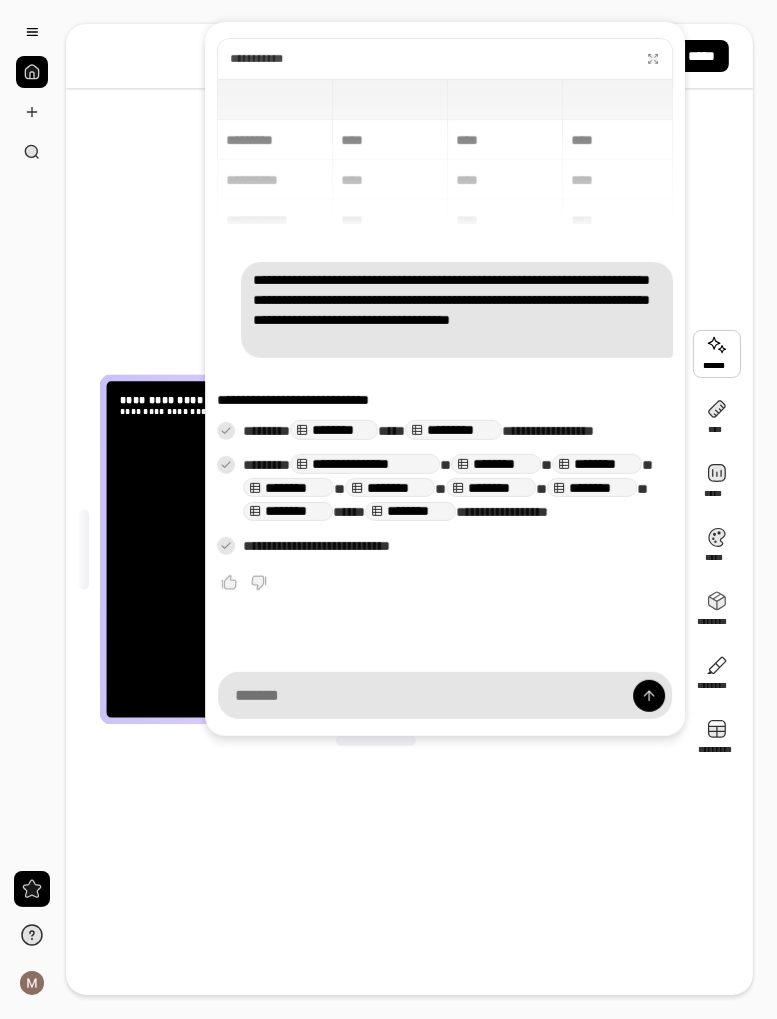type on "**********" 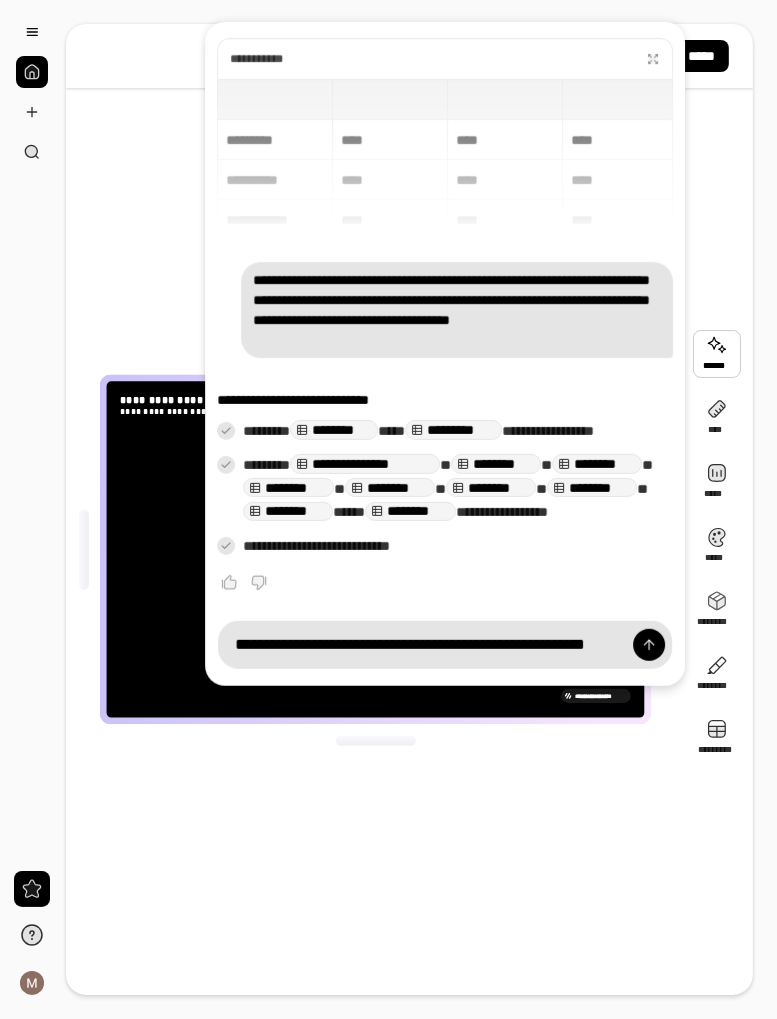 click at bounding box center (649, 645) 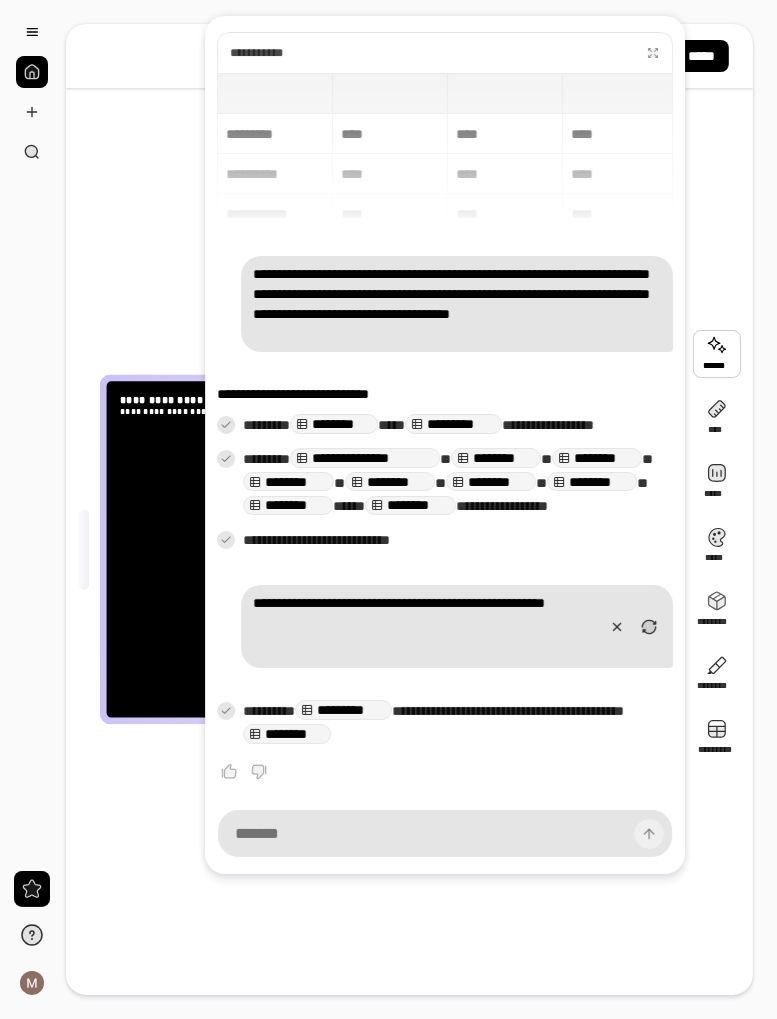 click on "*********" at bounding box center (343, 709) 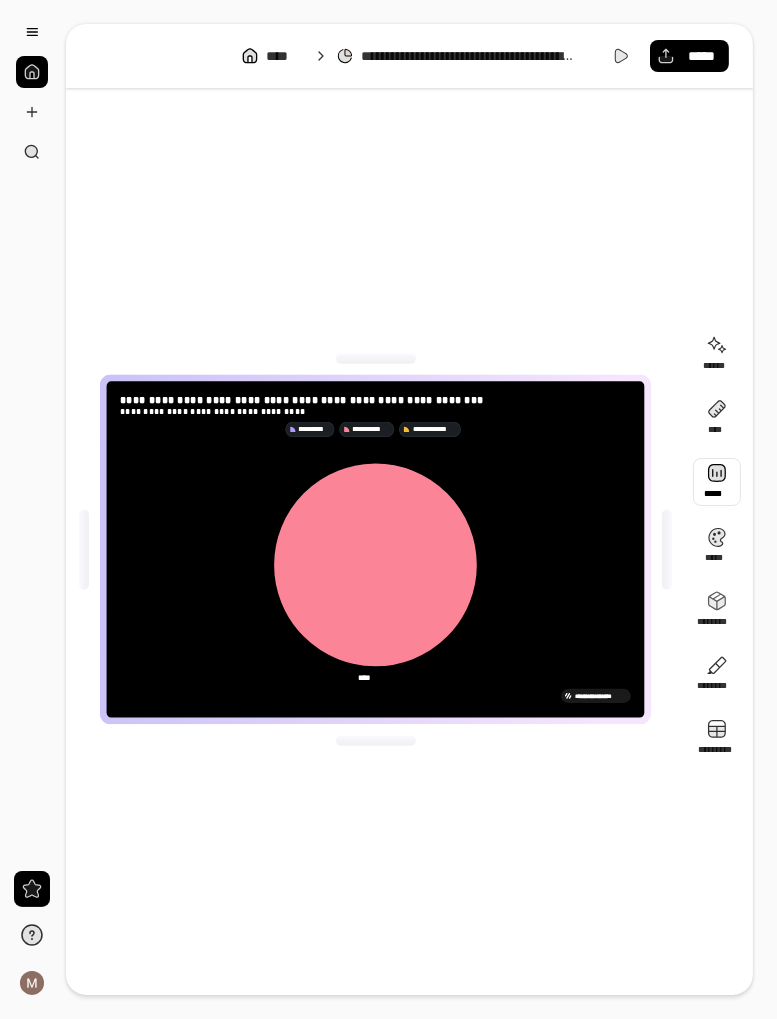 click at bounding box center (717, 482) 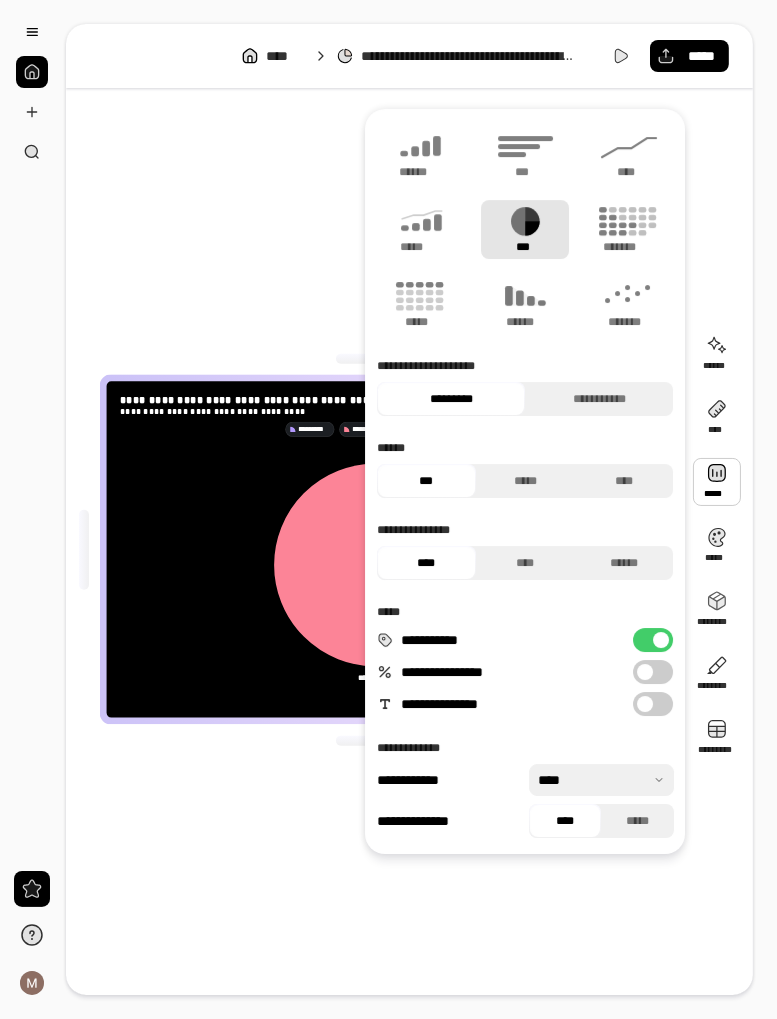 click 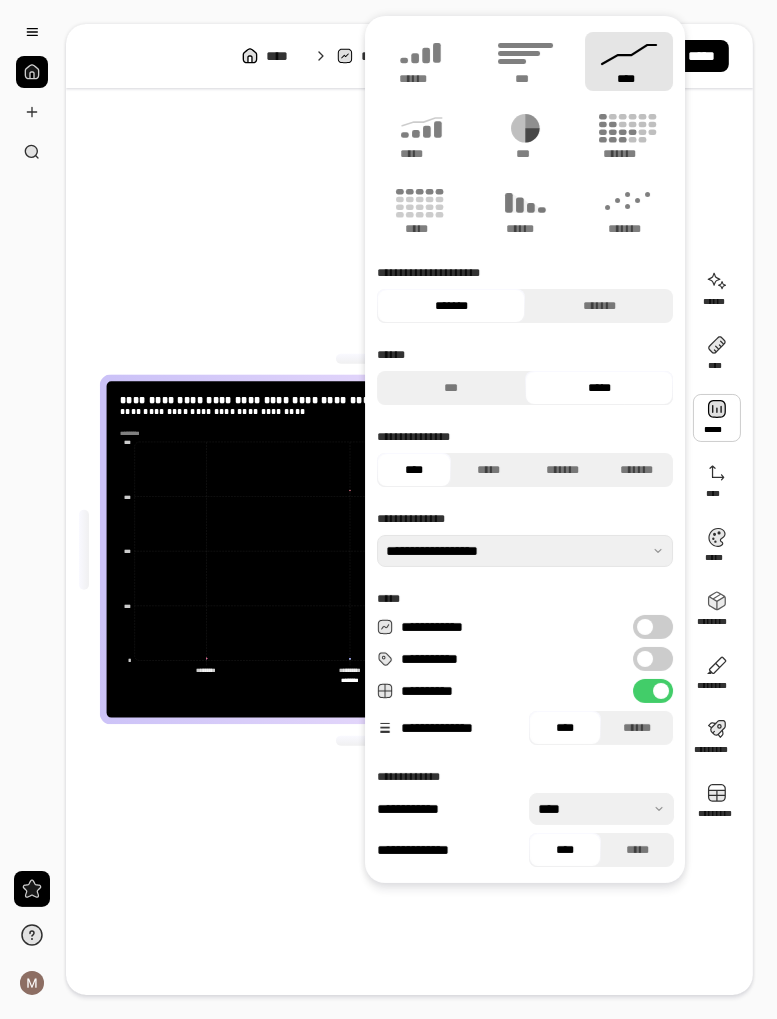 click on "**********" at bounding box center (375, 549) 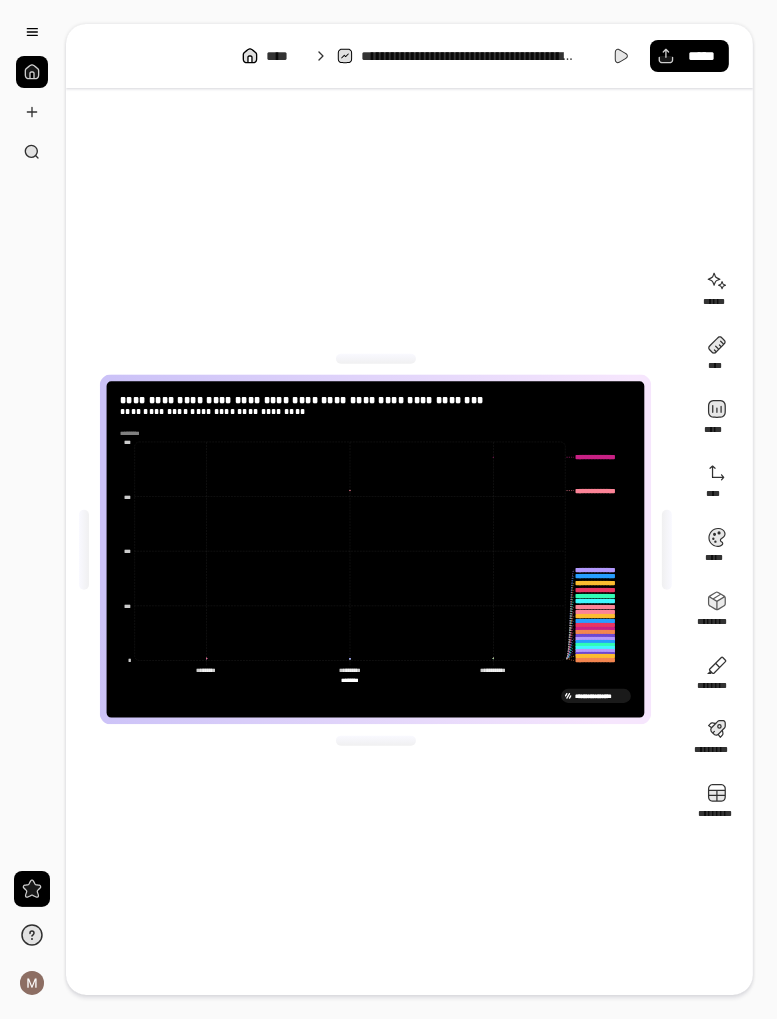 click on "**********" at bounding box center [375, 549] 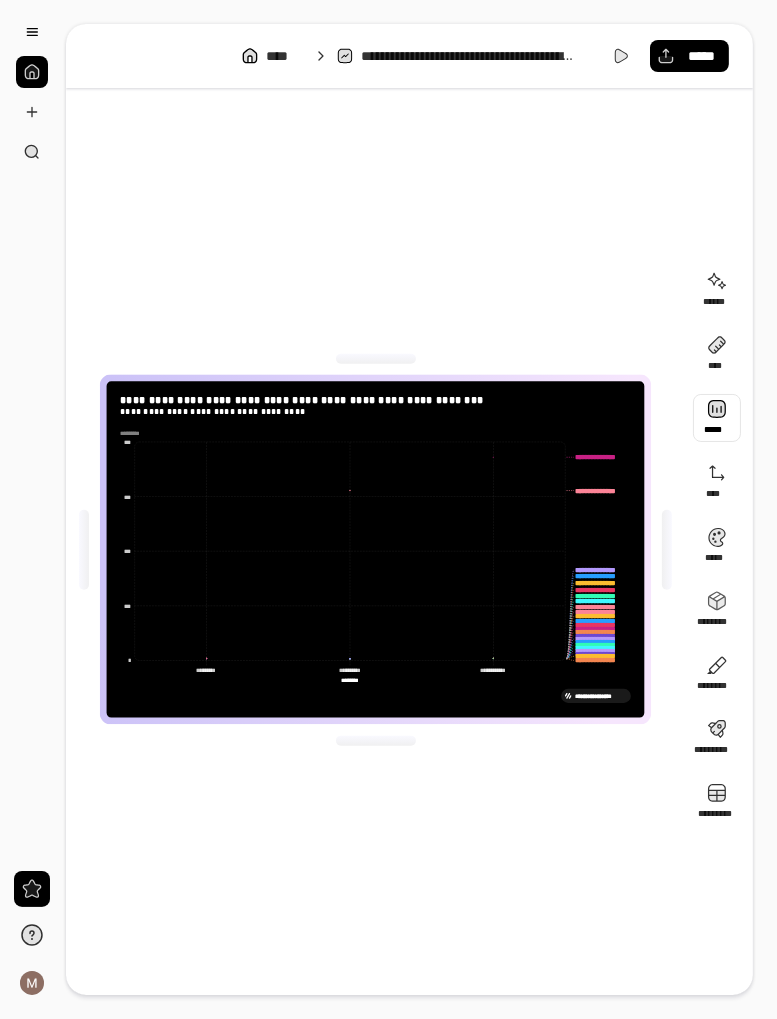 click at bounding box center (717, 418) 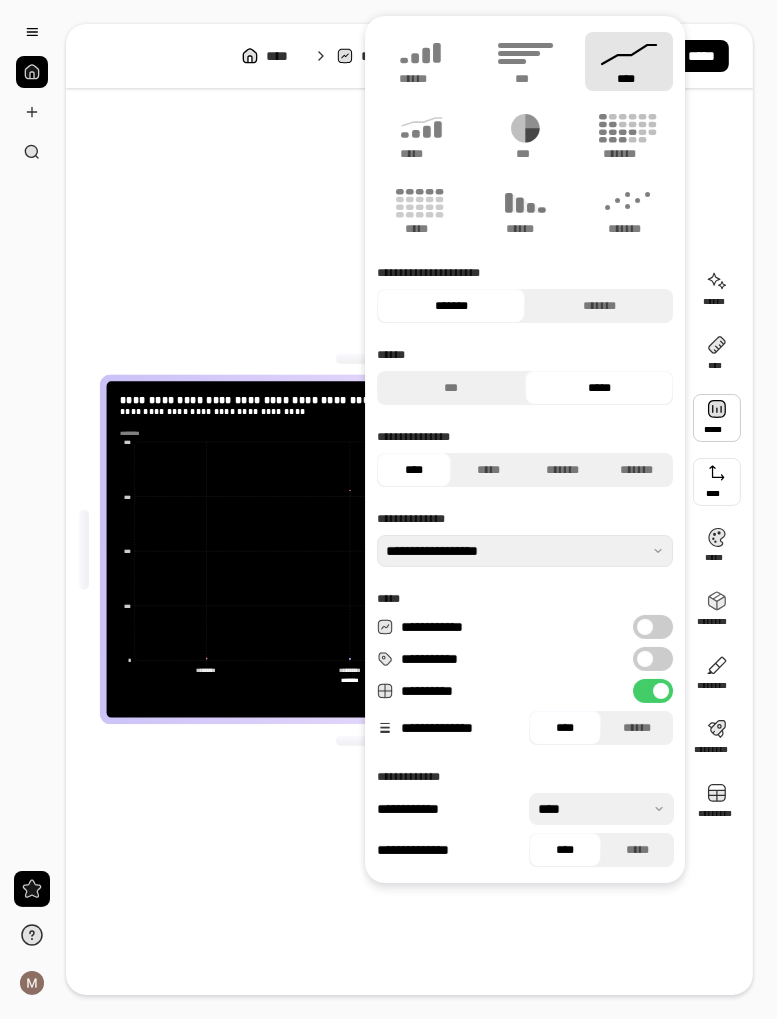 click at bounding box center [717, 482] 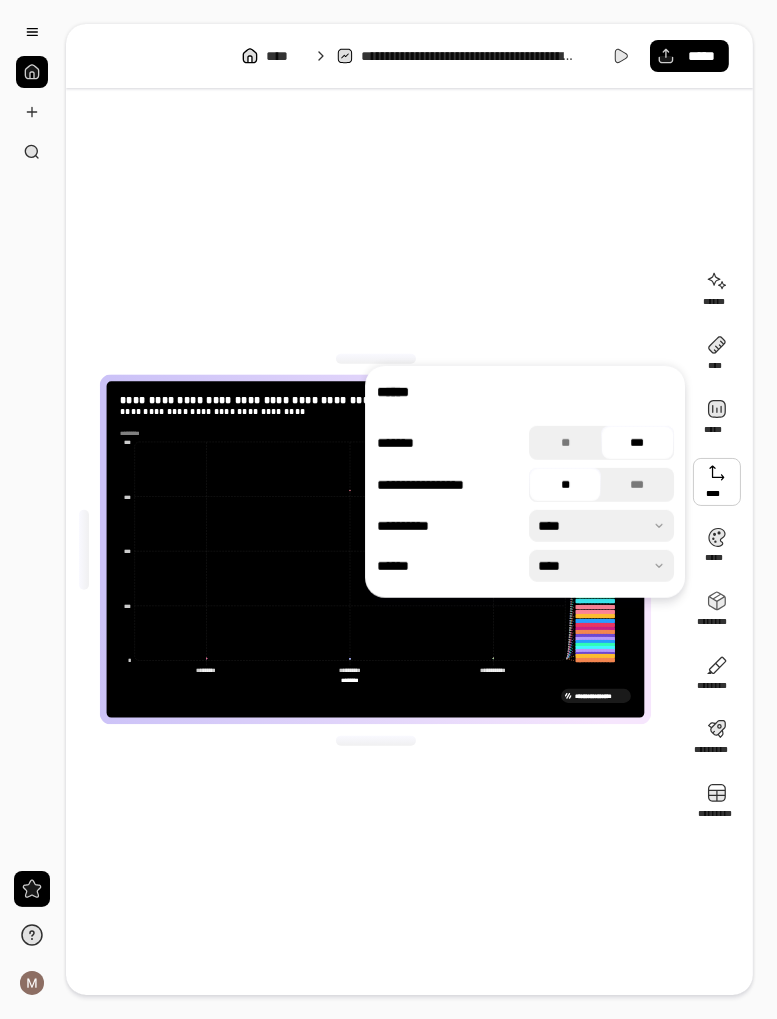 click on "**********" at bounding box center [375, 549] 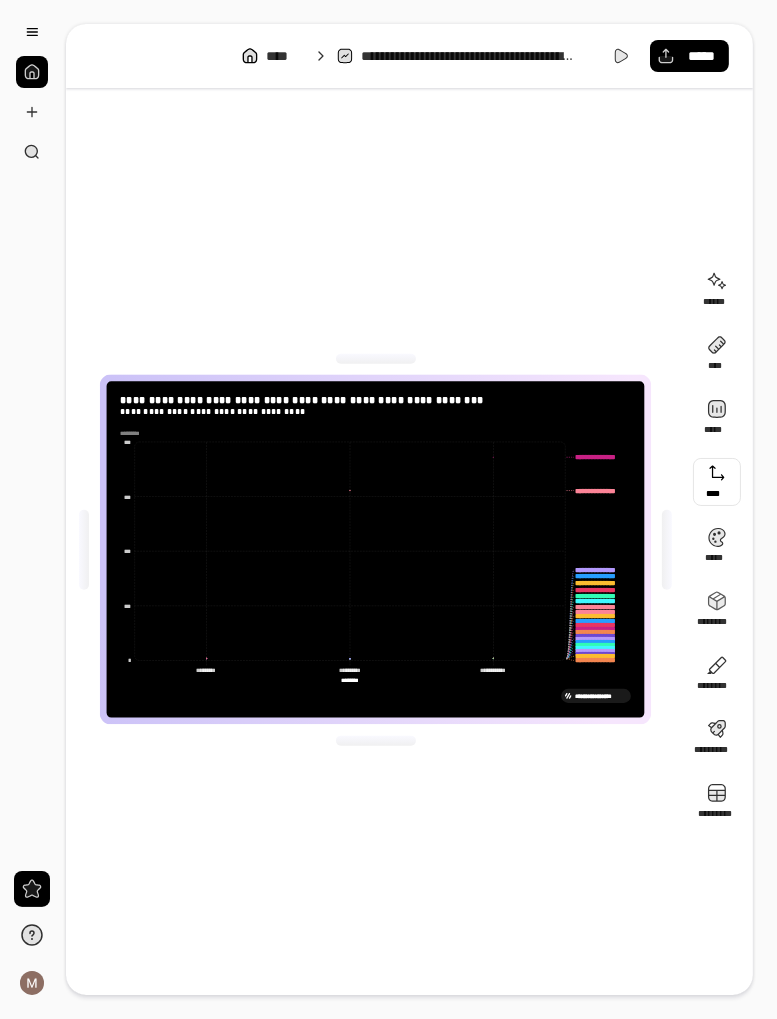 click at bounding box center [717, 482] 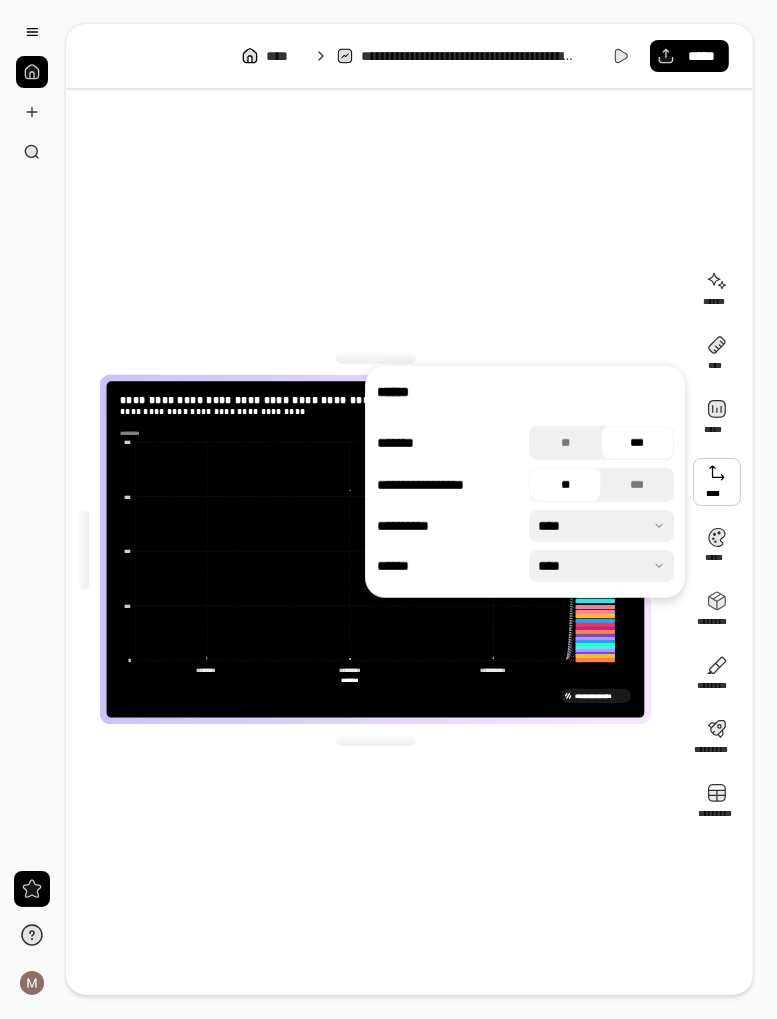 click on "**********" at bounding box center (375, 549) 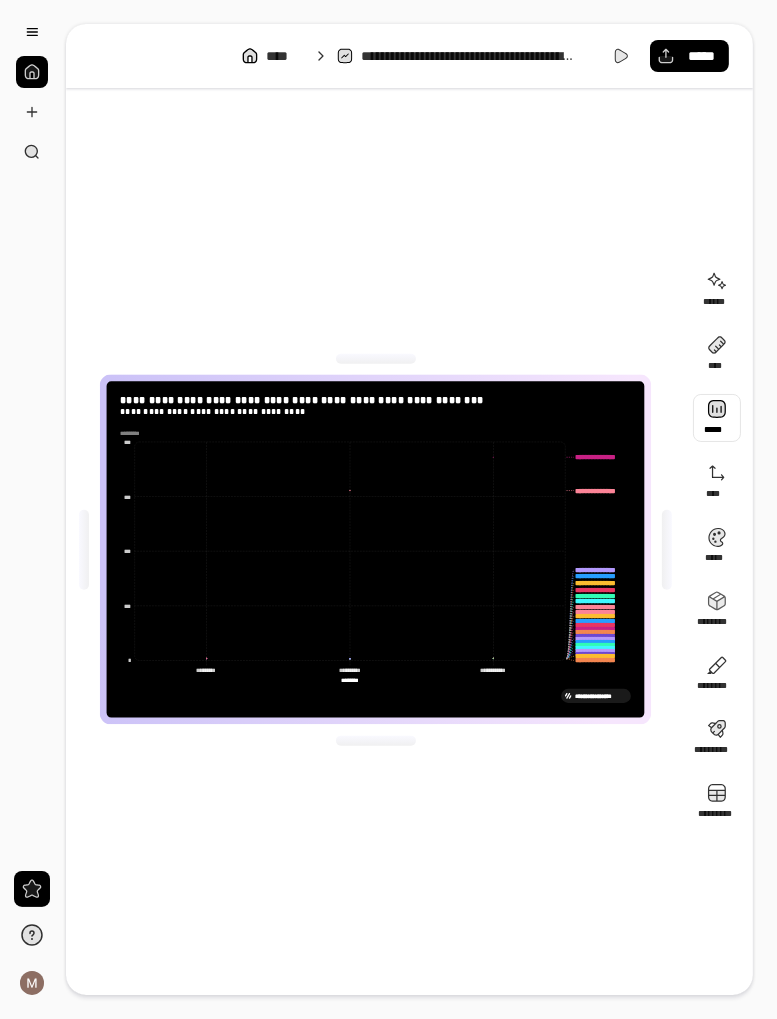 click at bounding box center [717, 418] 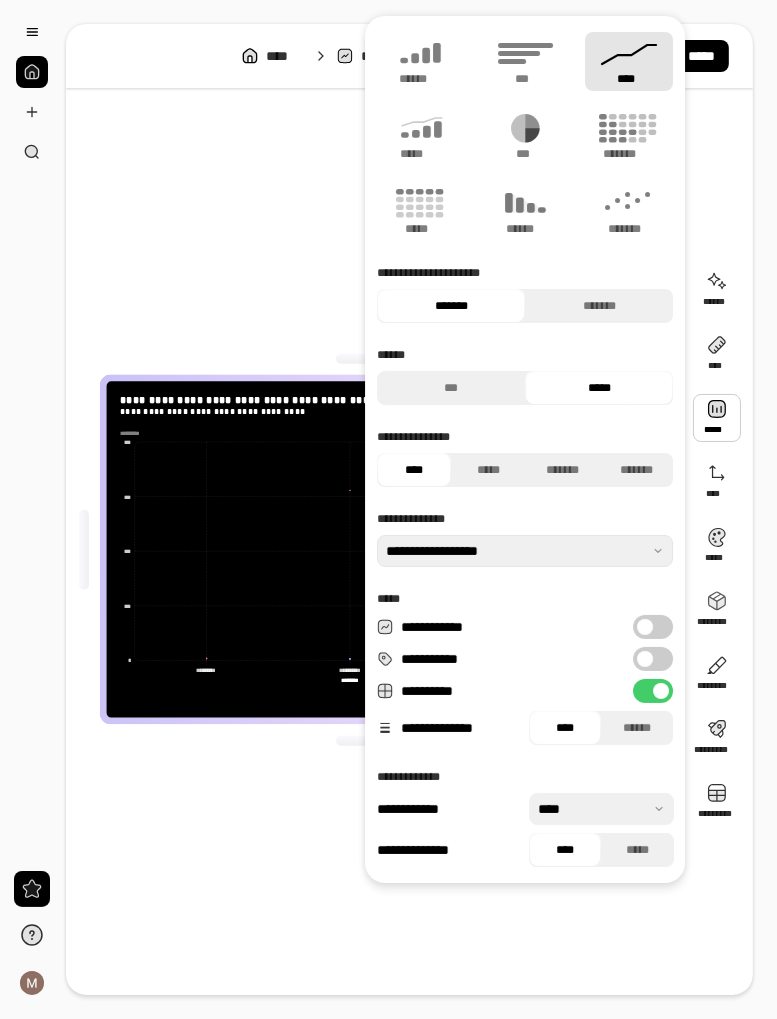 click 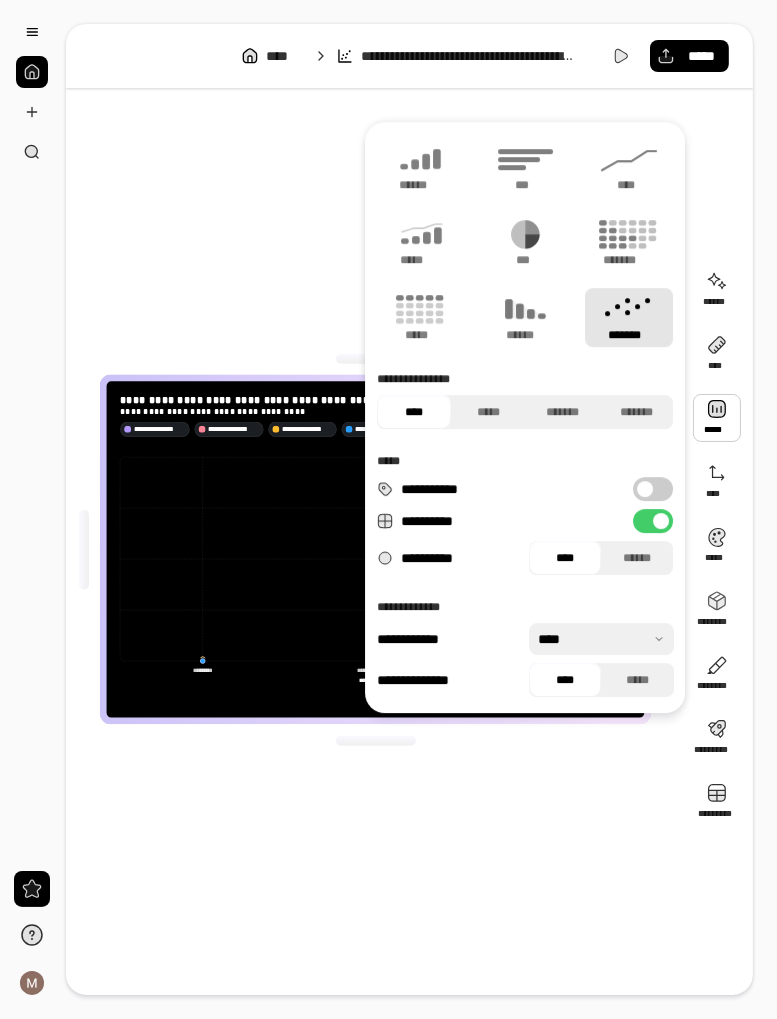 click on "**********" at bounding box center [375, 549] 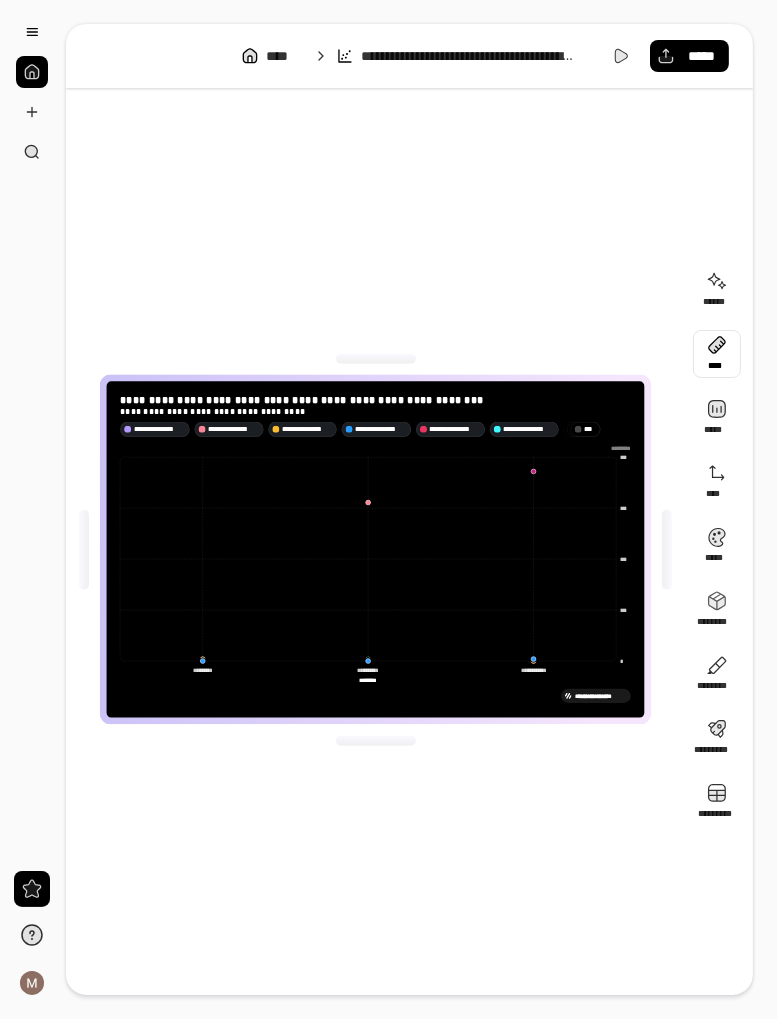 click at bounding box center [717, 354] 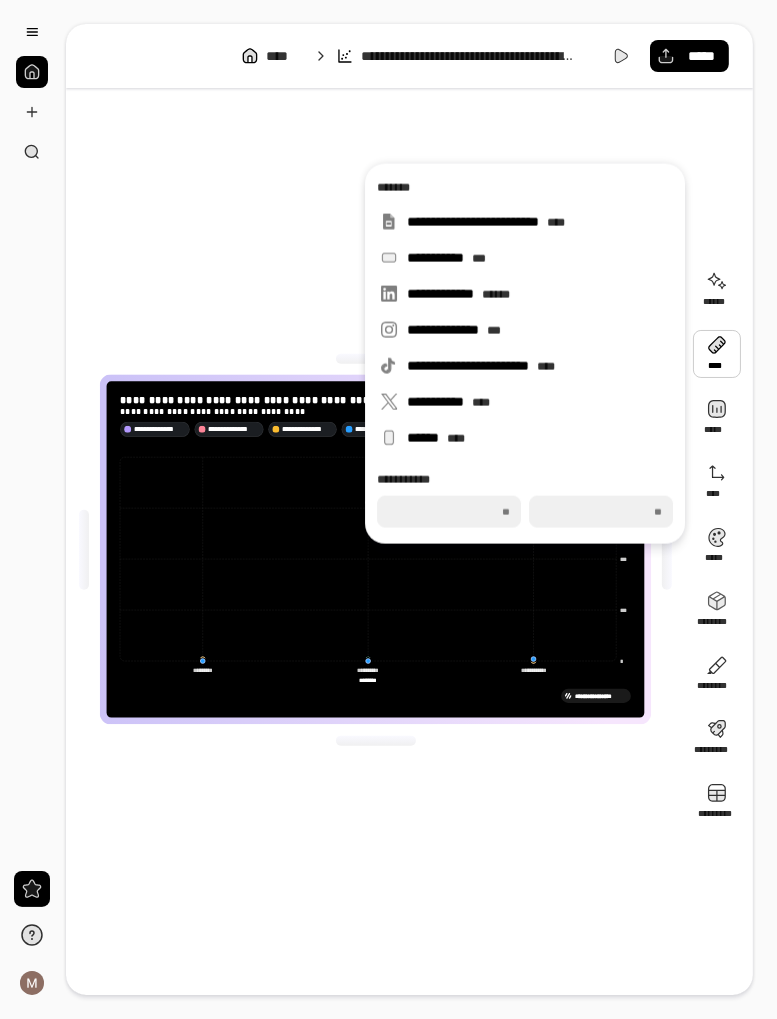 click on "**********" at bounding box center (409, 549) 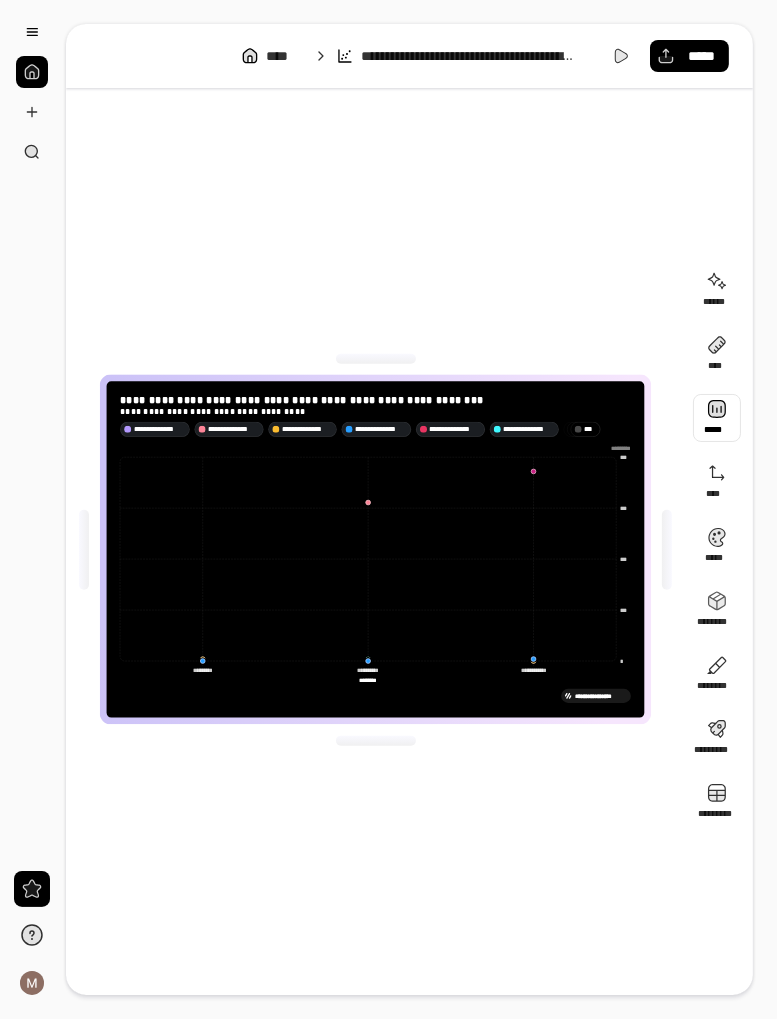 click at bounding box center [717, 418] 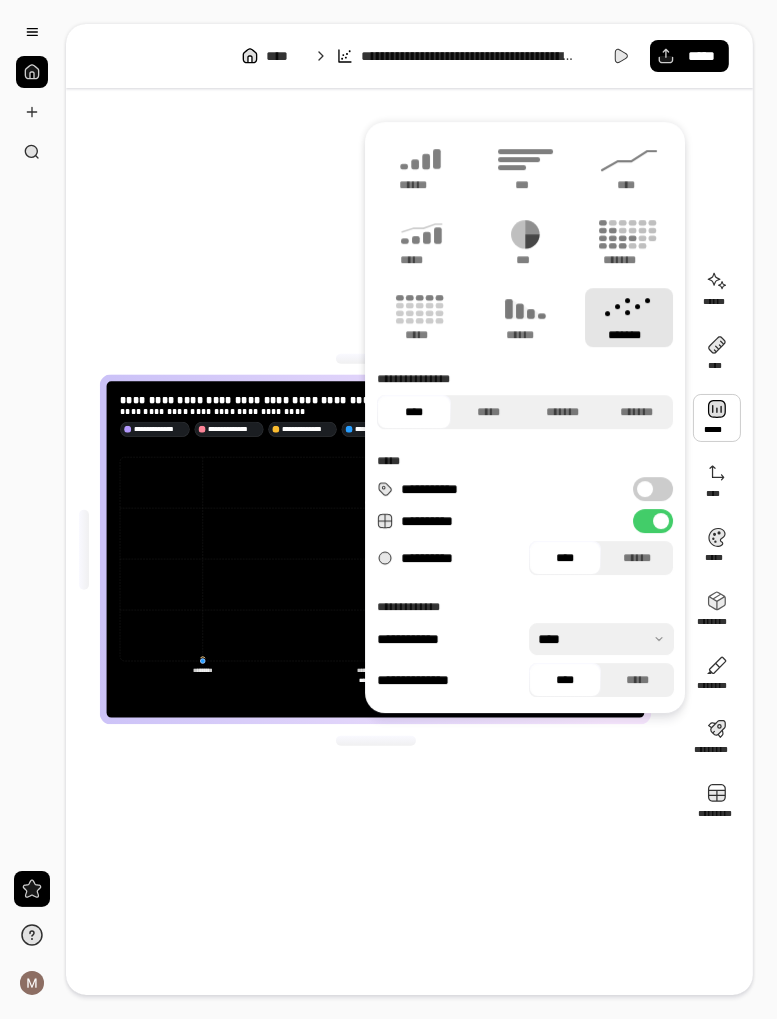 click 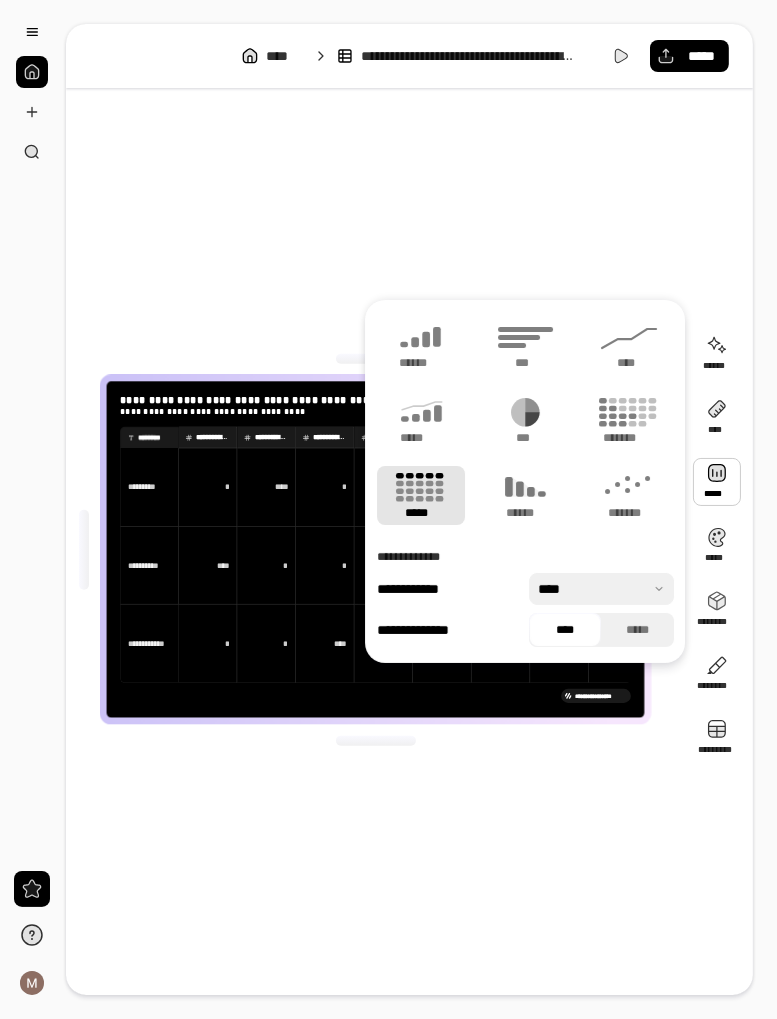 click on "**********" at bounding box center (375, 549) 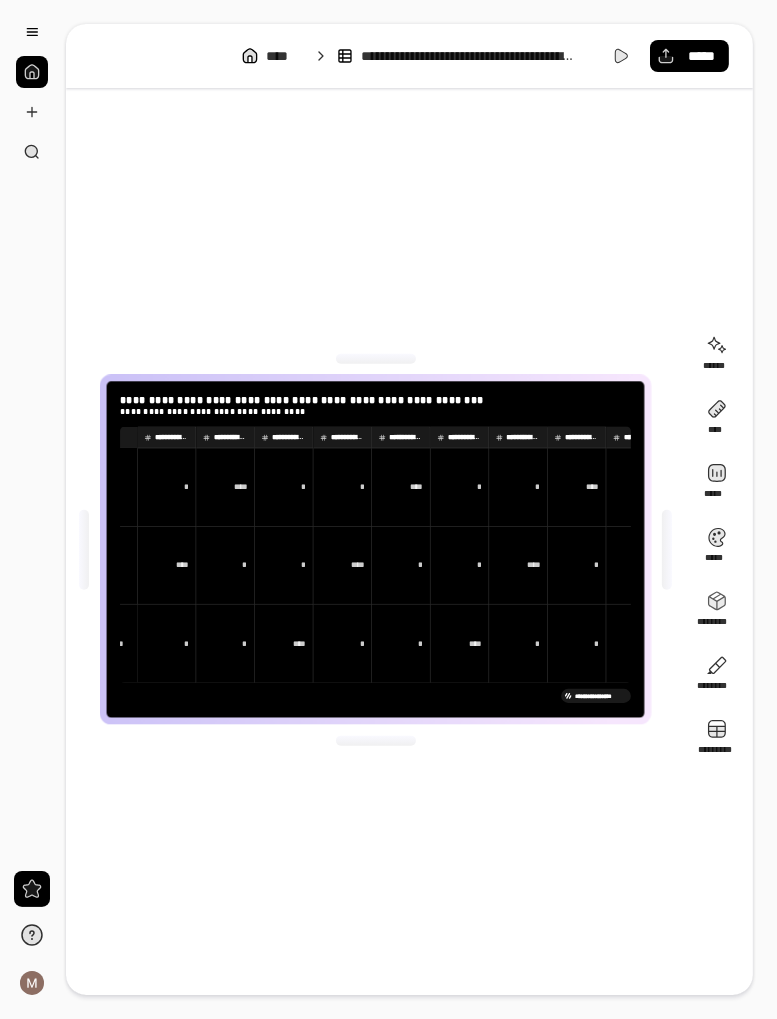 scroll, scrollTop: 0, scrollLeft: 0, axis: both 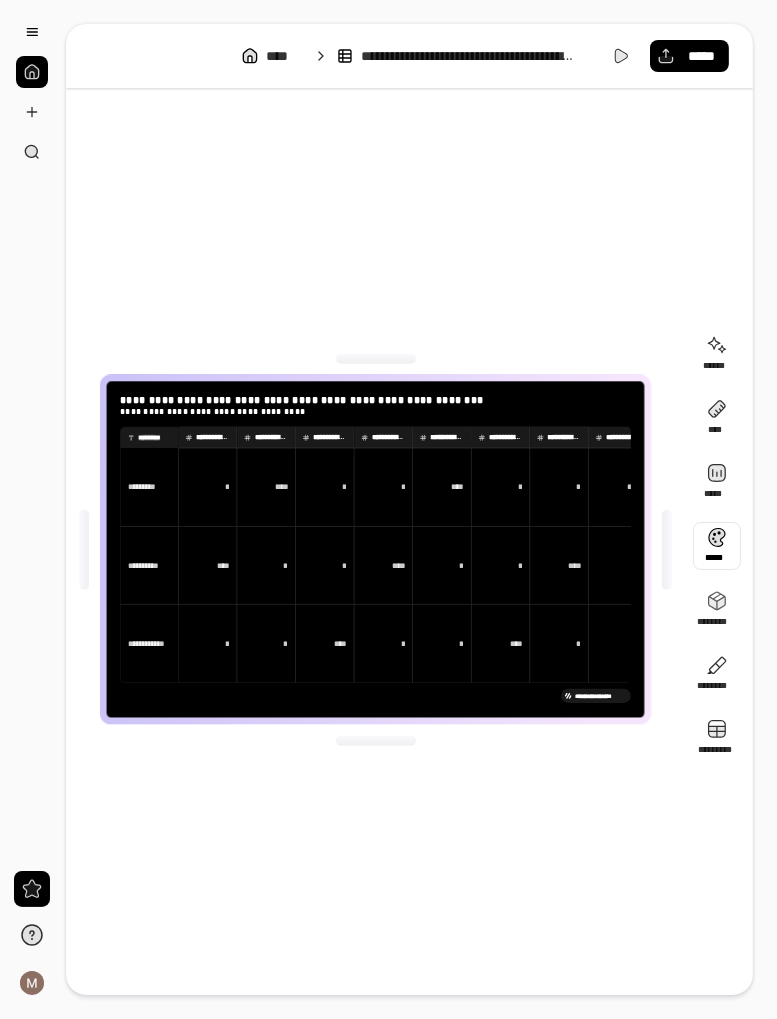 click at bounding box center (717, 546) 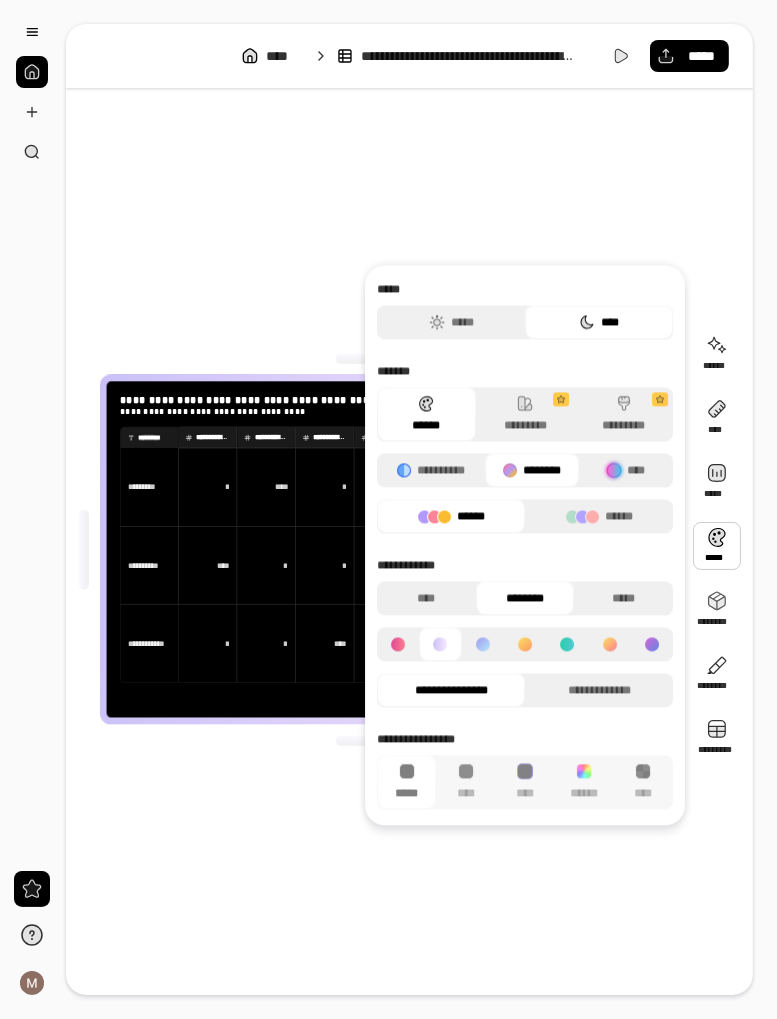 click on "**********" at bounding box center [375, 549] 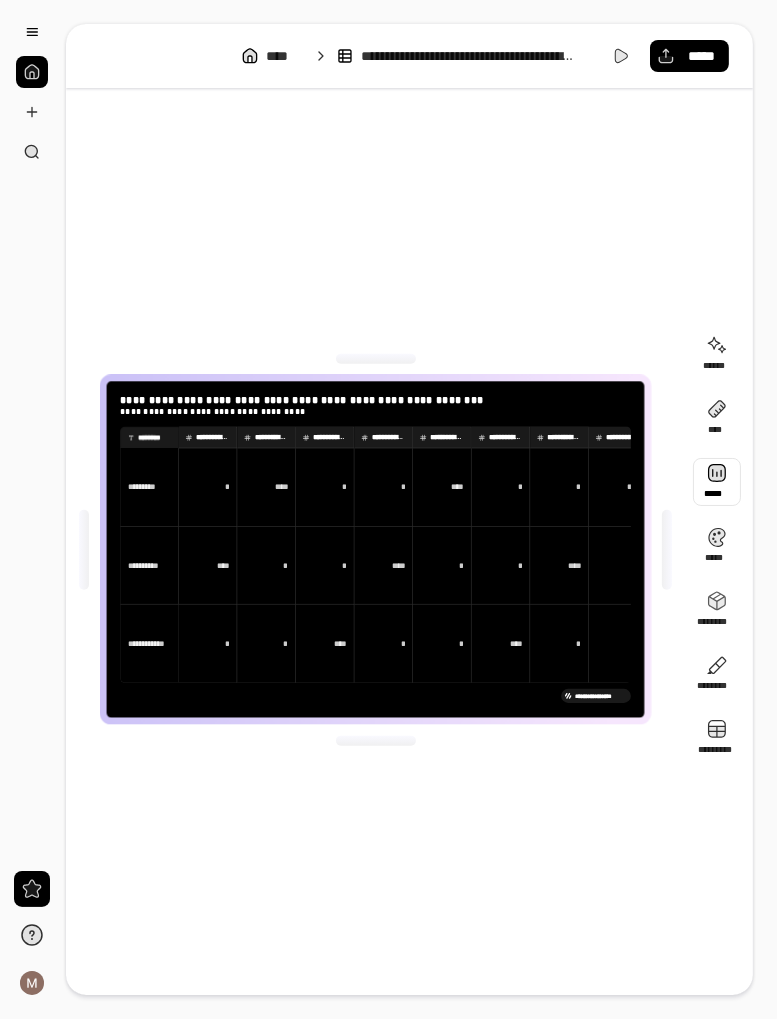 click at bounding box center [717, 482] 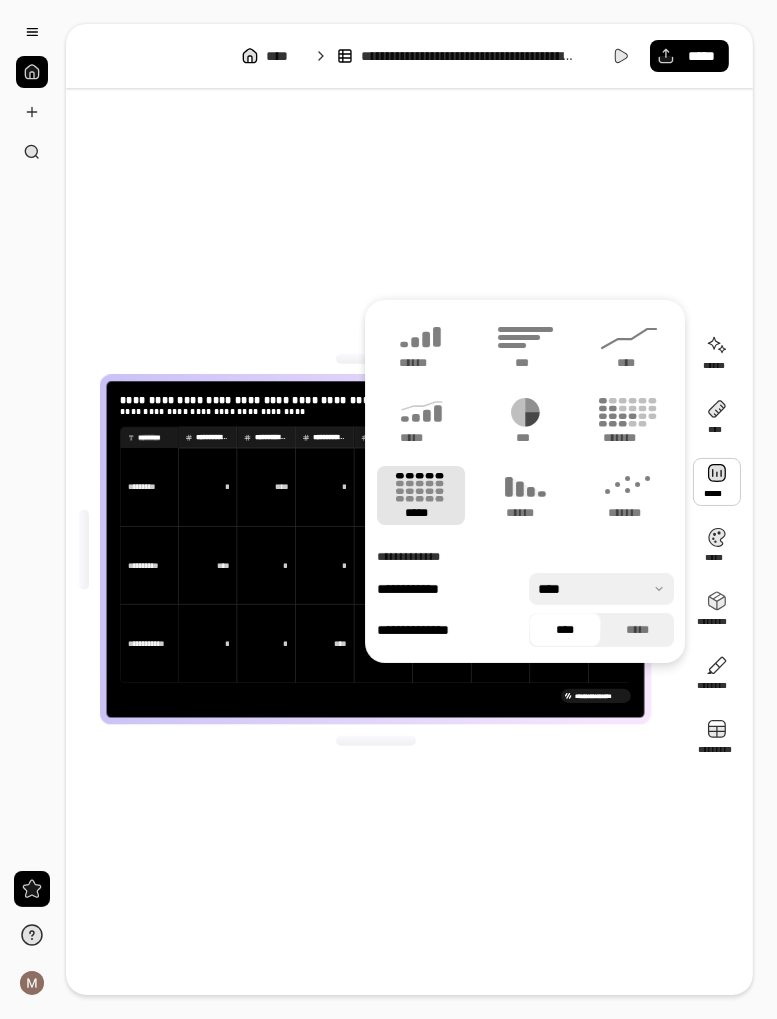 click 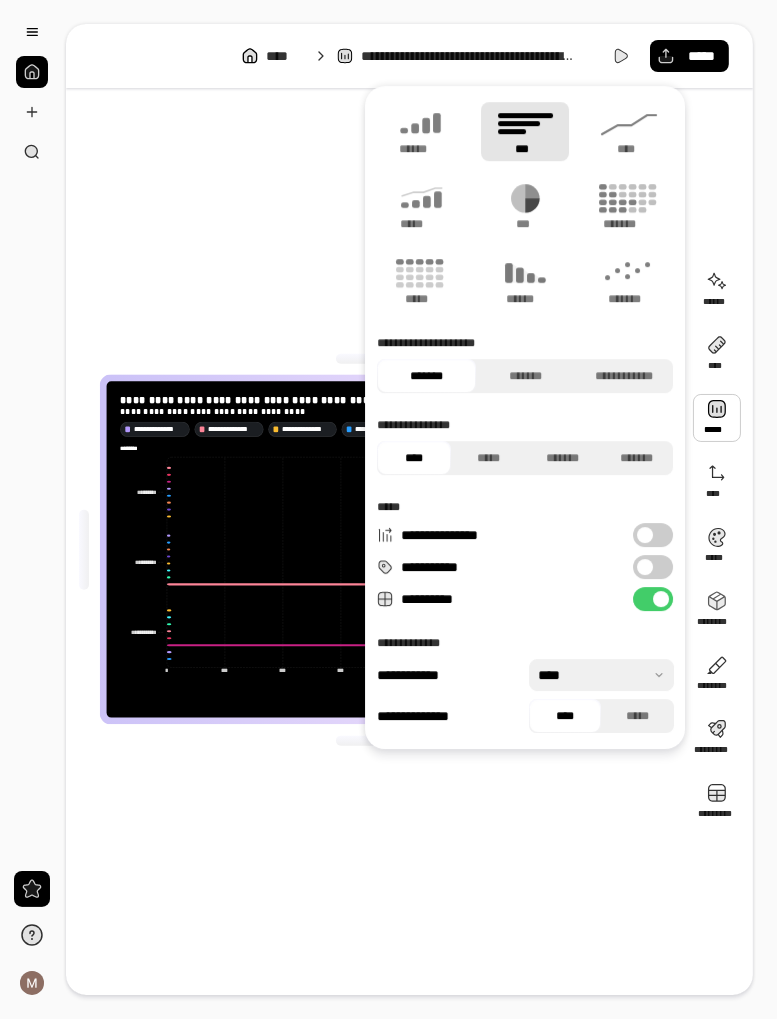 click on "**********" at bounding box center [375, 549] 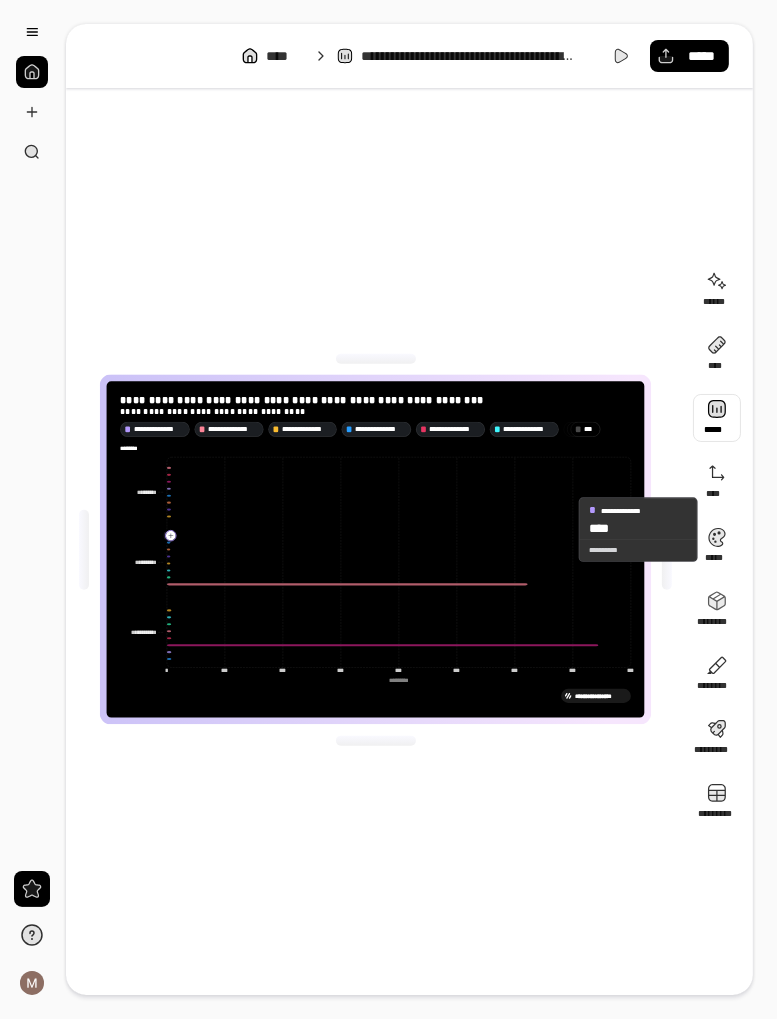 click at bounding box center [717, 418] 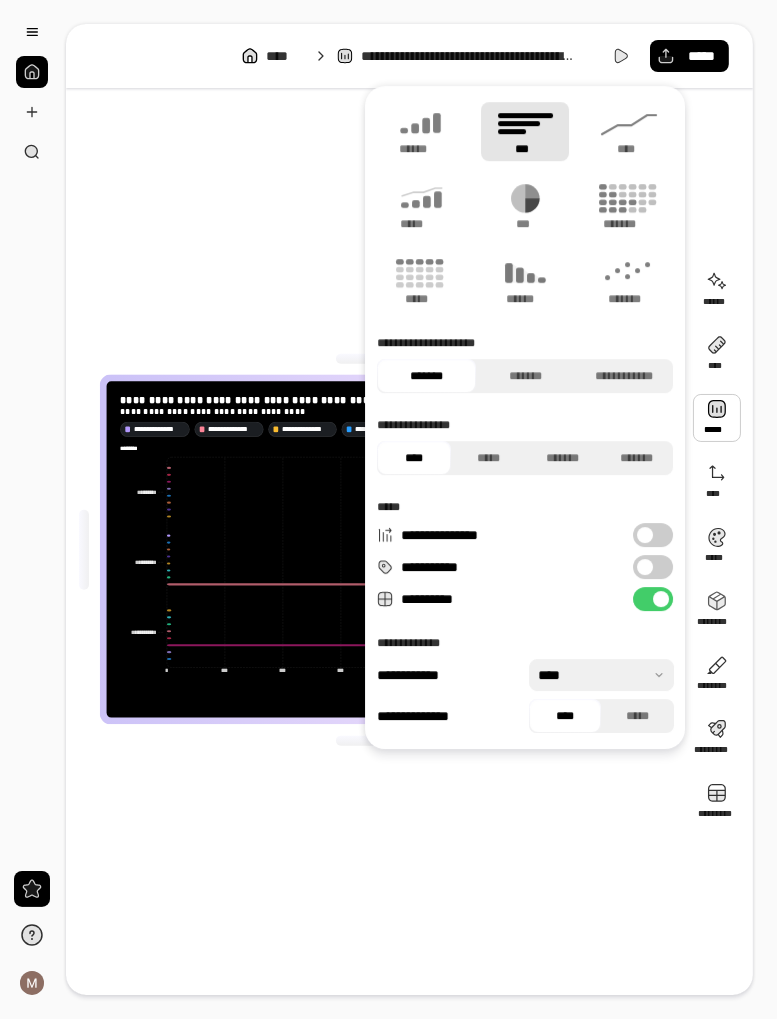 click 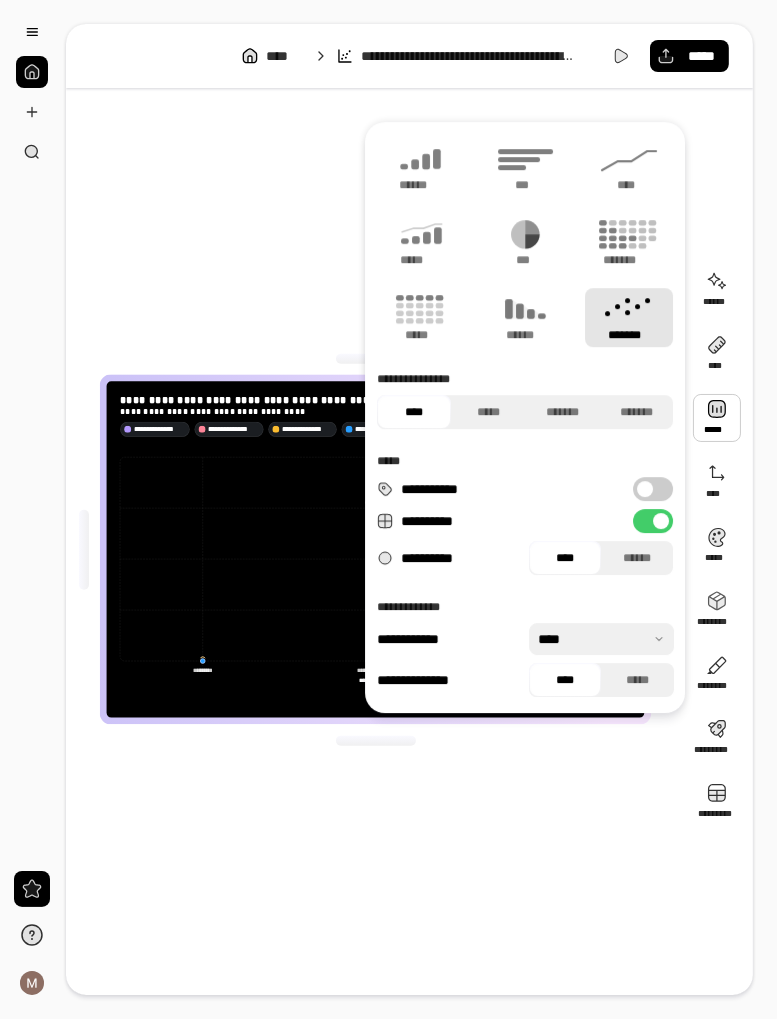 click 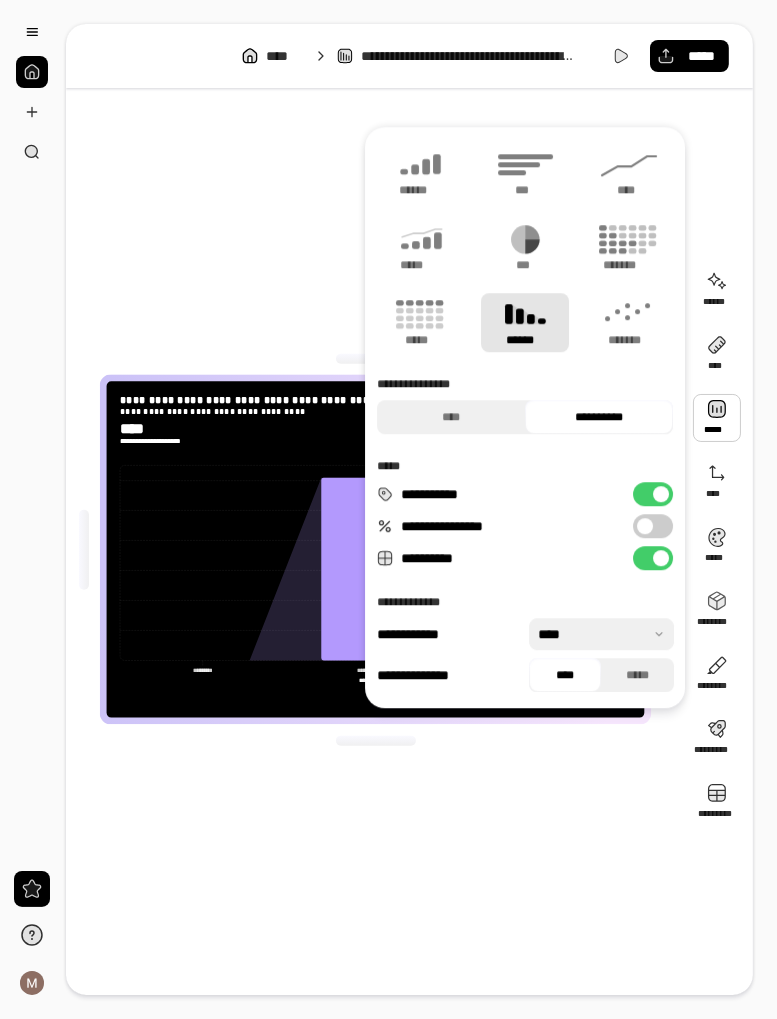 click on "**********" at bounding box center [375, 549] 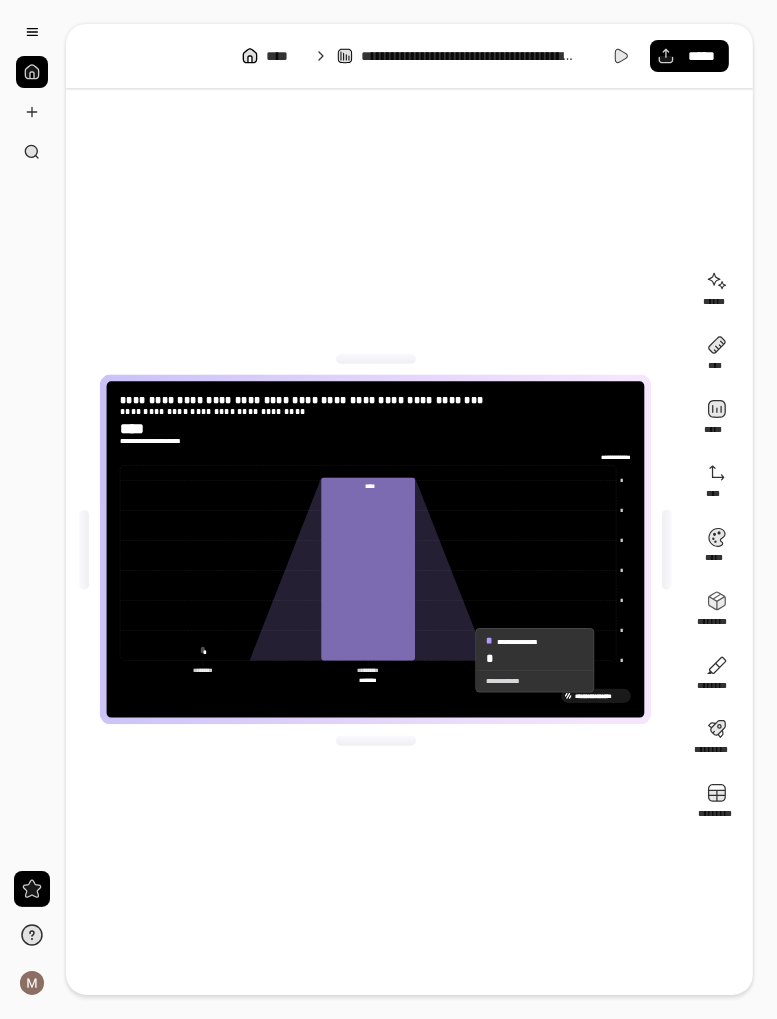 click 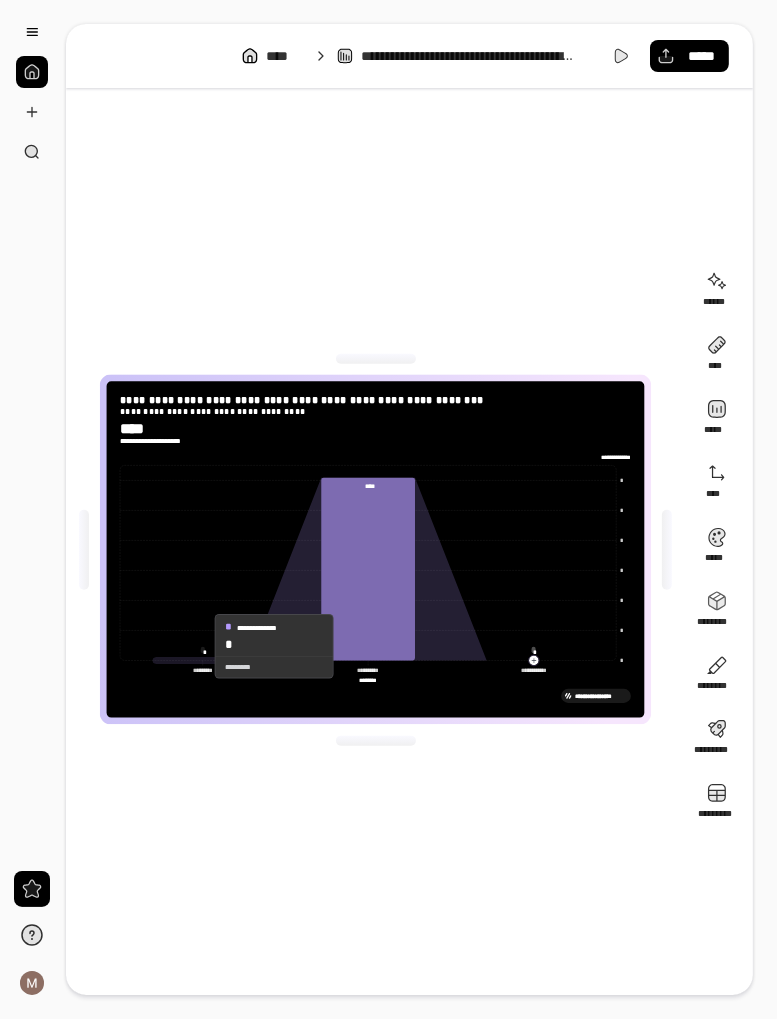 click 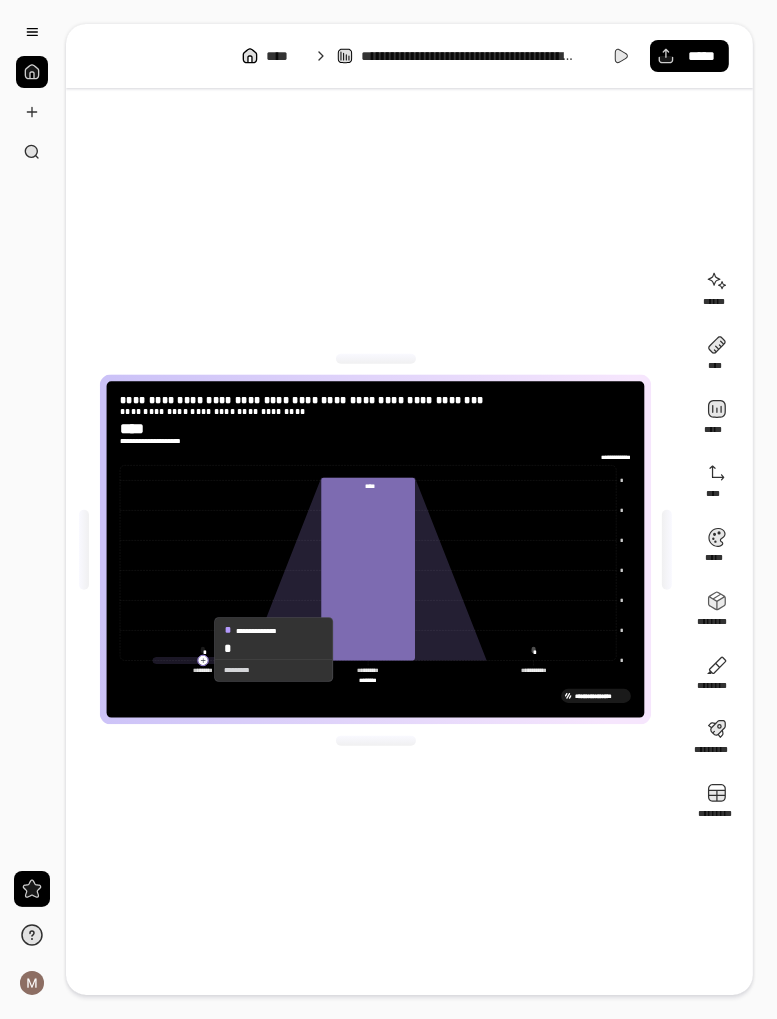 click on "**********" at bounding box center [375, 549] 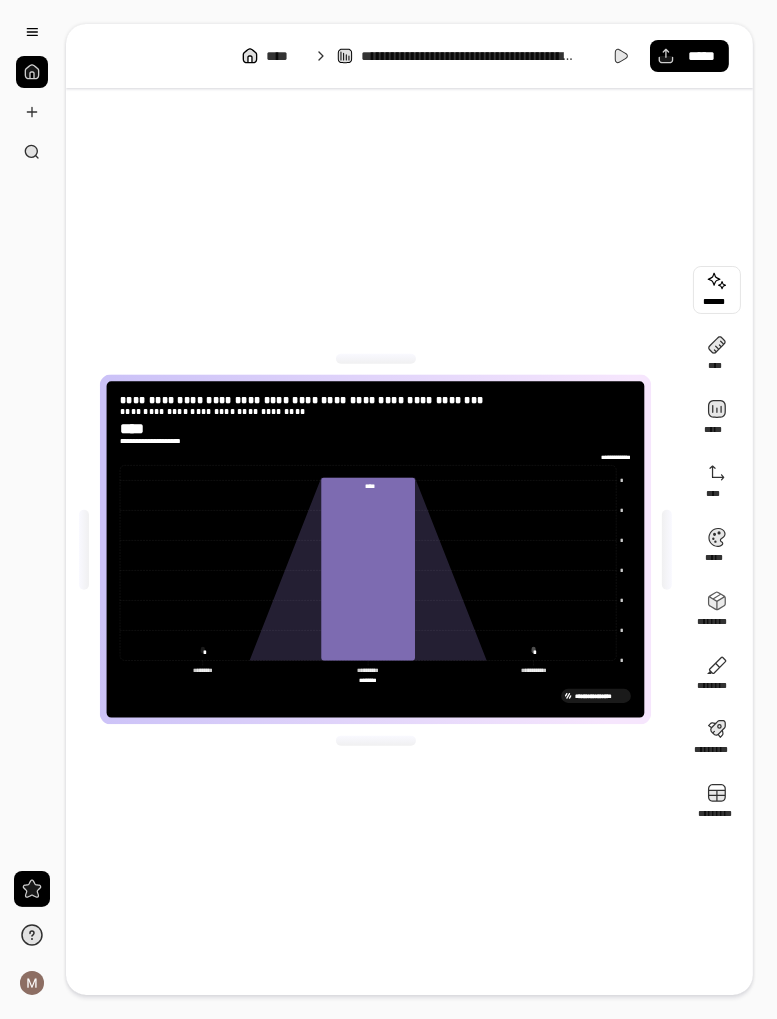 click at bounding box center (717, 290) 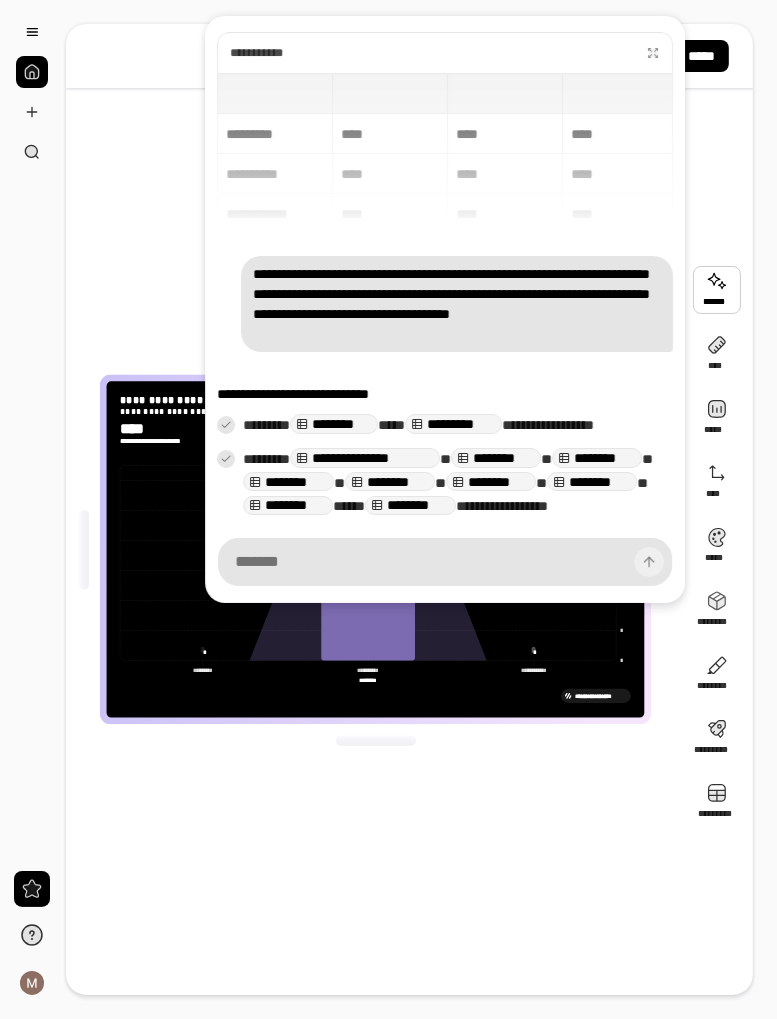 click at bounding box center (445, 562) 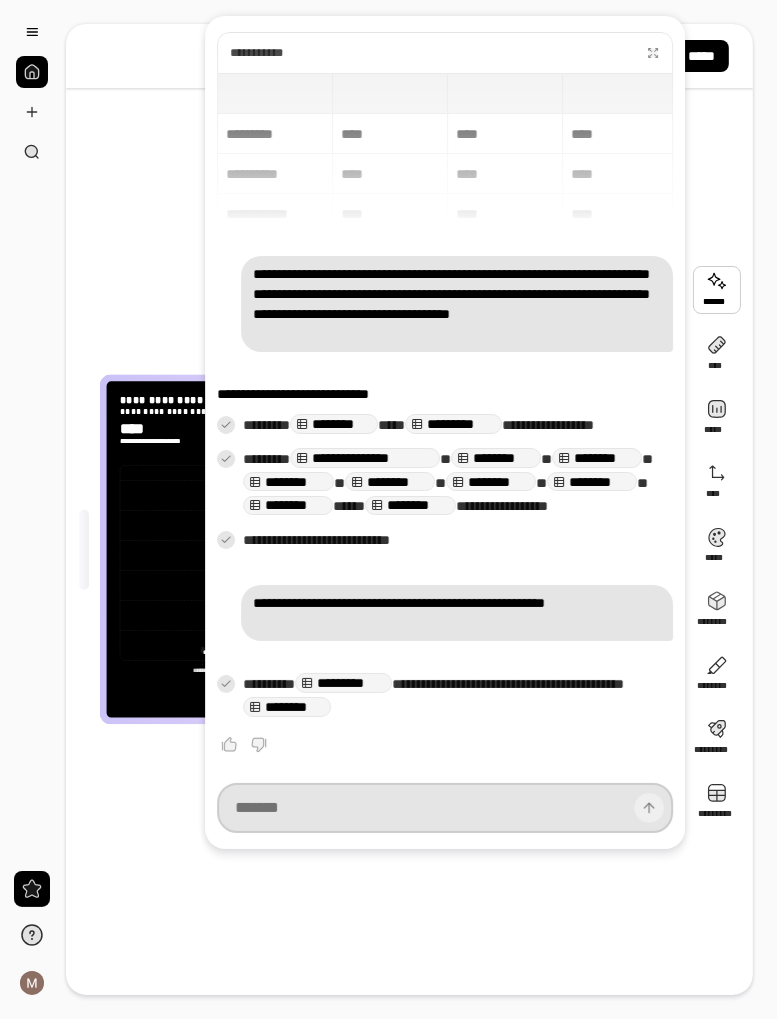 click at bounding box center (445, 808) 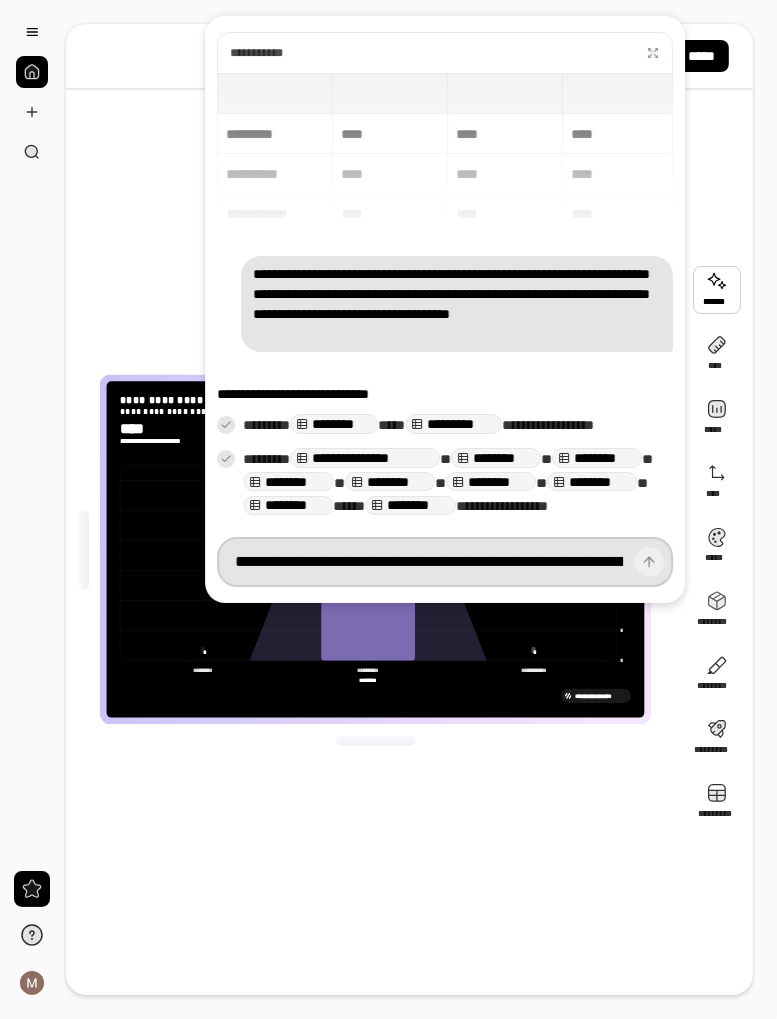 scroll, scrollTop: 0, scrollLeft: 992, axis: horizontal 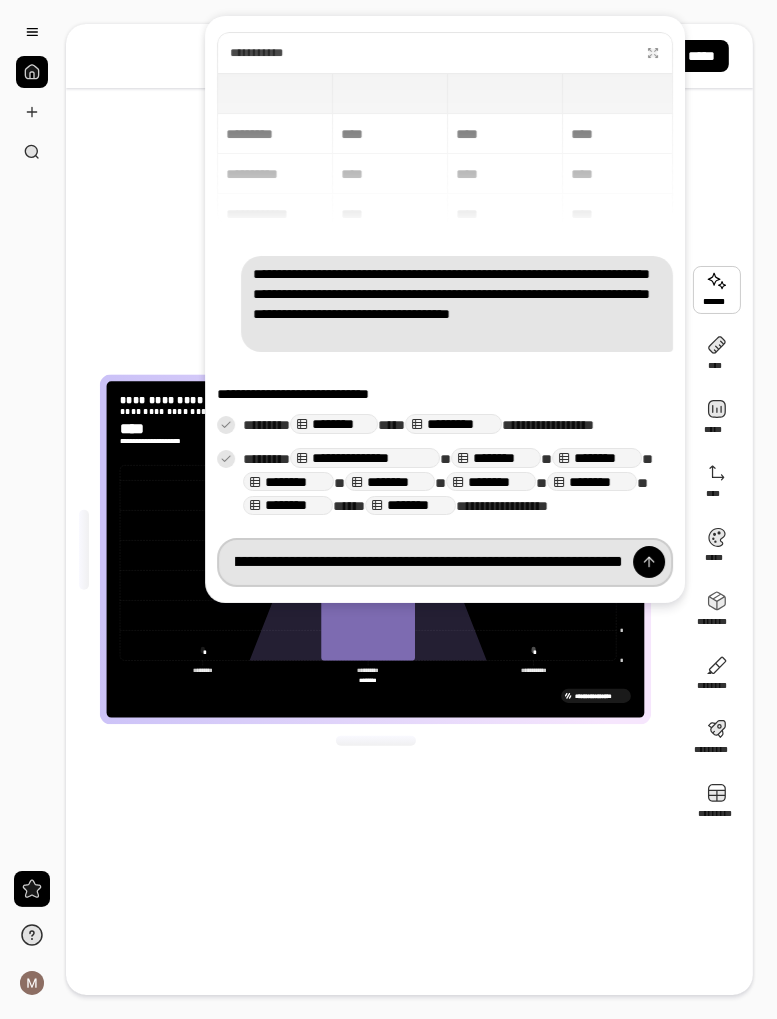 type on "**********" 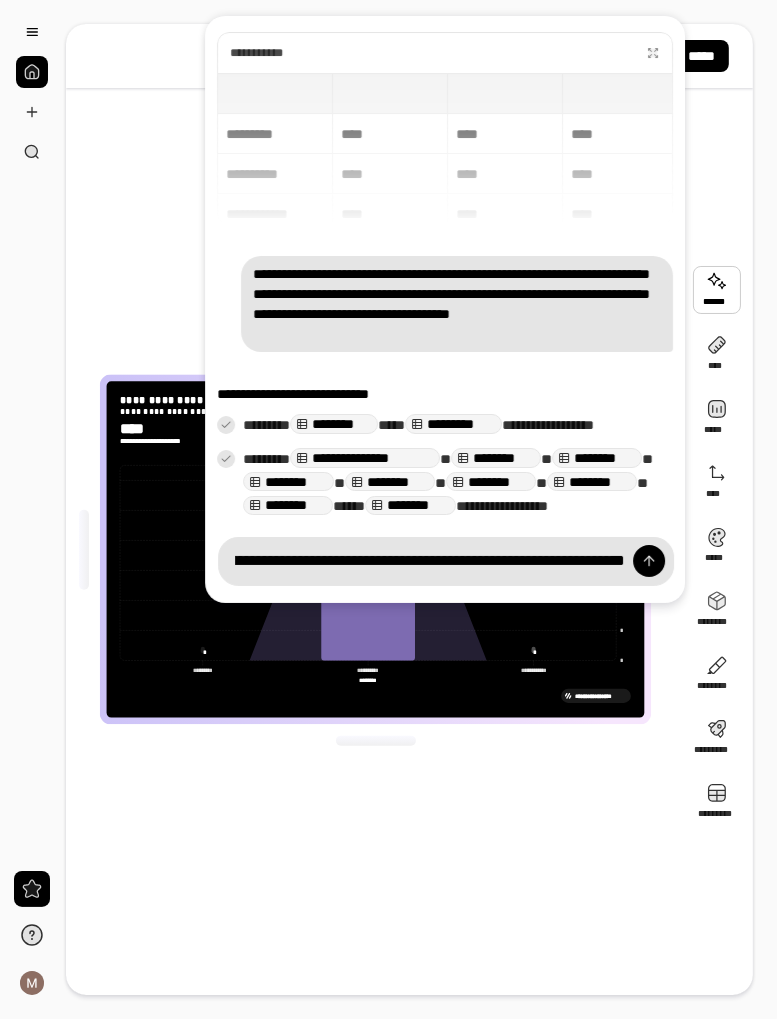 click at bounding box center (649, 561) 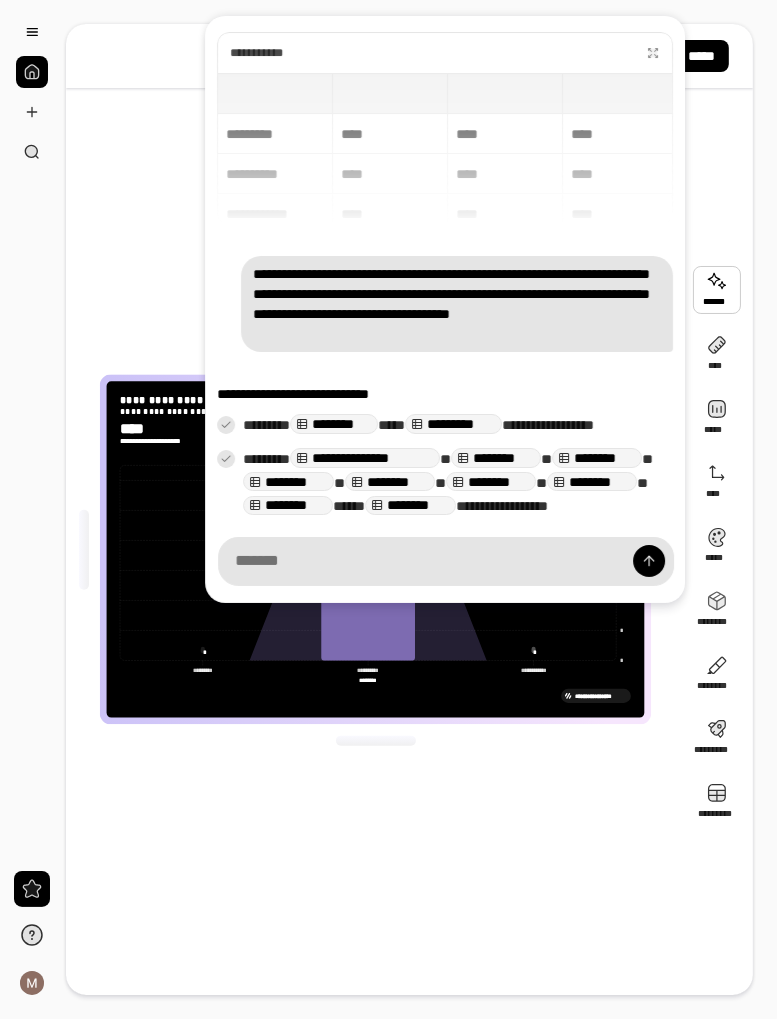 scroll, scrollTop: 0, scrollLeft: 0, axis: both 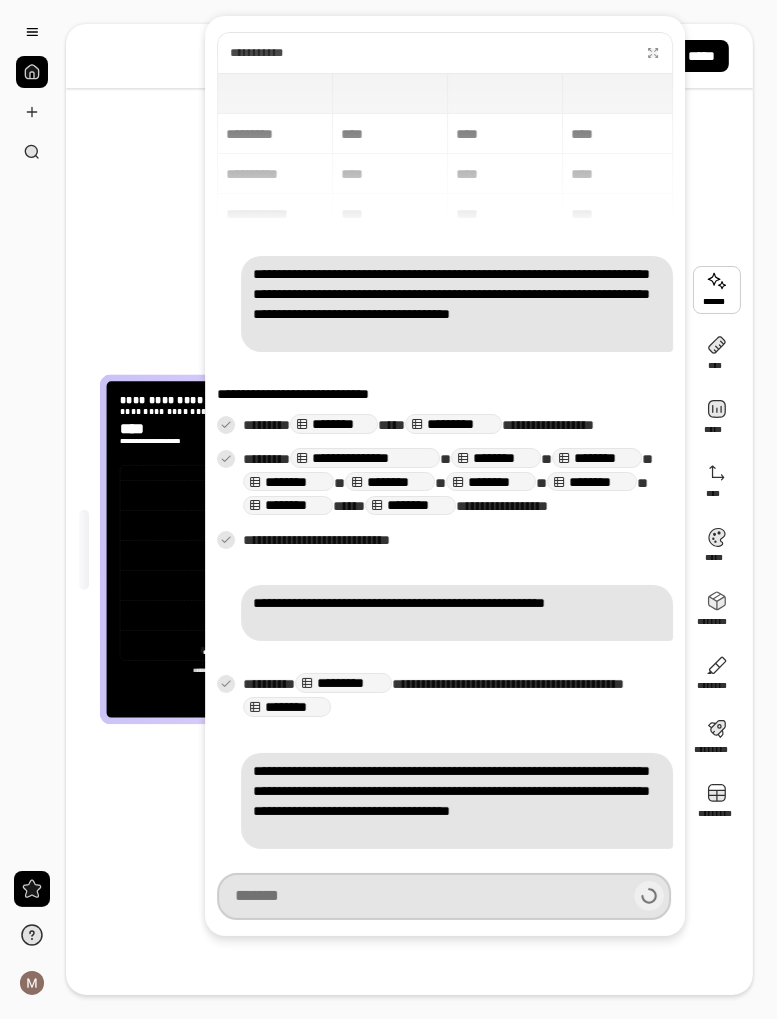 click at bounding box center [444, 896] 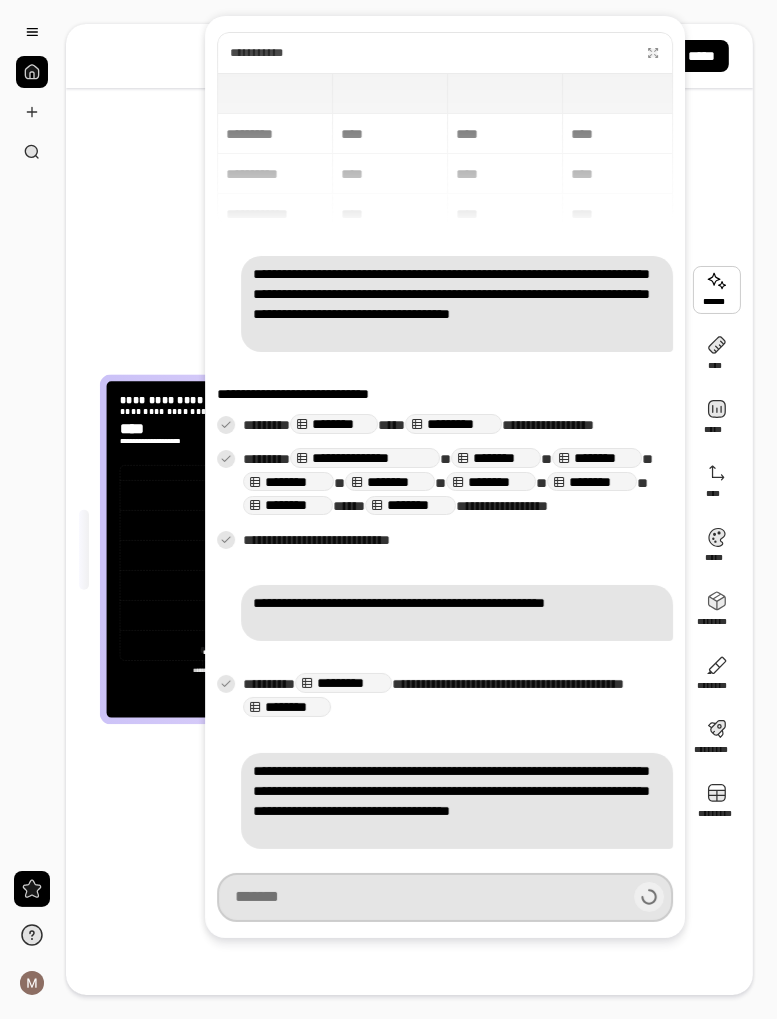 click at bounding box center [445, 898] 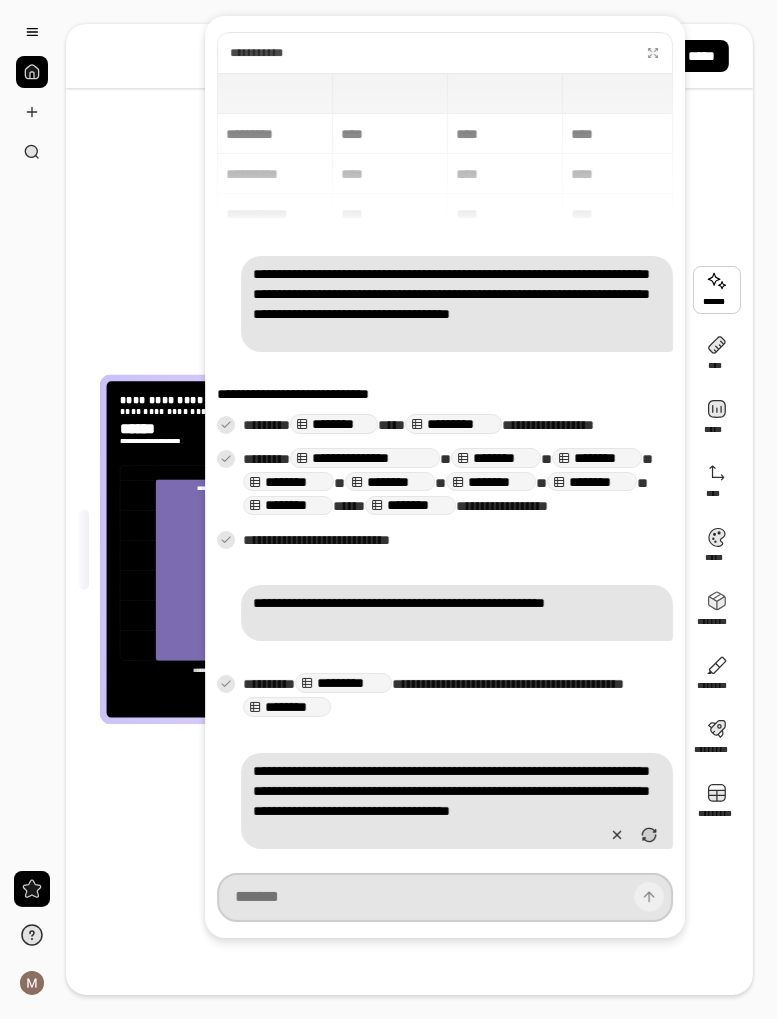 type on "*****" 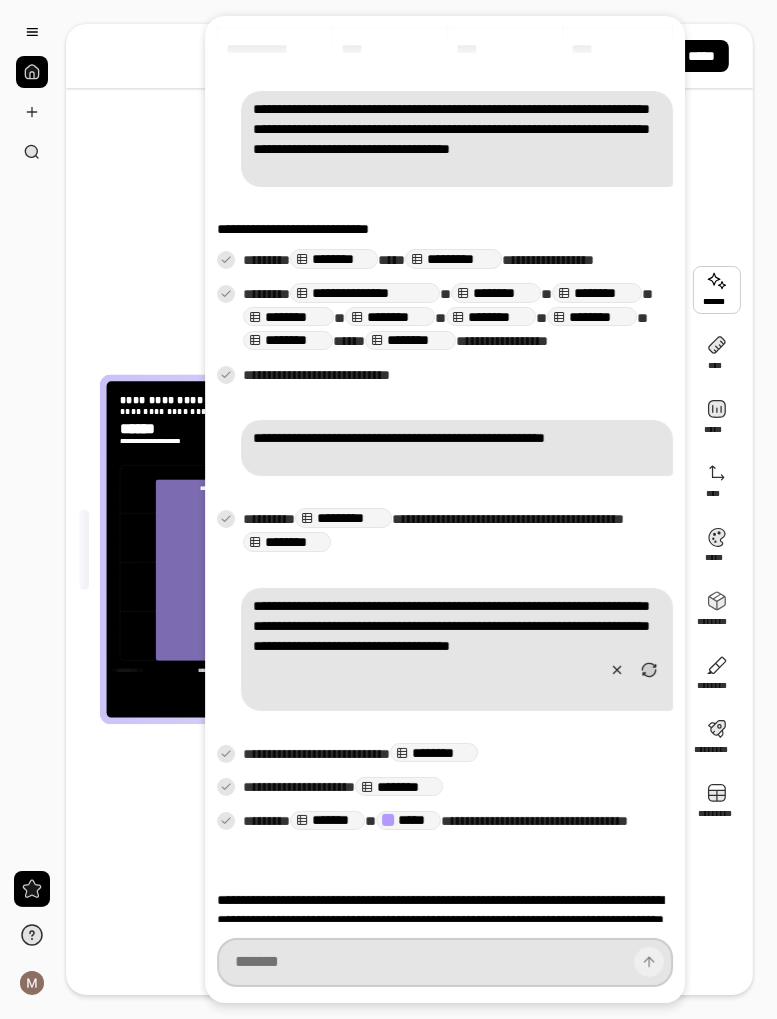 scroll, scrollTop: 278, scrollLeft: 0, axis: vertical 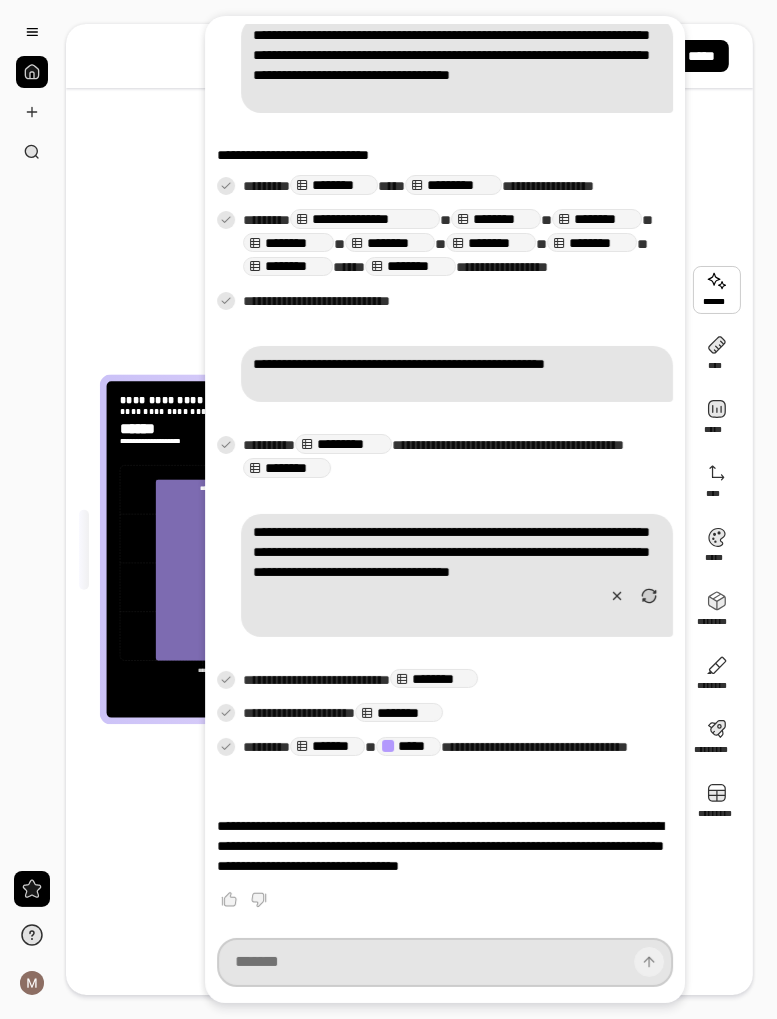 click at bounding box center (445, 963) 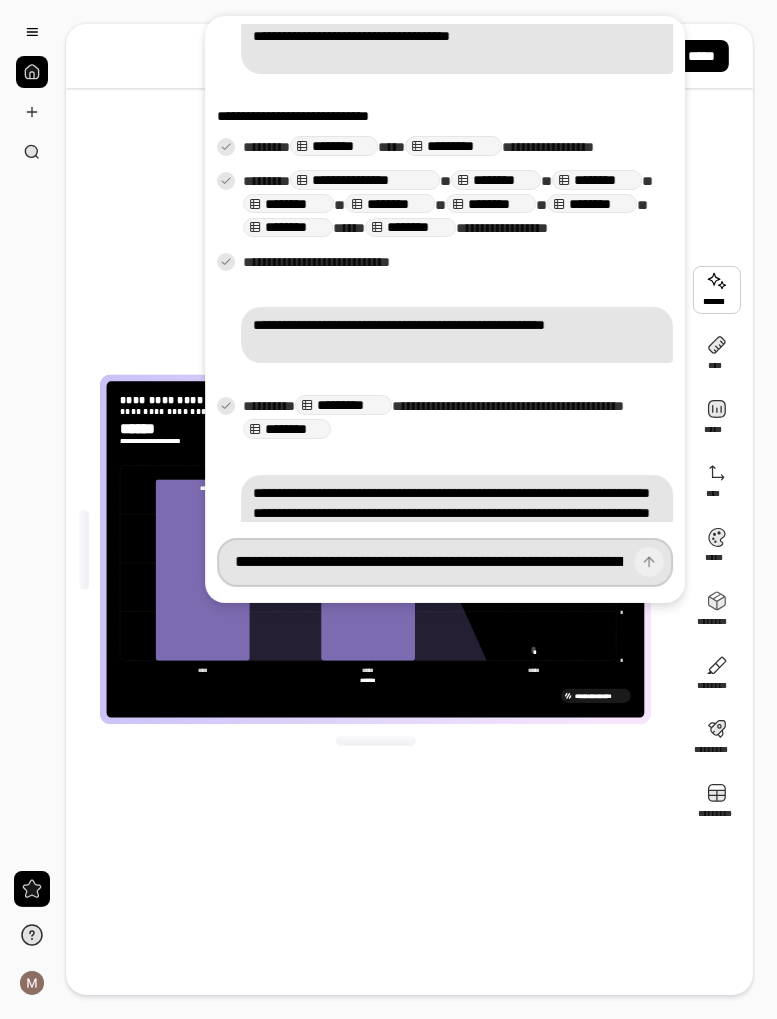 scroll, scrollTop: 0, scrollLeft: 170, axis: horizontal 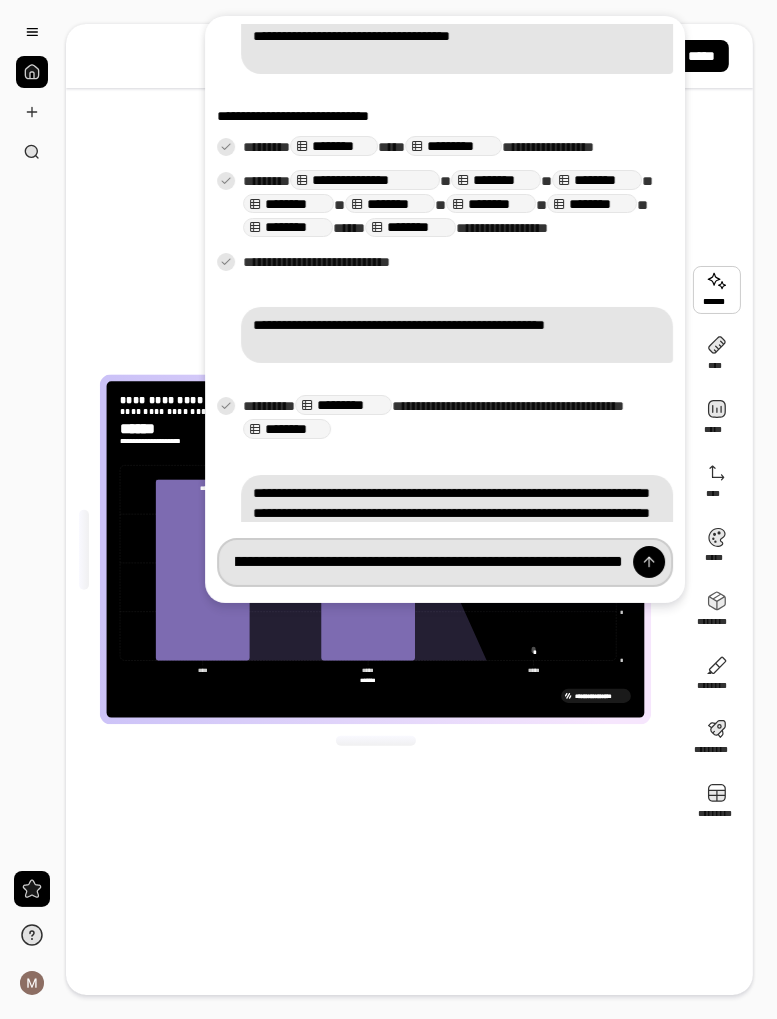type on "**********" 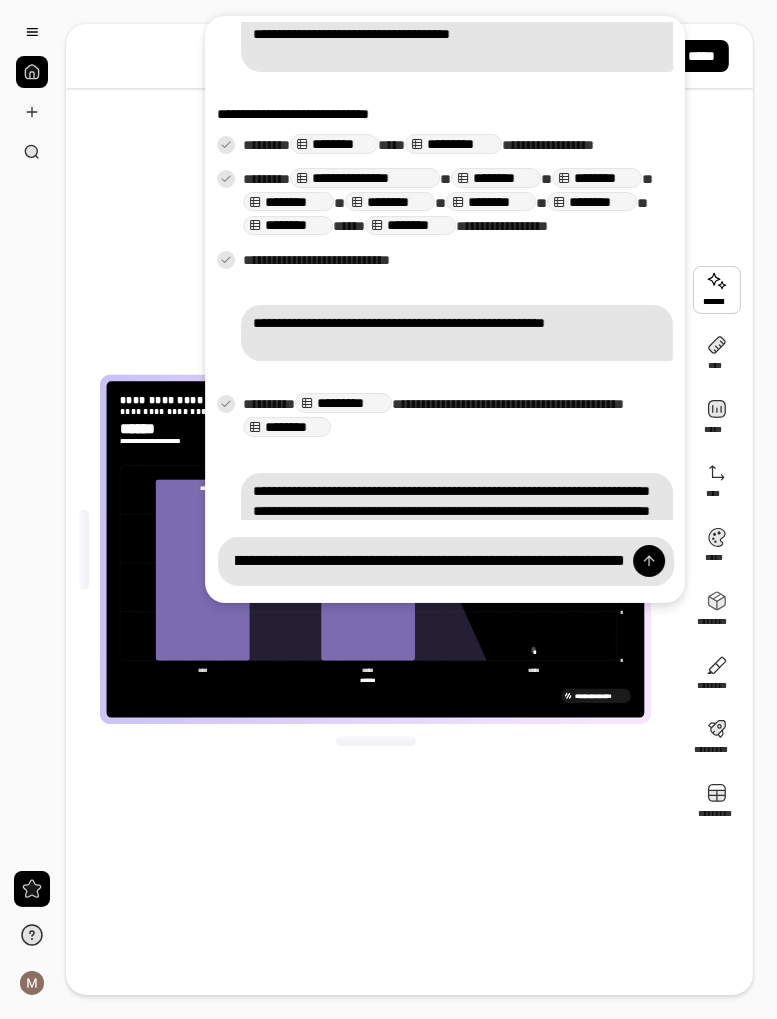 click at bounding box center (649, 561) 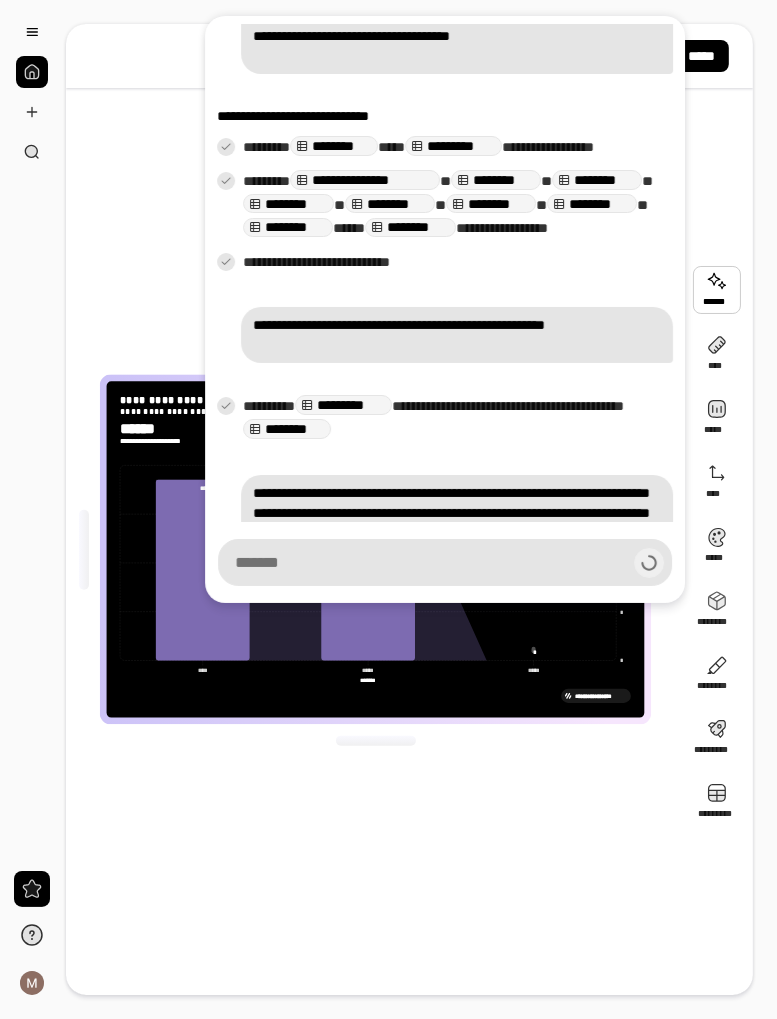 scroll, scrollTop: 0, scrollLeft: 0, axis: both 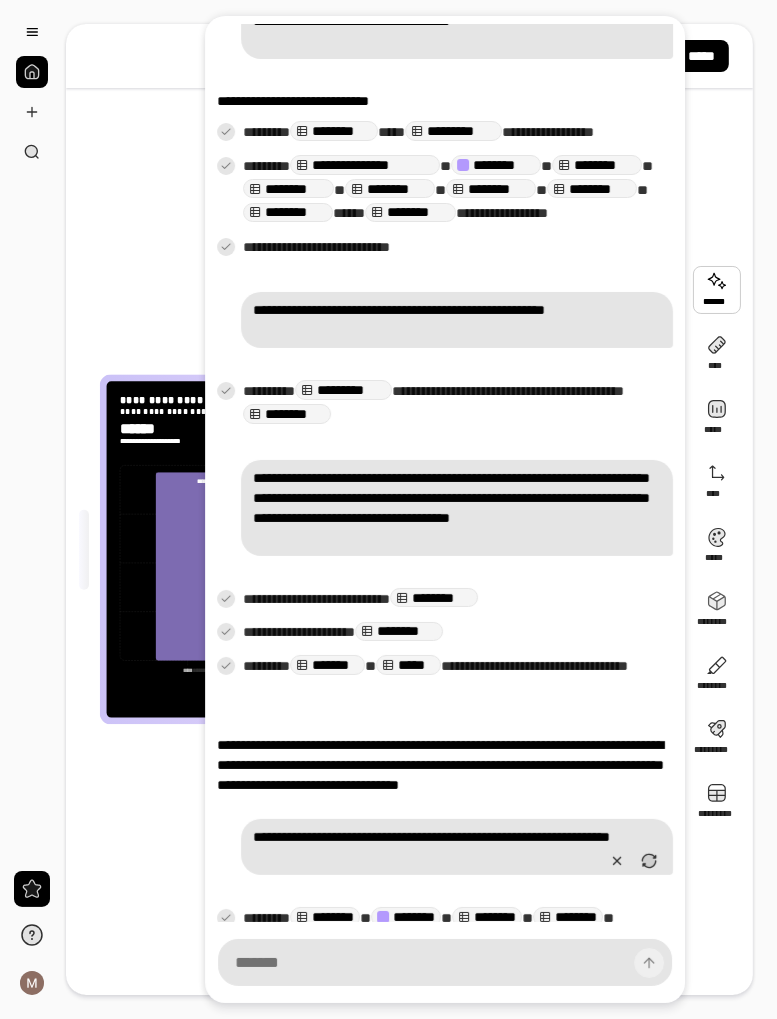 type on "********" 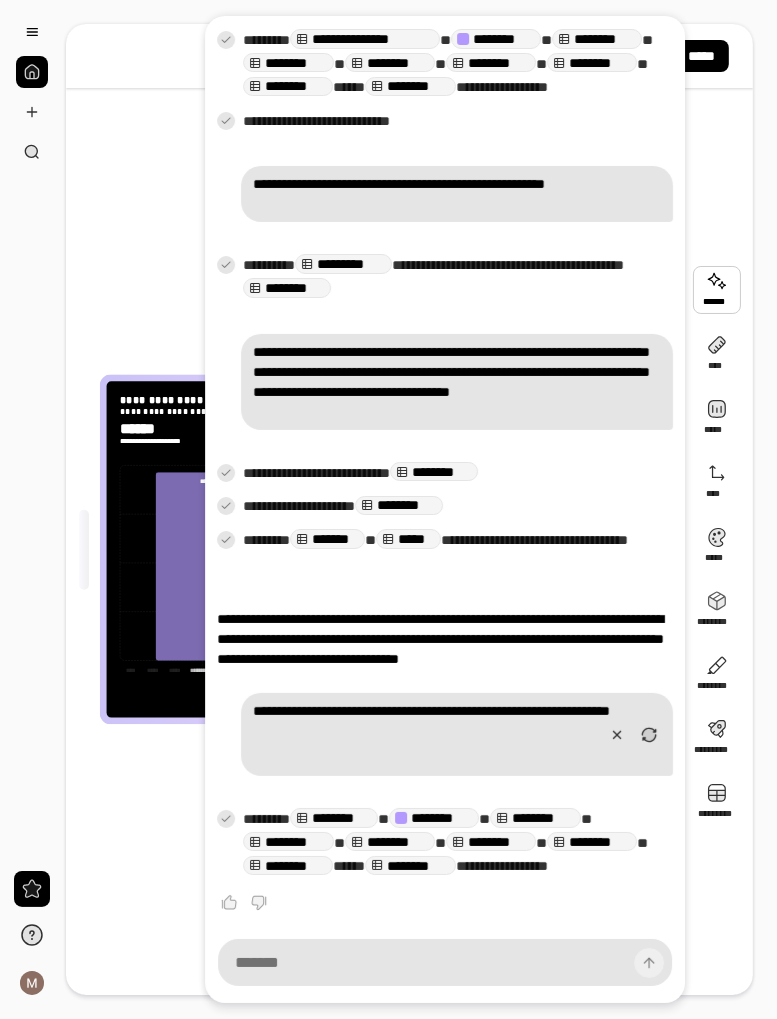 scroll, scrollTop: 461, scrollLeft: 0, axis: vertical 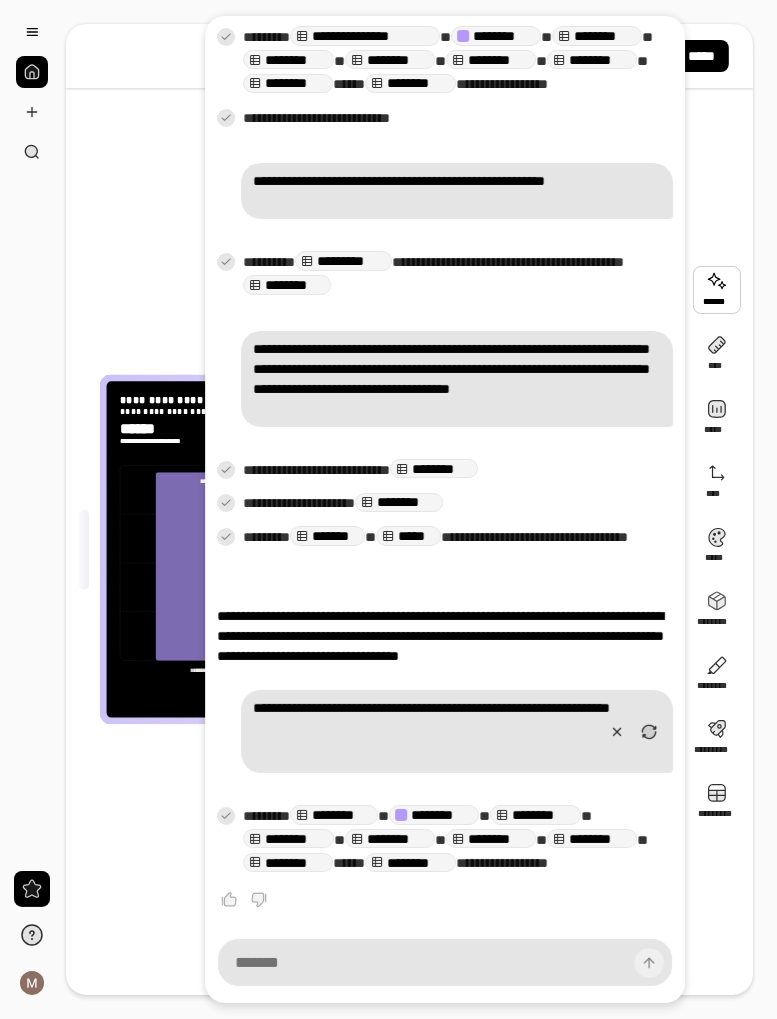 click on "**********" at bounding box center (375, 549) 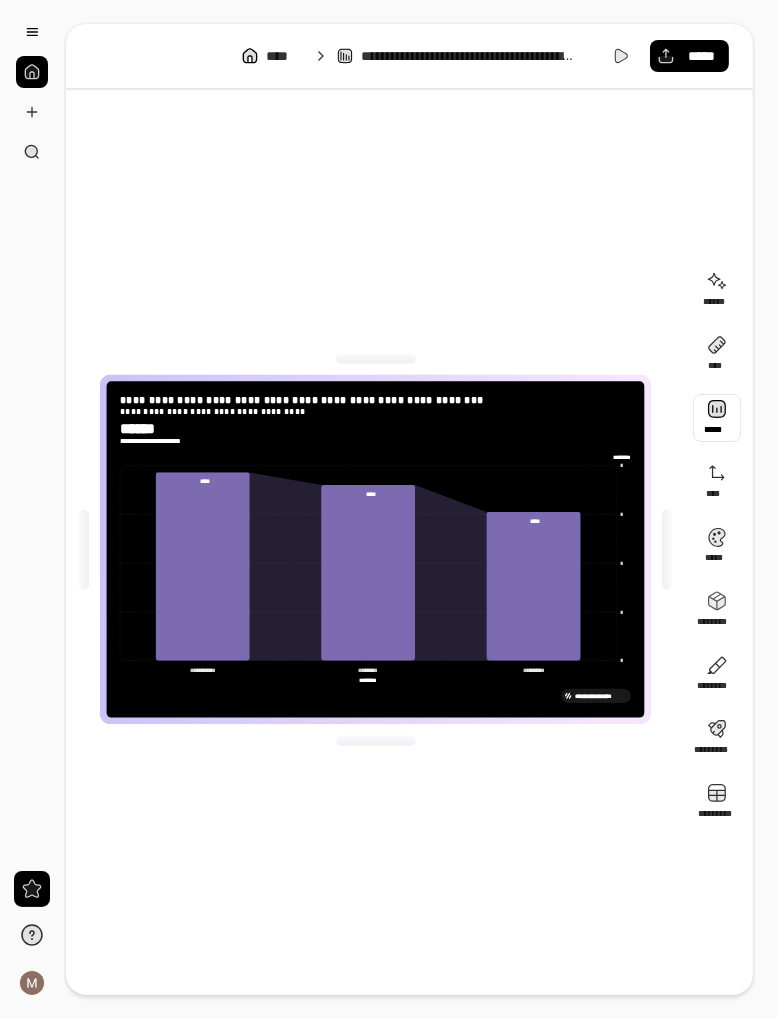 click at bounding box center (717, 418) 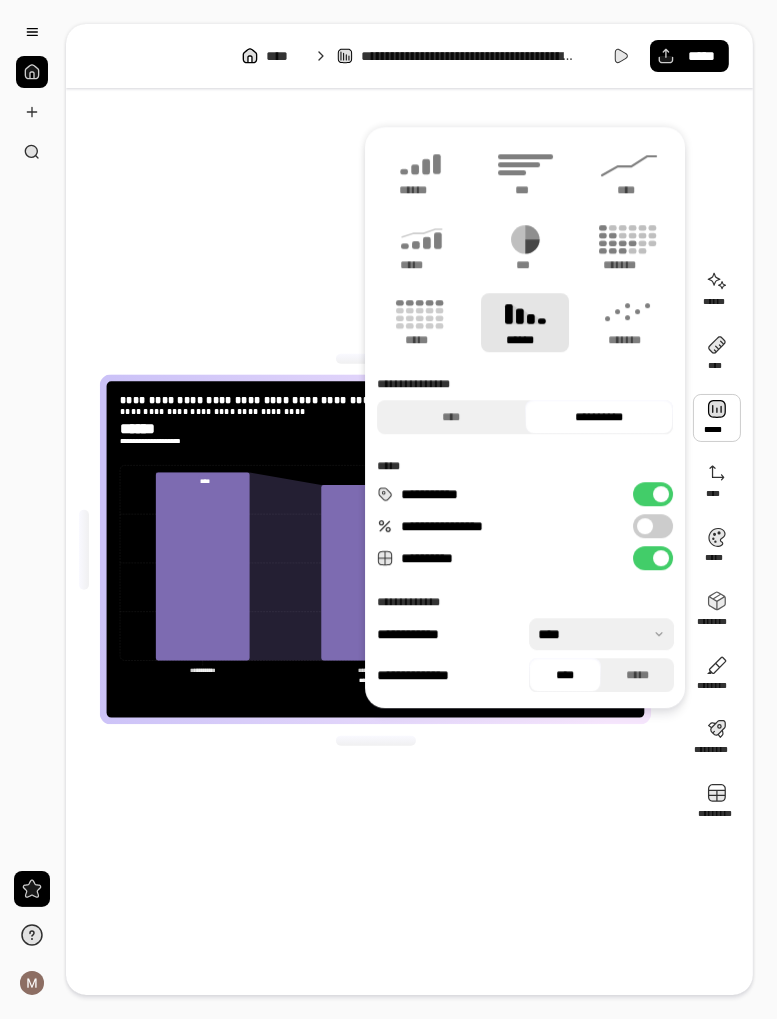 click 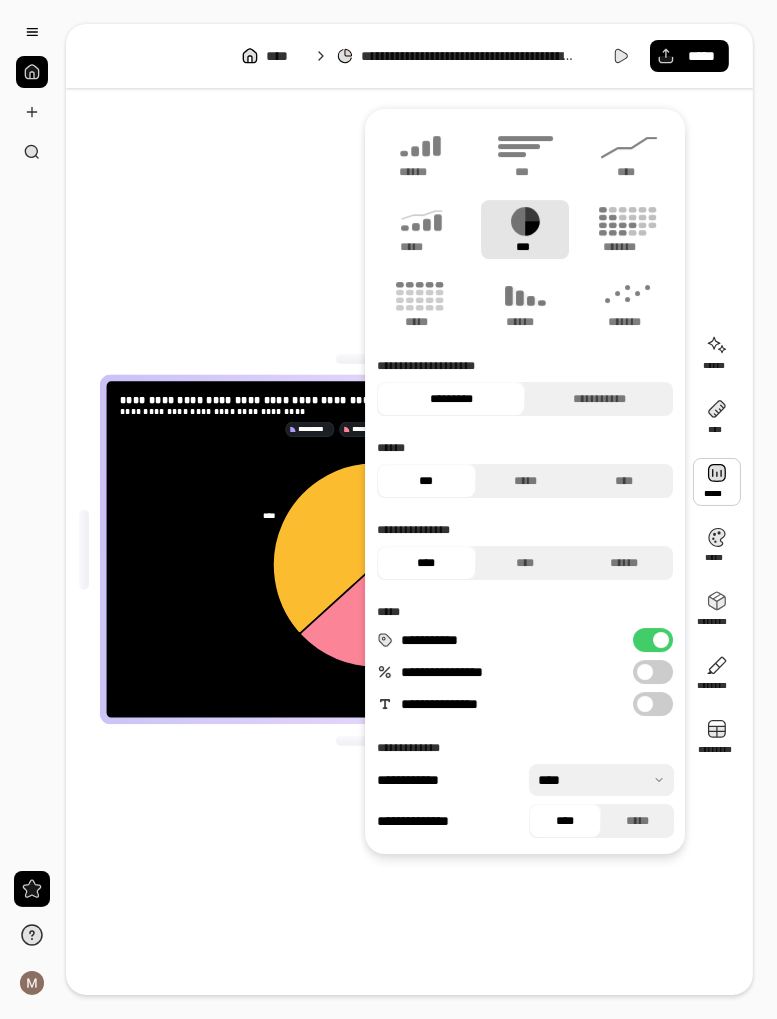 click on "**********" at bounding box center (375, 549) 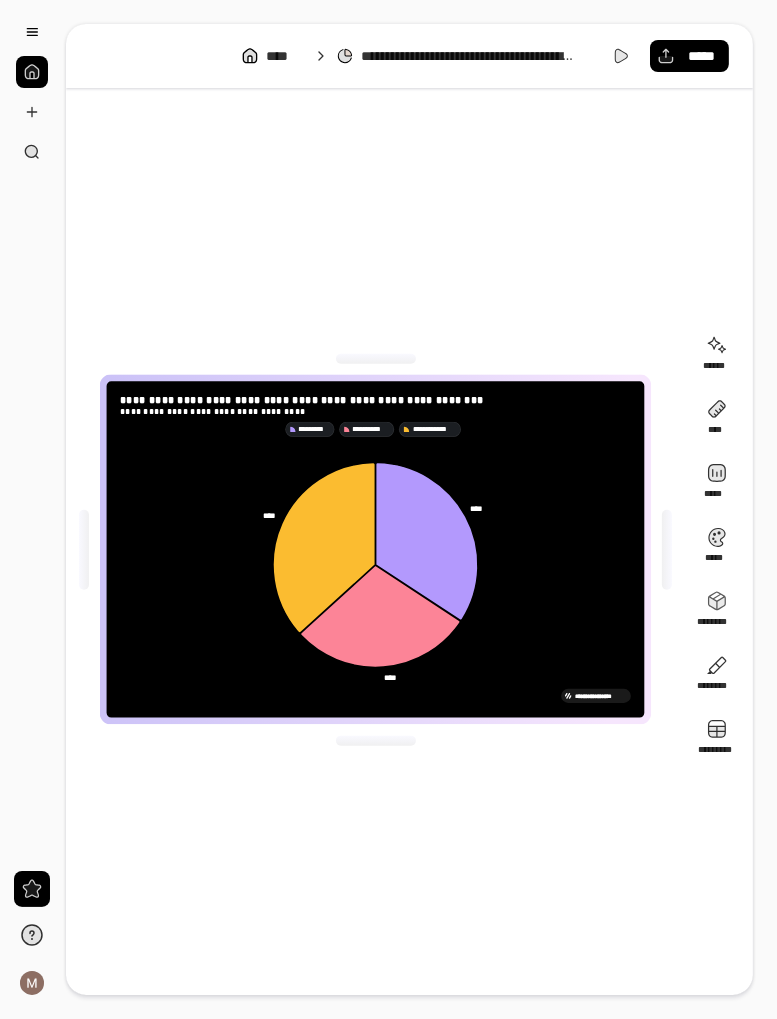 click 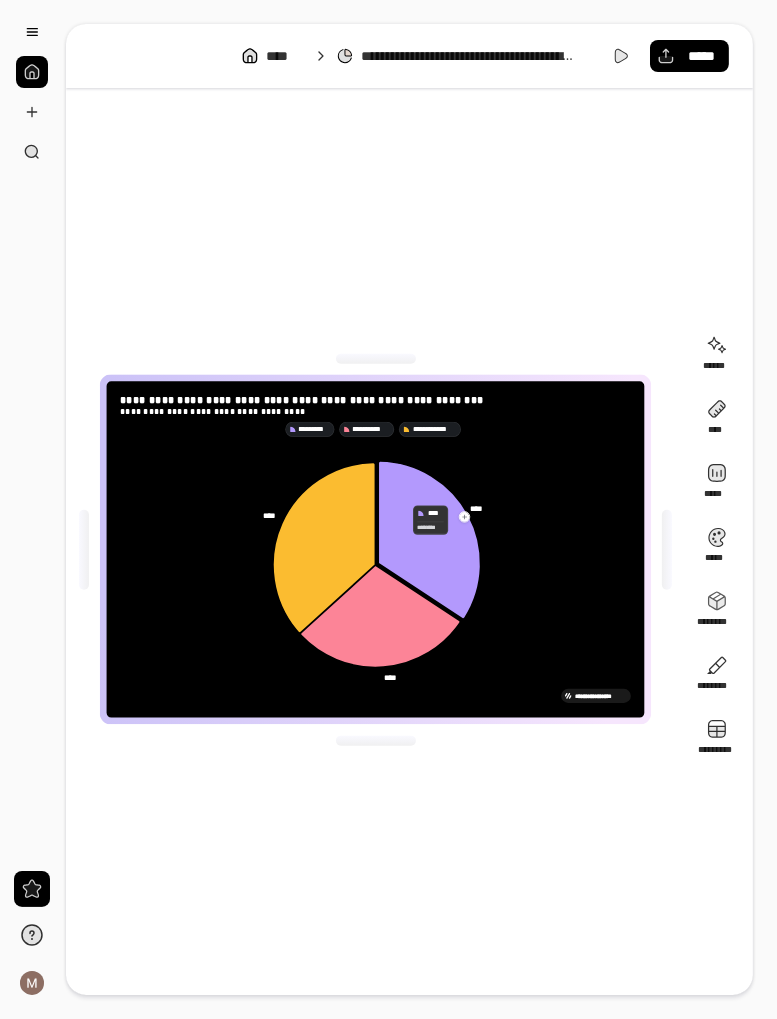 click 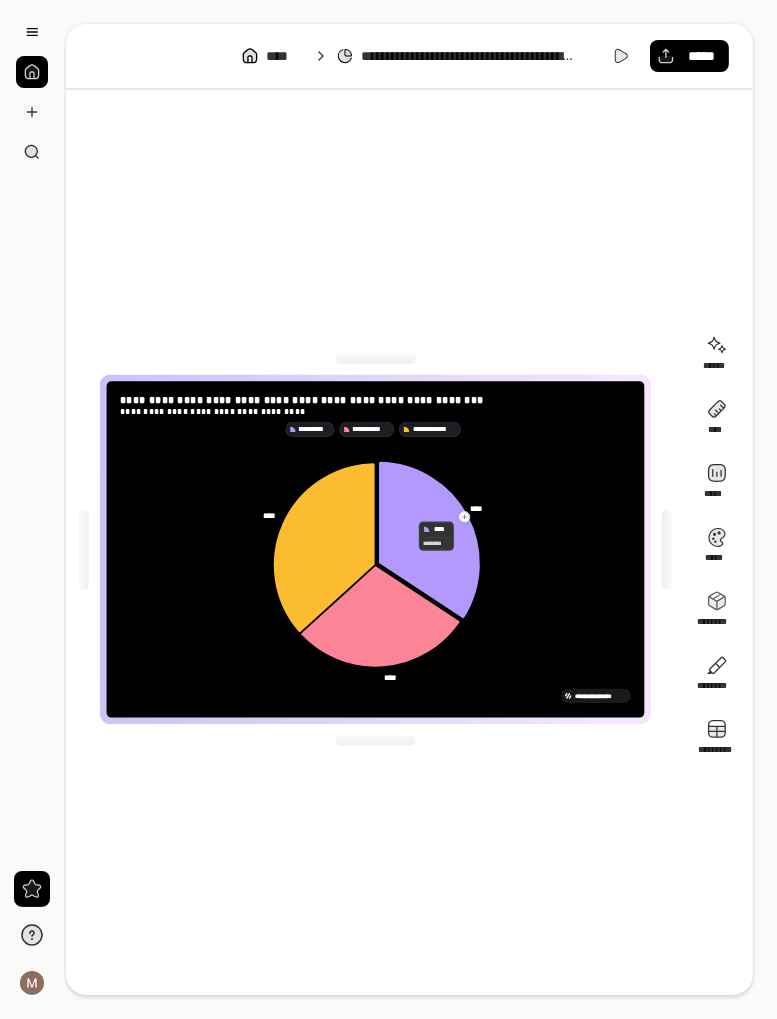 click 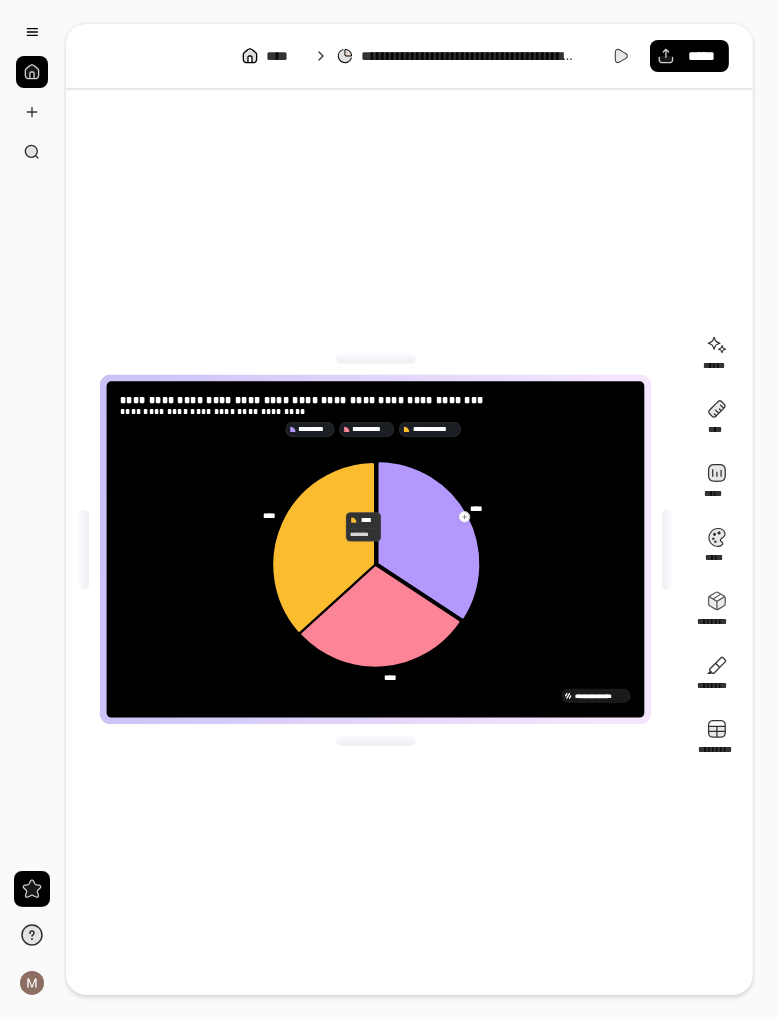 click 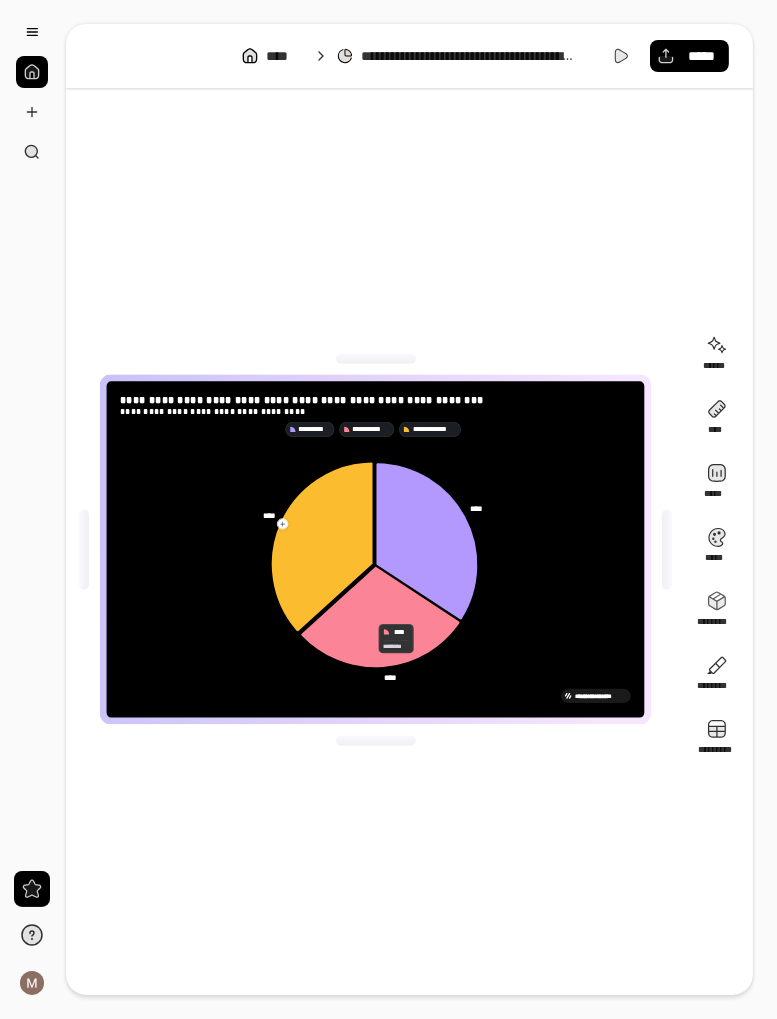 click 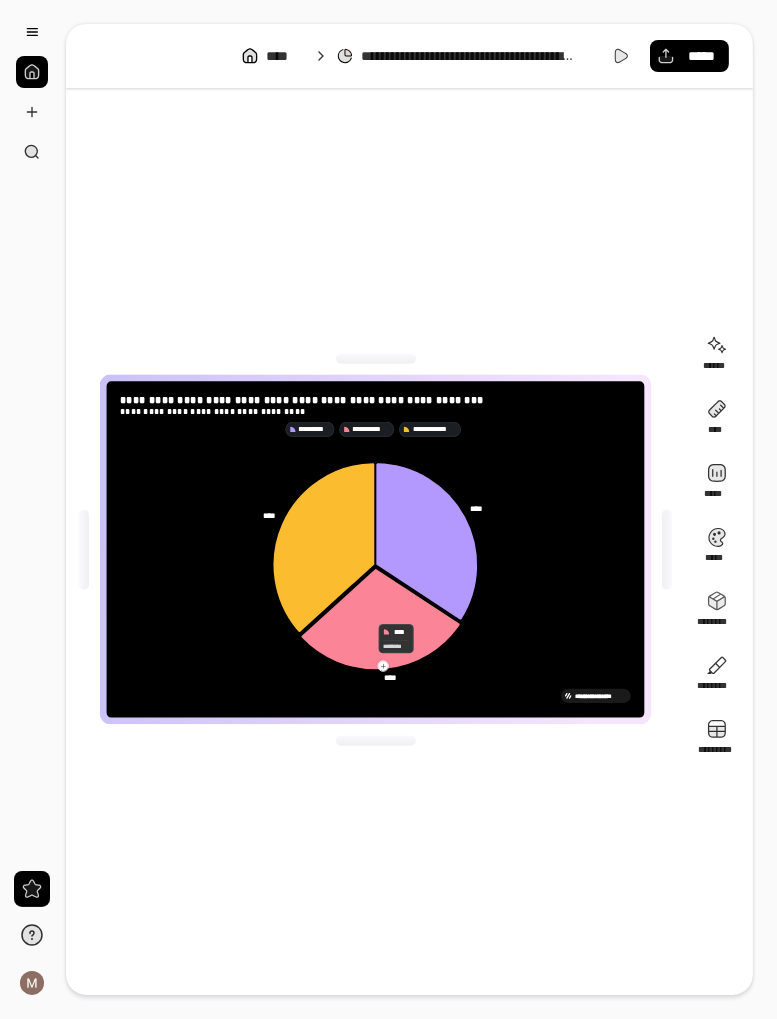 click 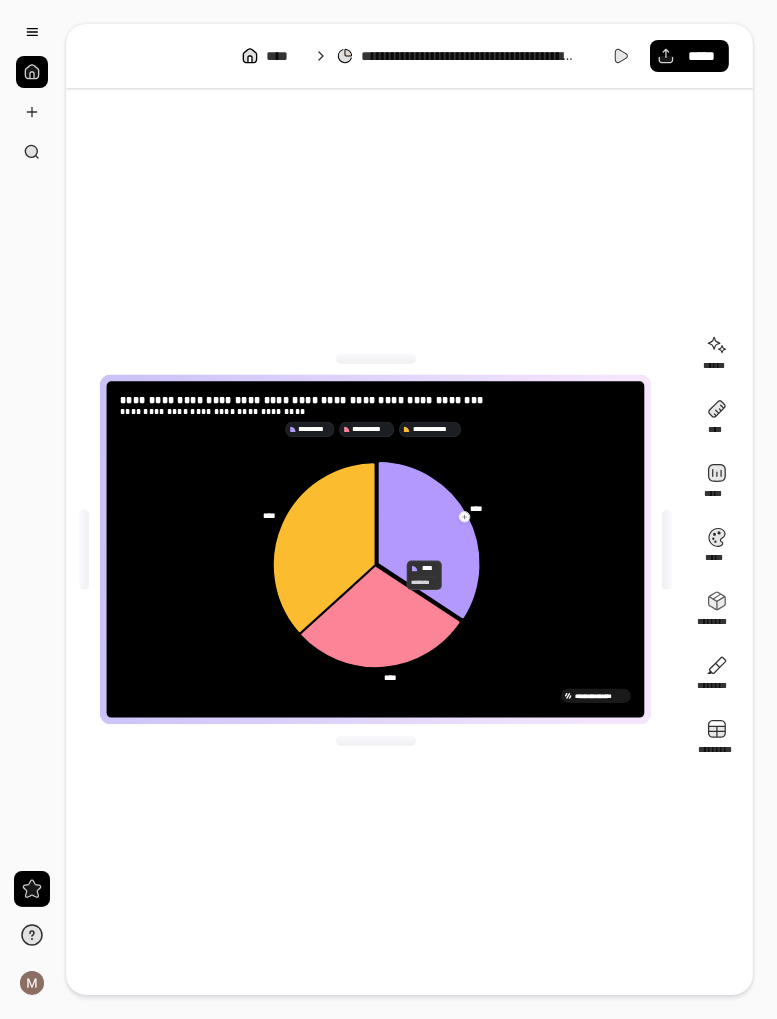 click 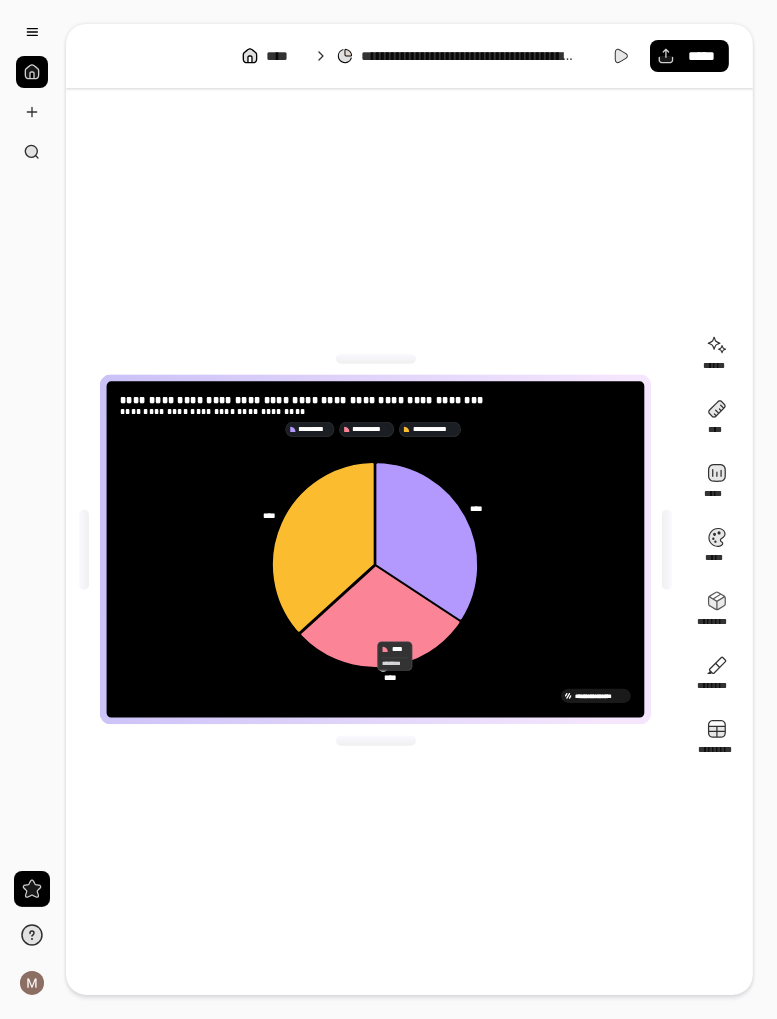 click 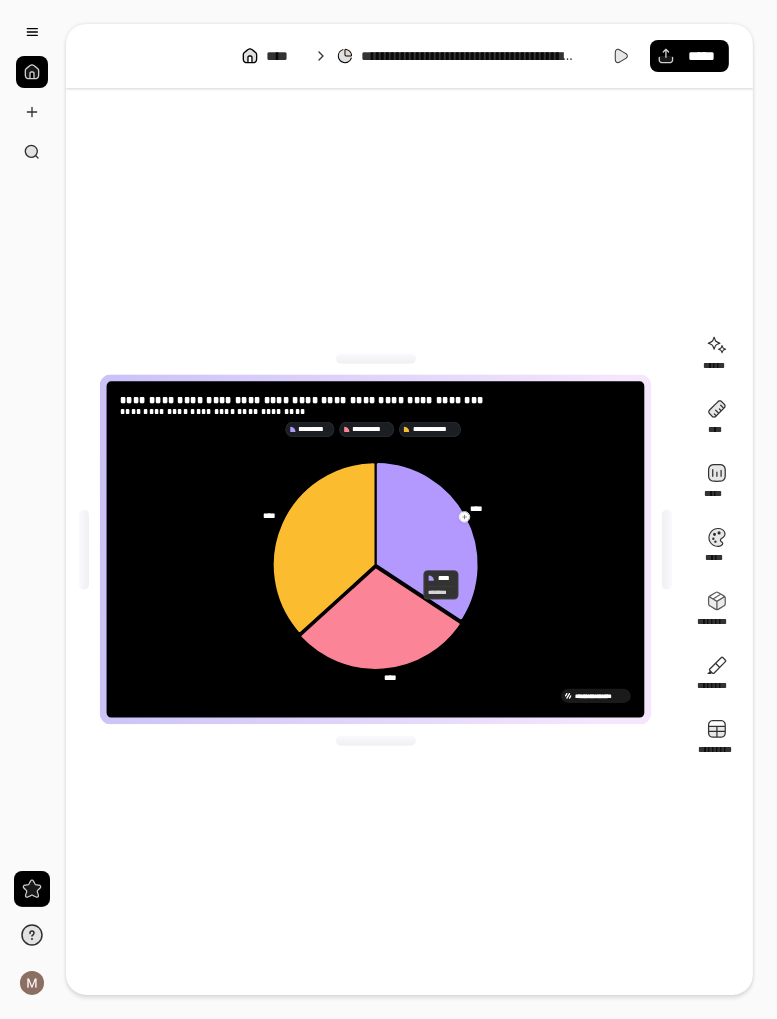 click 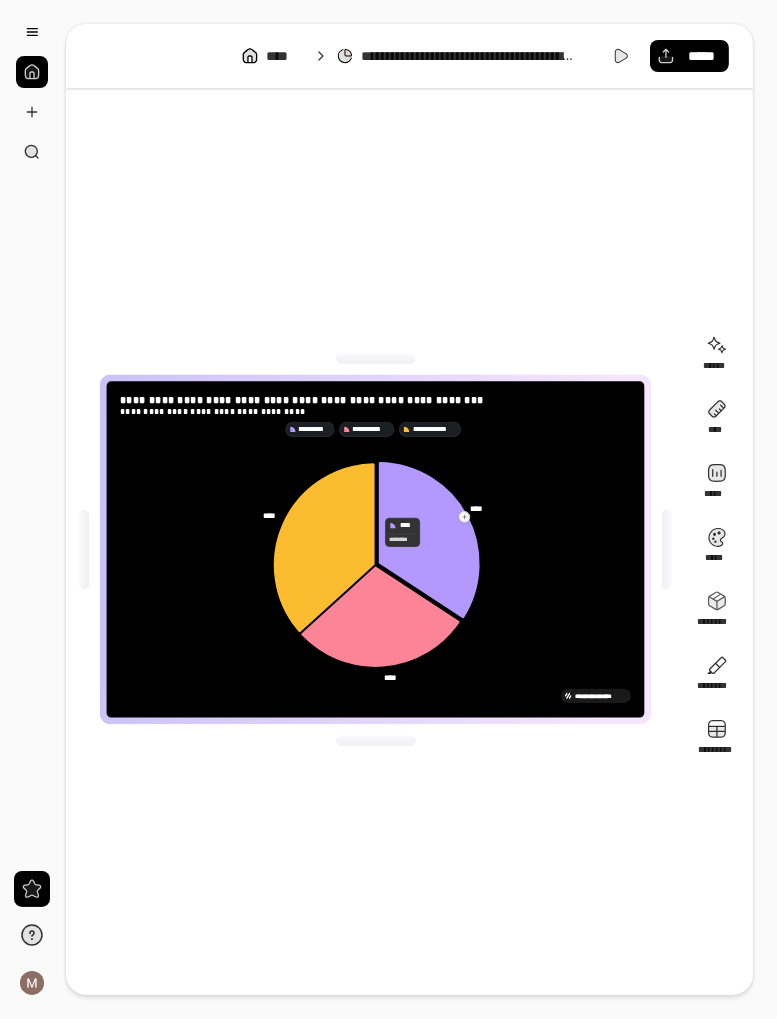 click 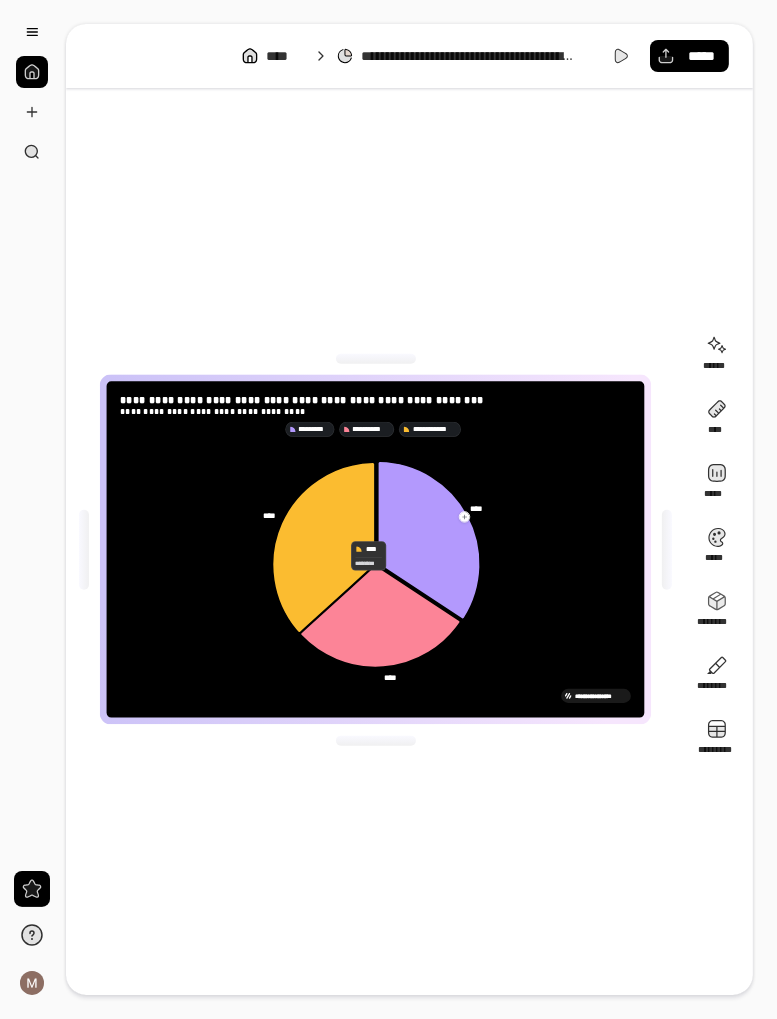 click 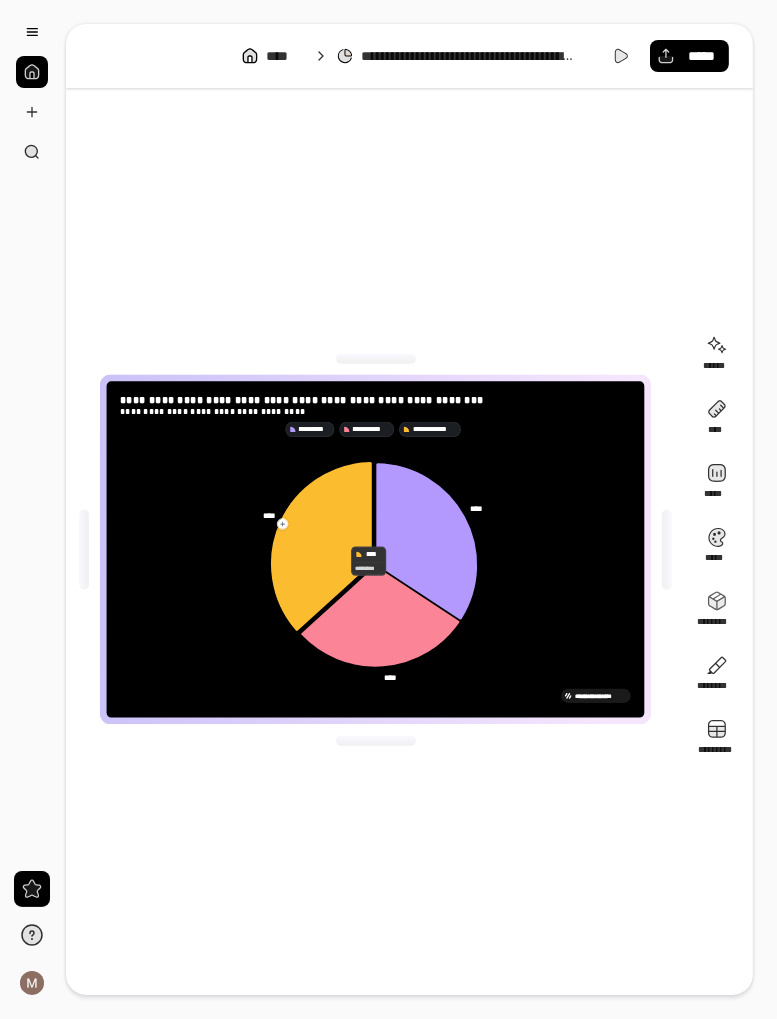 click at bounding box center [32, 112] 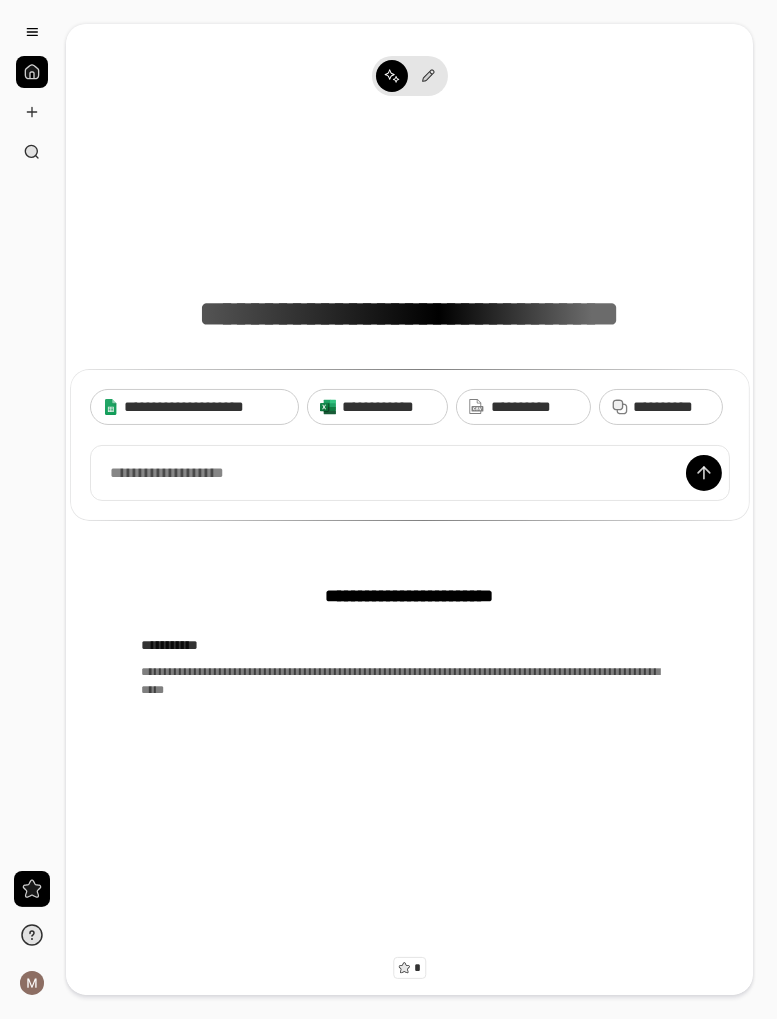 click at bounding box center [410, 473] 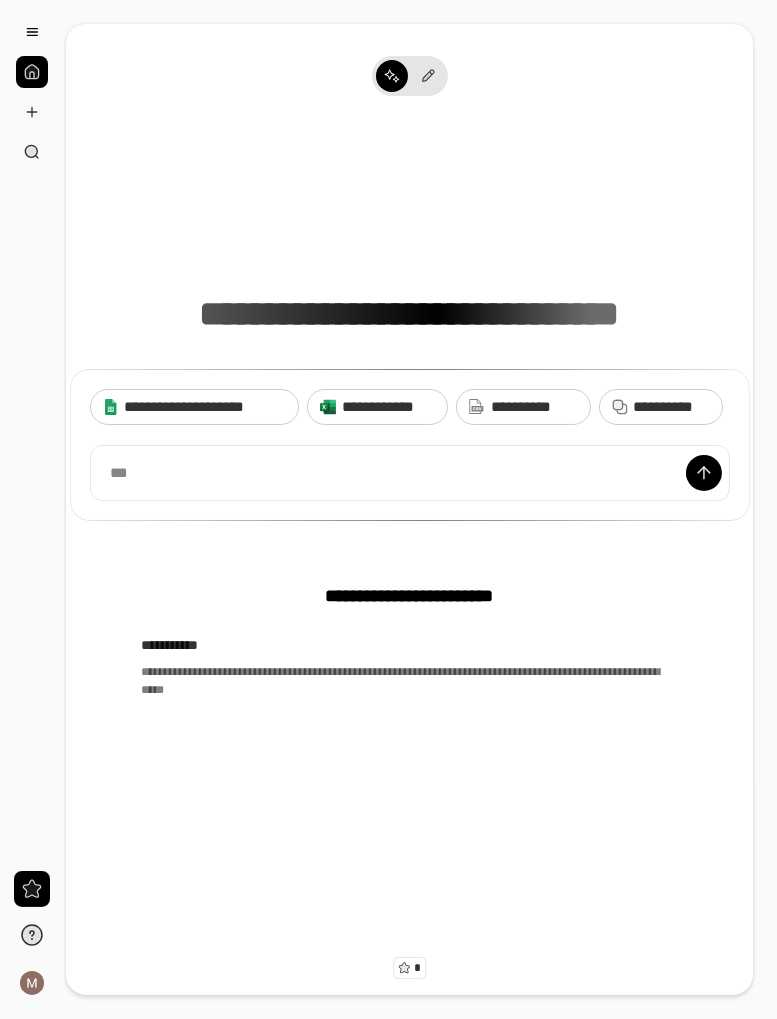 type 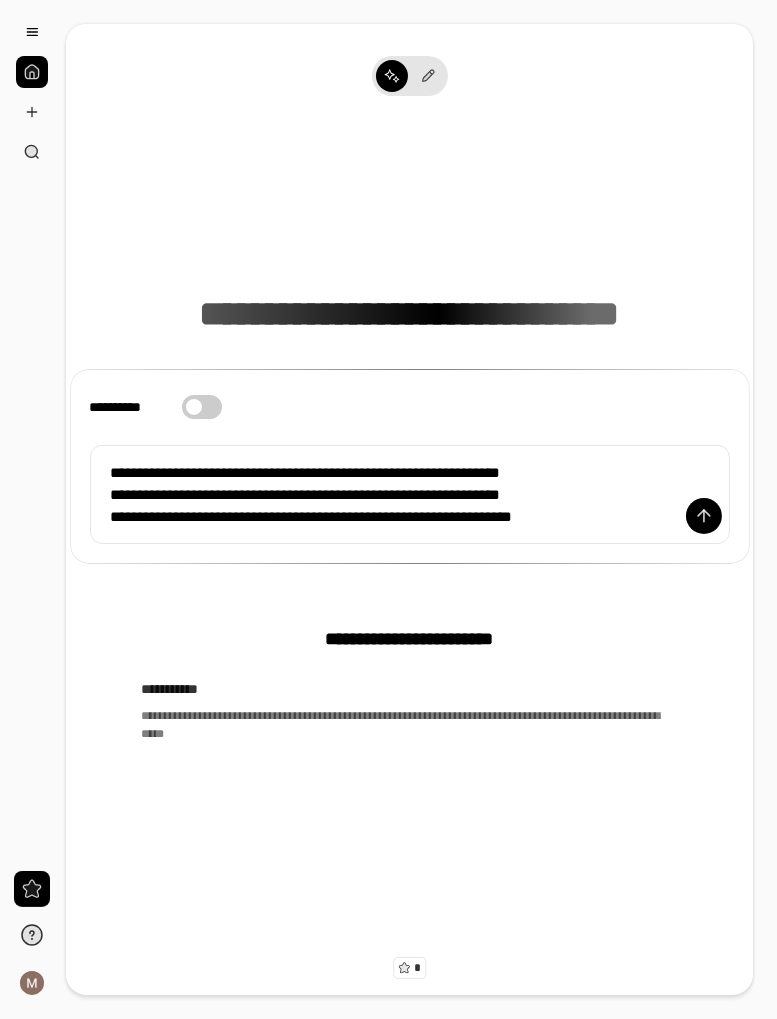 click on "**********" at bounding box center [394, 517] 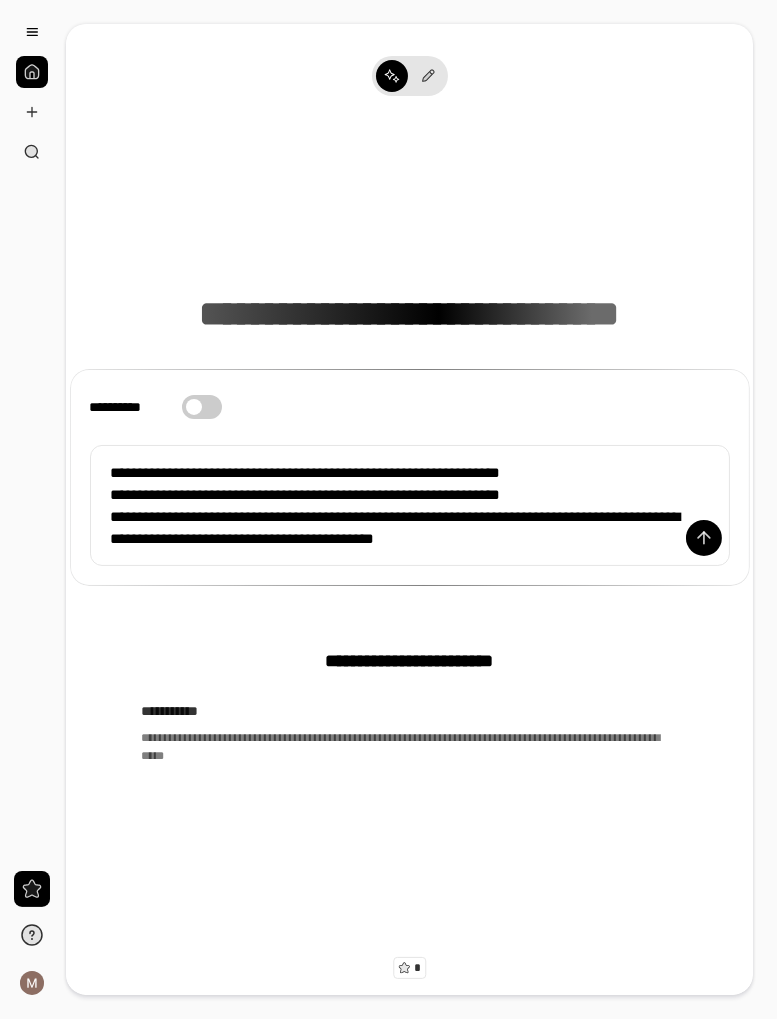 click on "**********" at bounding box center [394, 528] 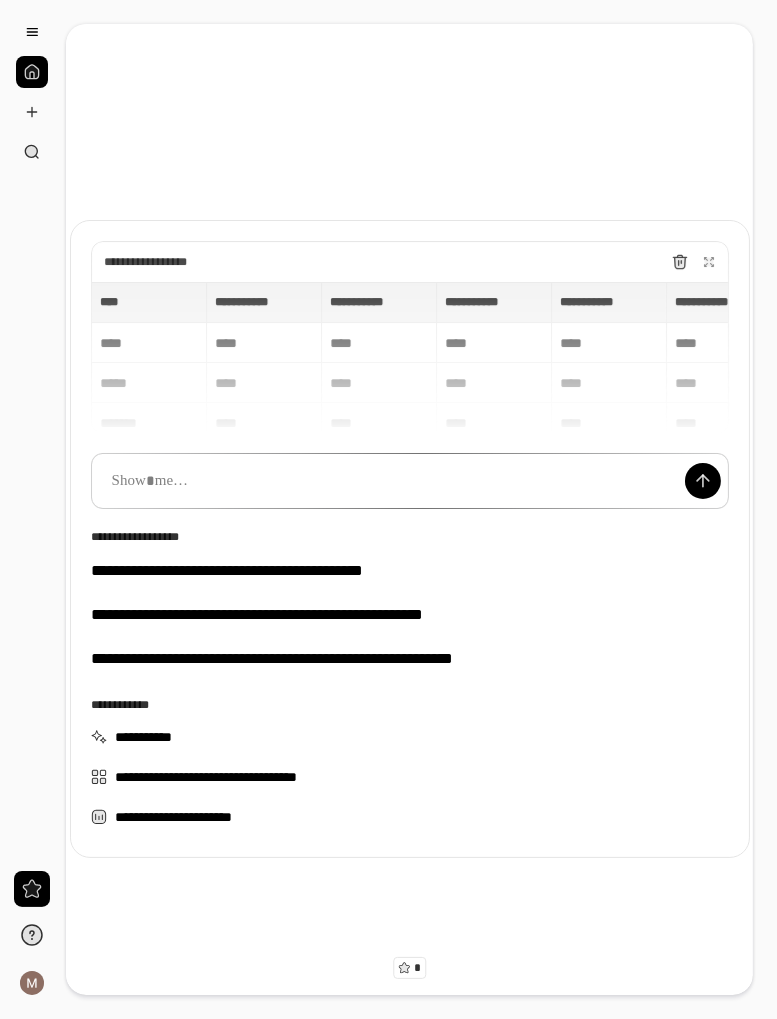 scroll, scrollTop: 0, scrollLeft: 12, axis: horizontal 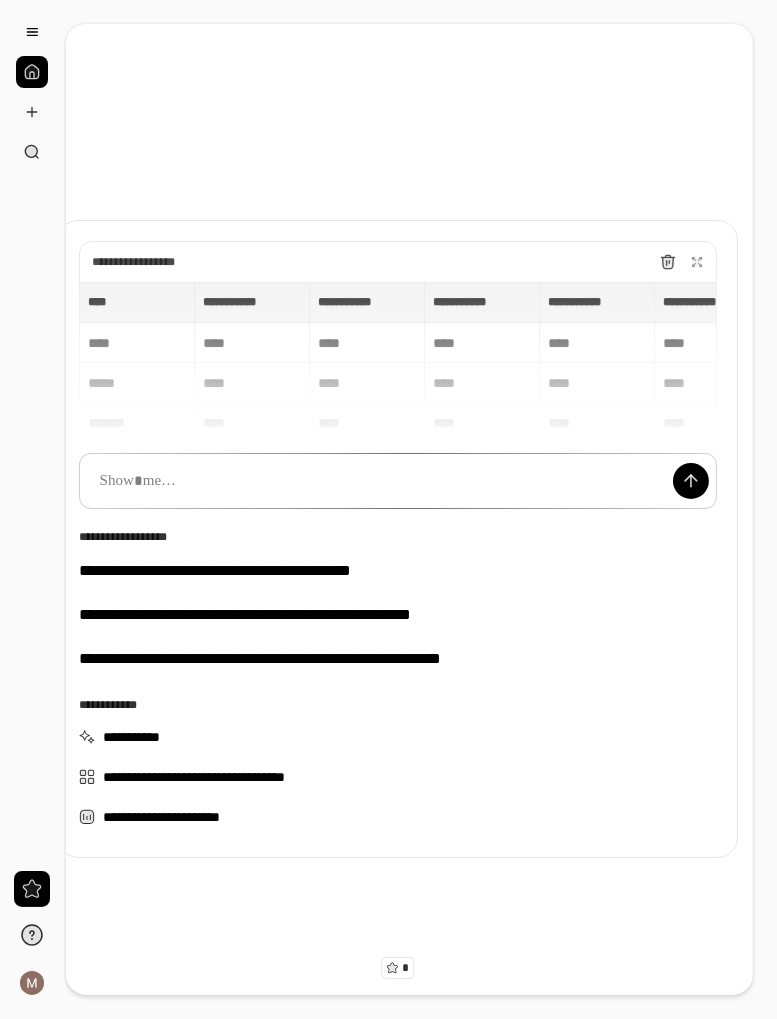 click at bounding box center (398, 481) 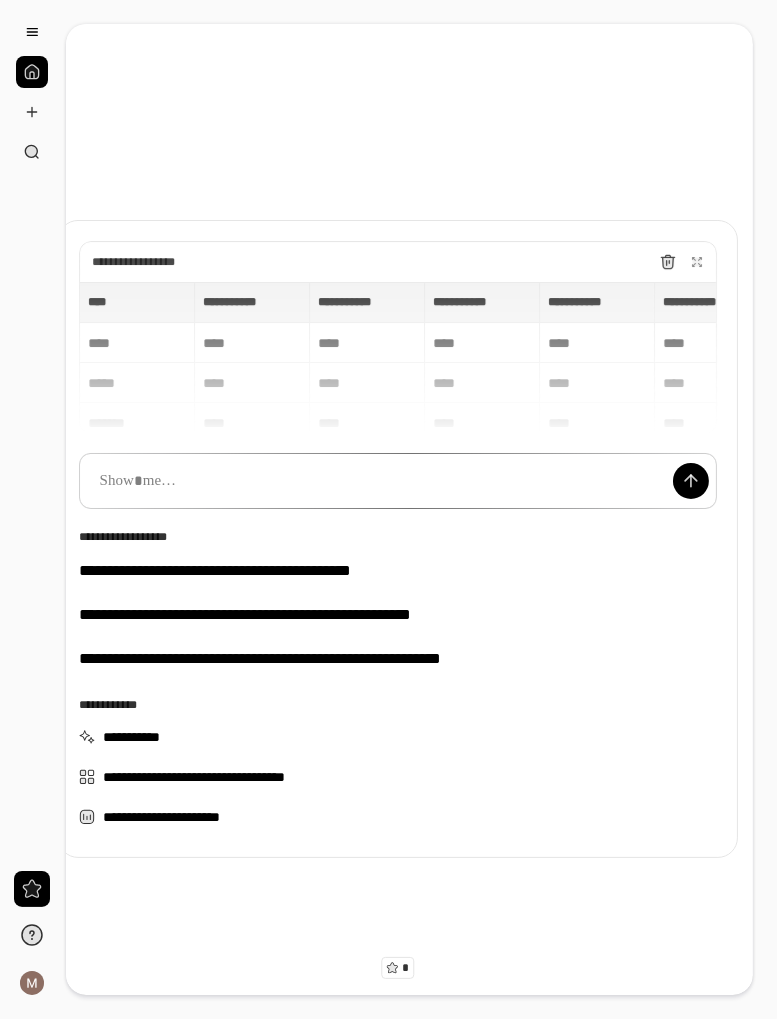 type 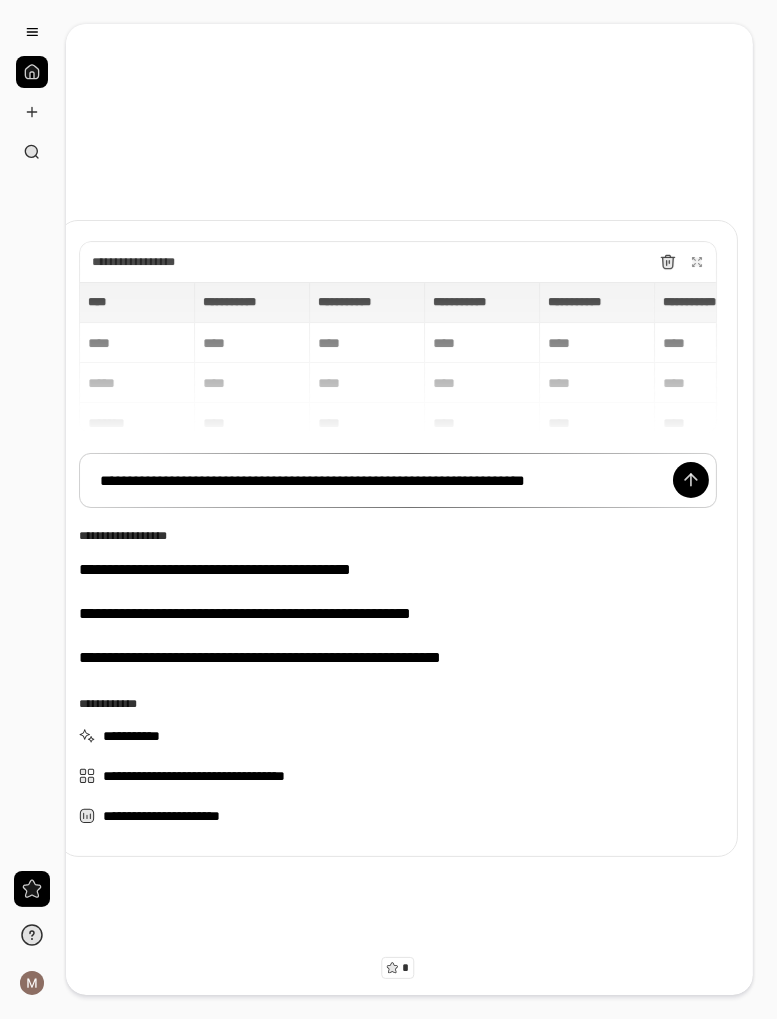 click at bounding box center [691, 480] 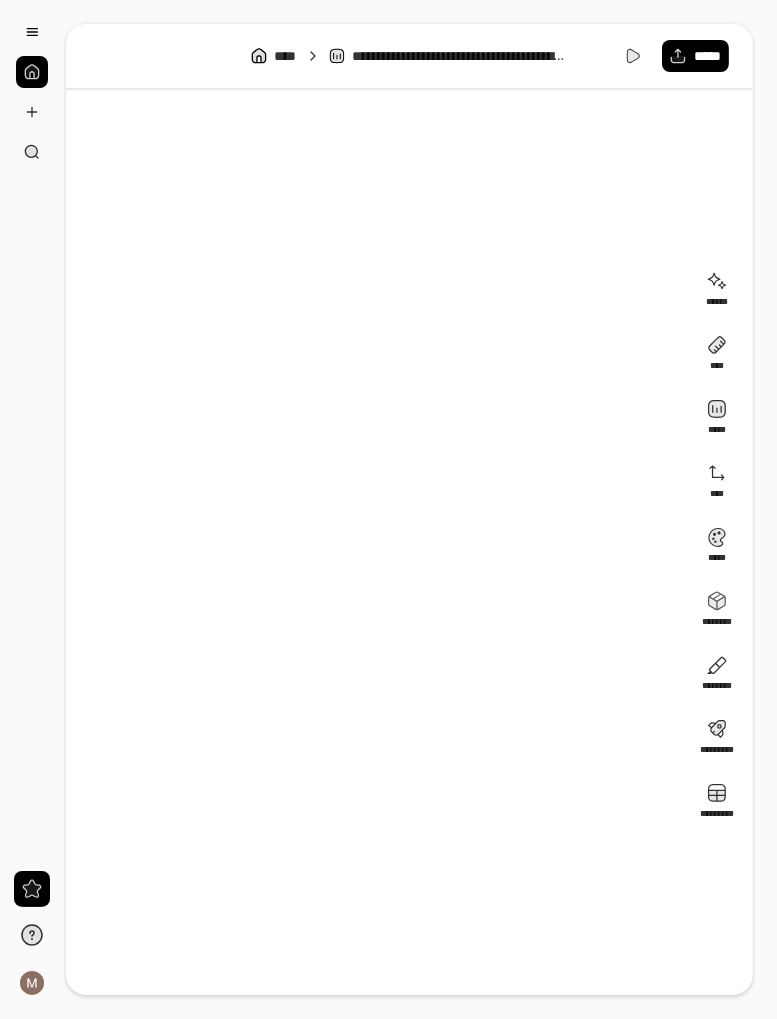 click on "**********" at bounding box center [375, 549] 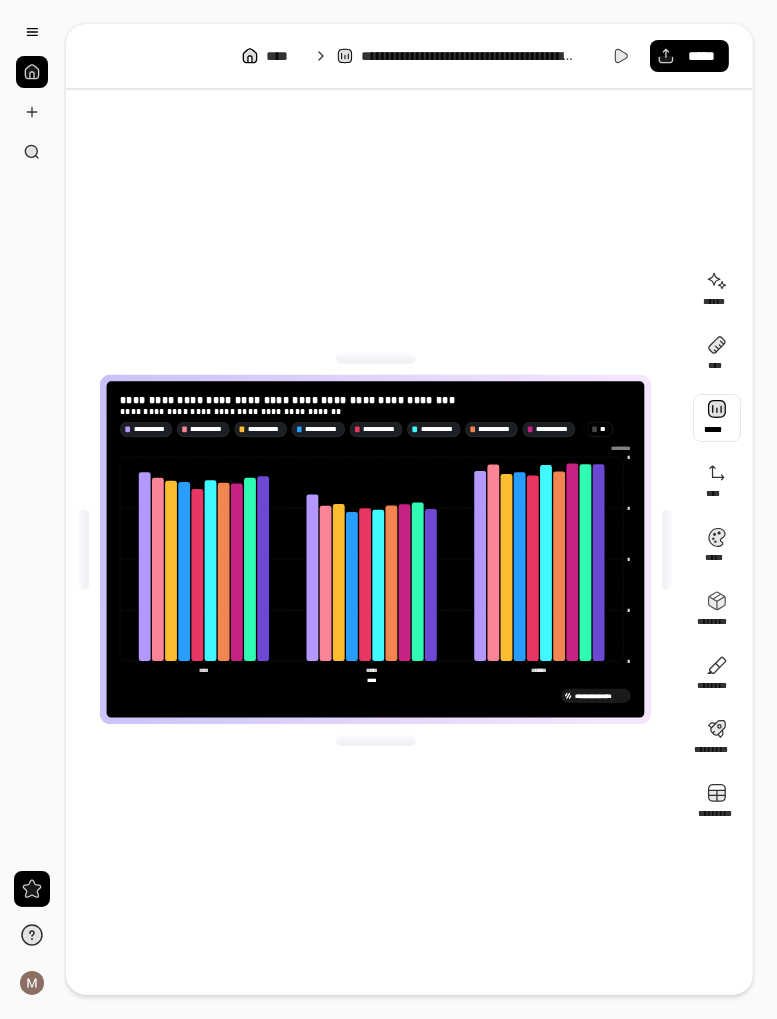 click at bounding box center (717, 418) 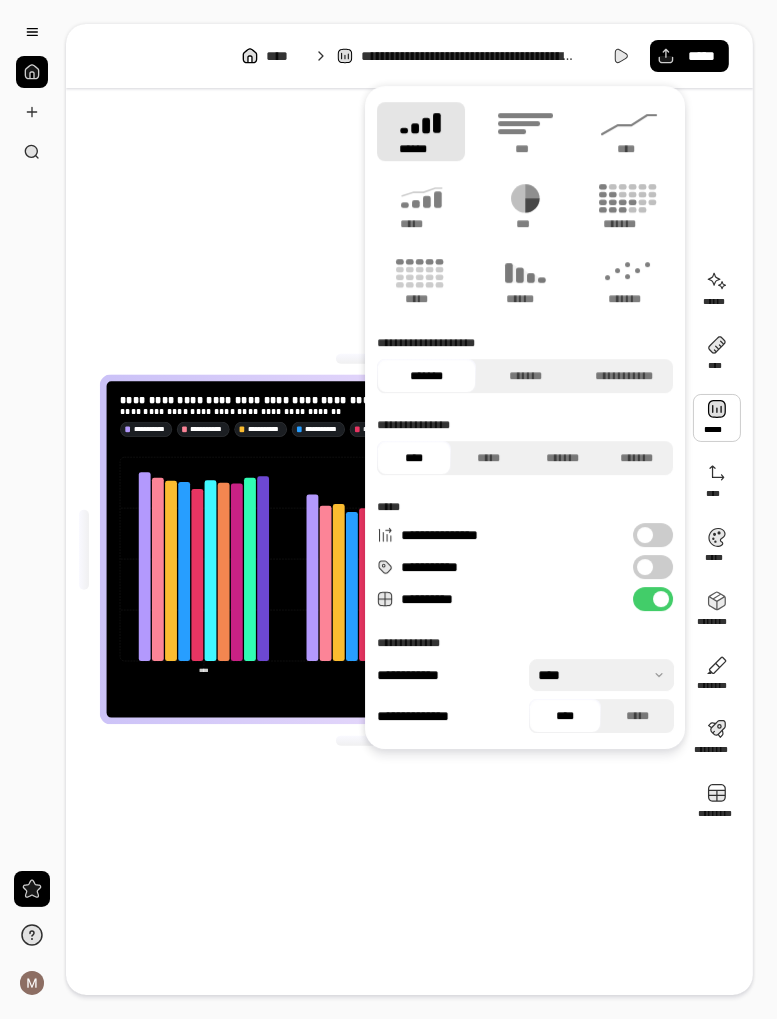 click 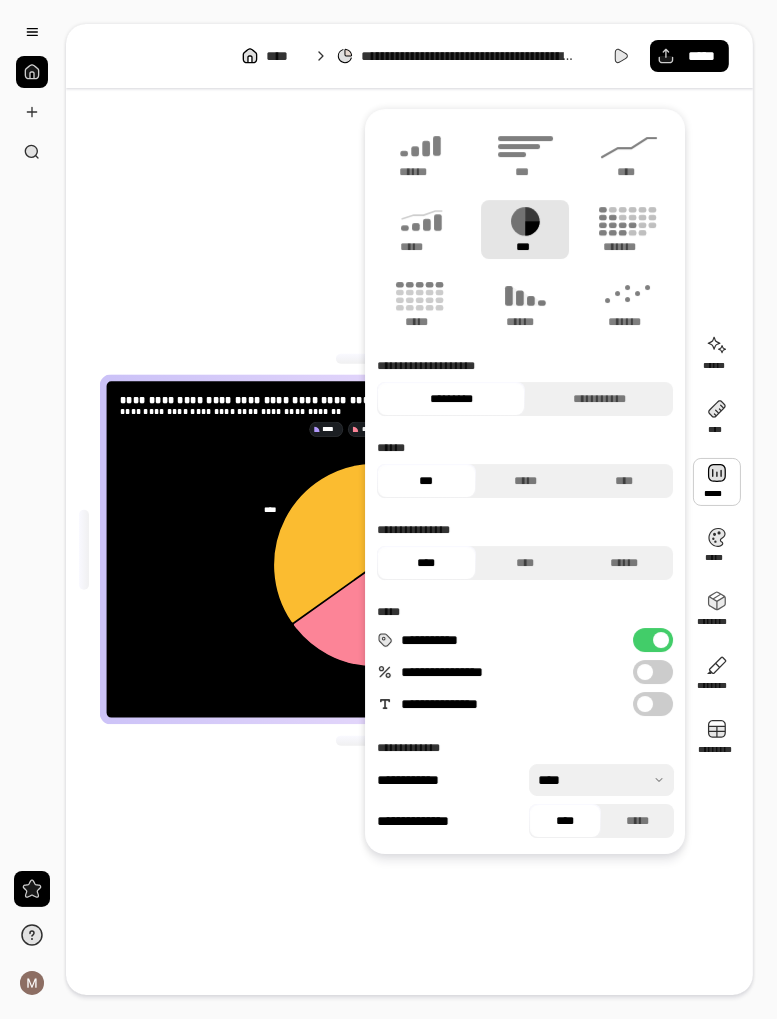 click 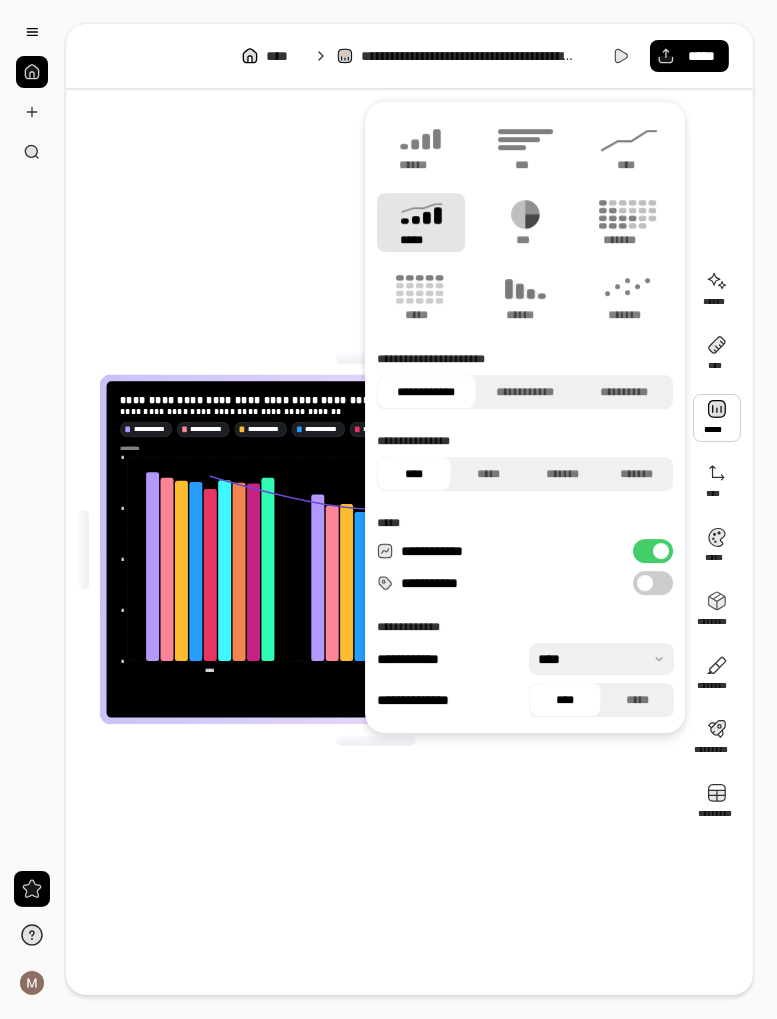 click on "**********" at bounding box center [375, 549] 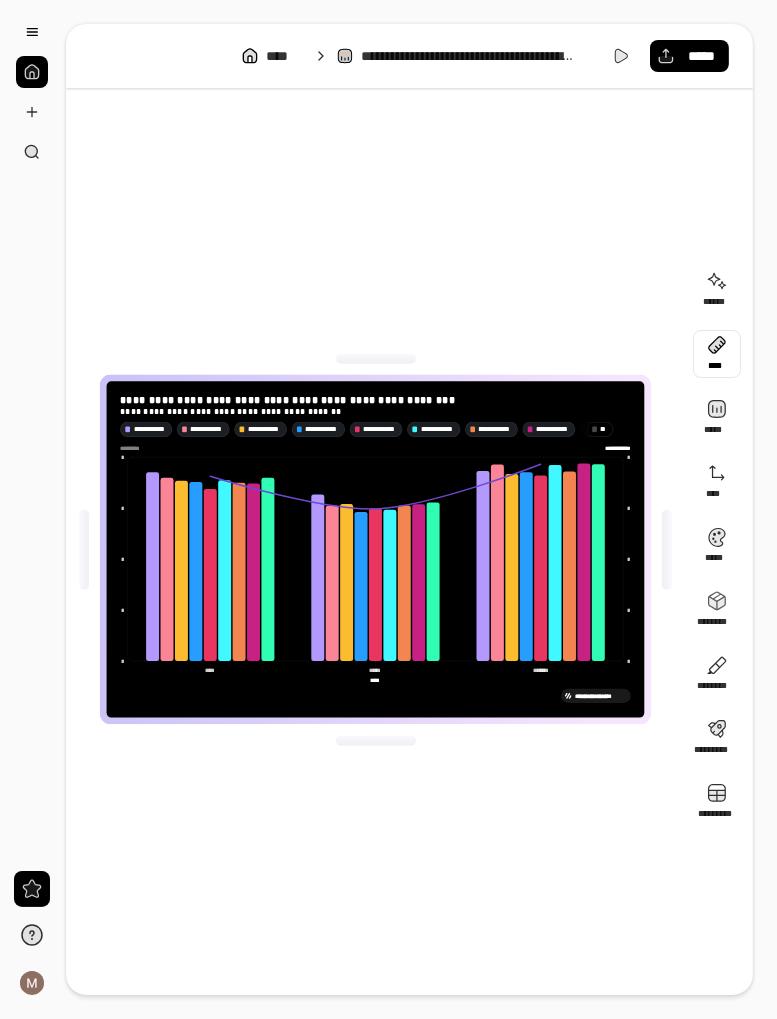 click at bounding box center [717, 354] 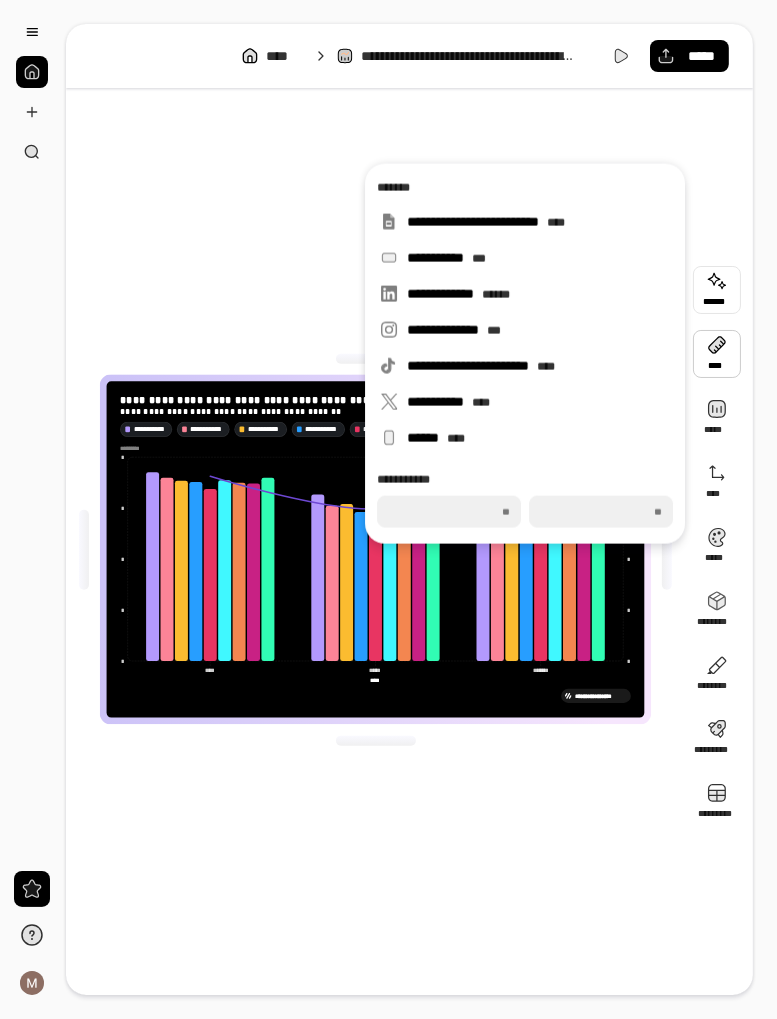 click at bounding box center [717, 290] 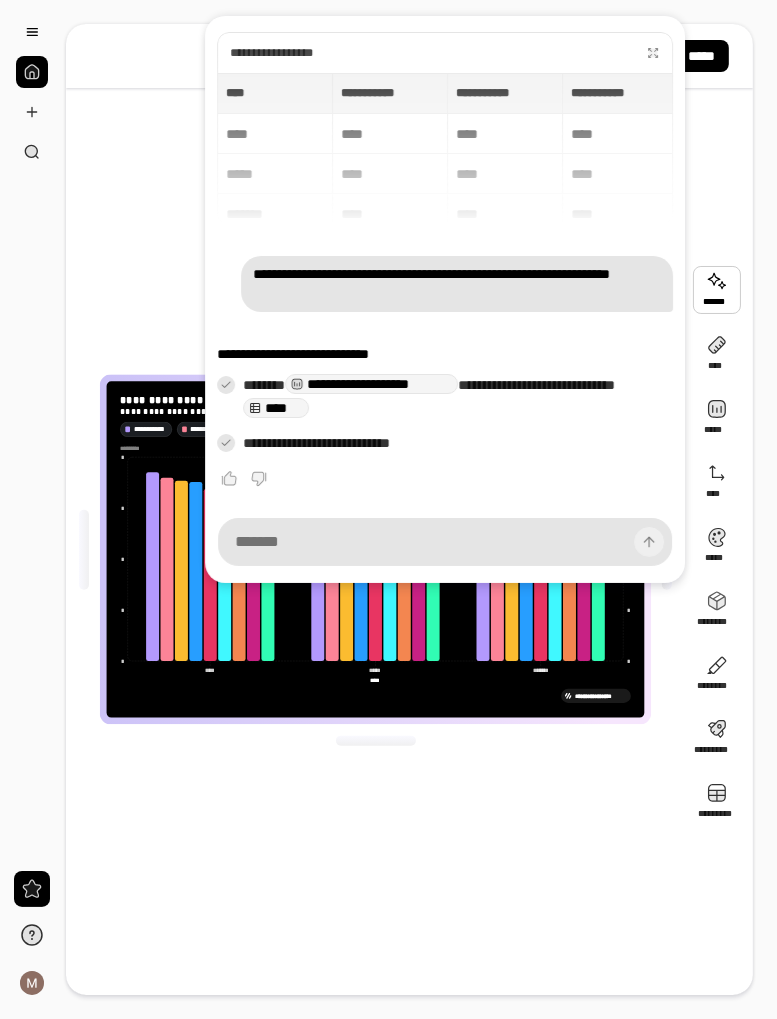 click on "**********" at bounding box center (409, 549) 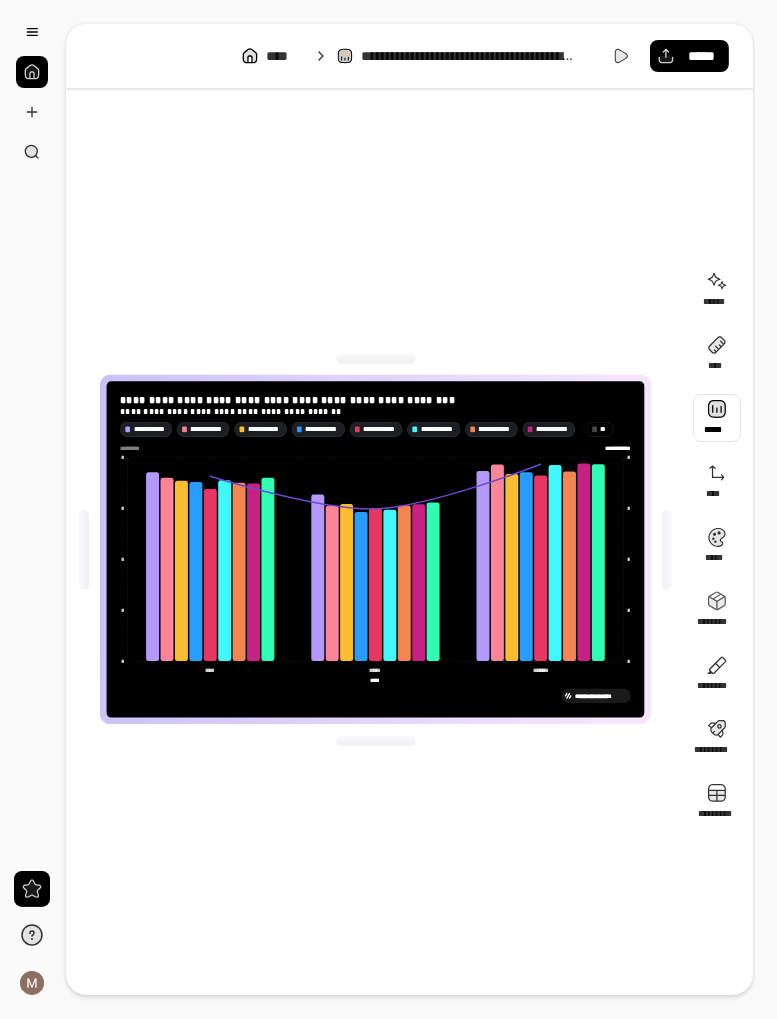 click at bounding box center [717, 418] 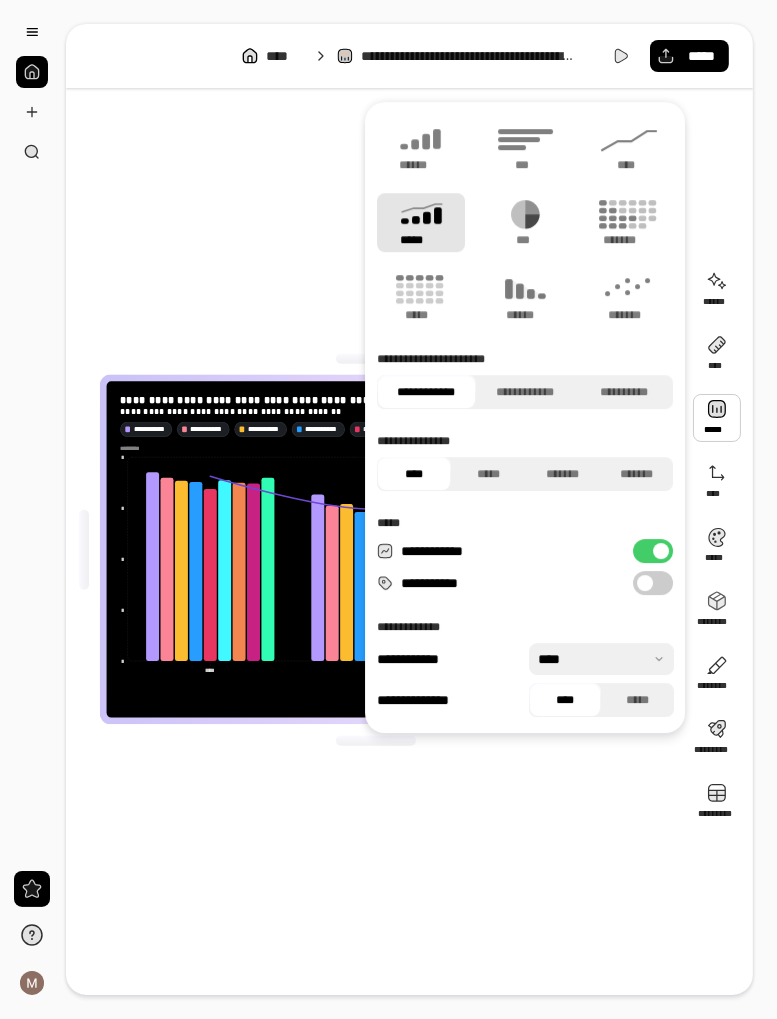 click 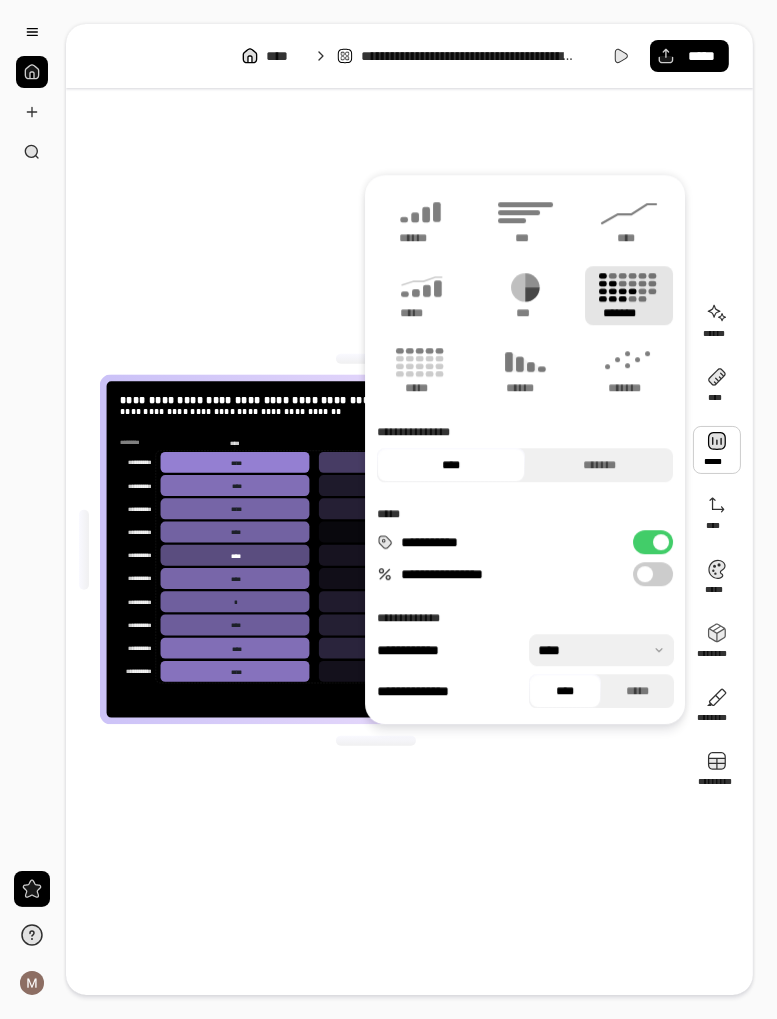 click on "**********" at bounding box center (375, 549) 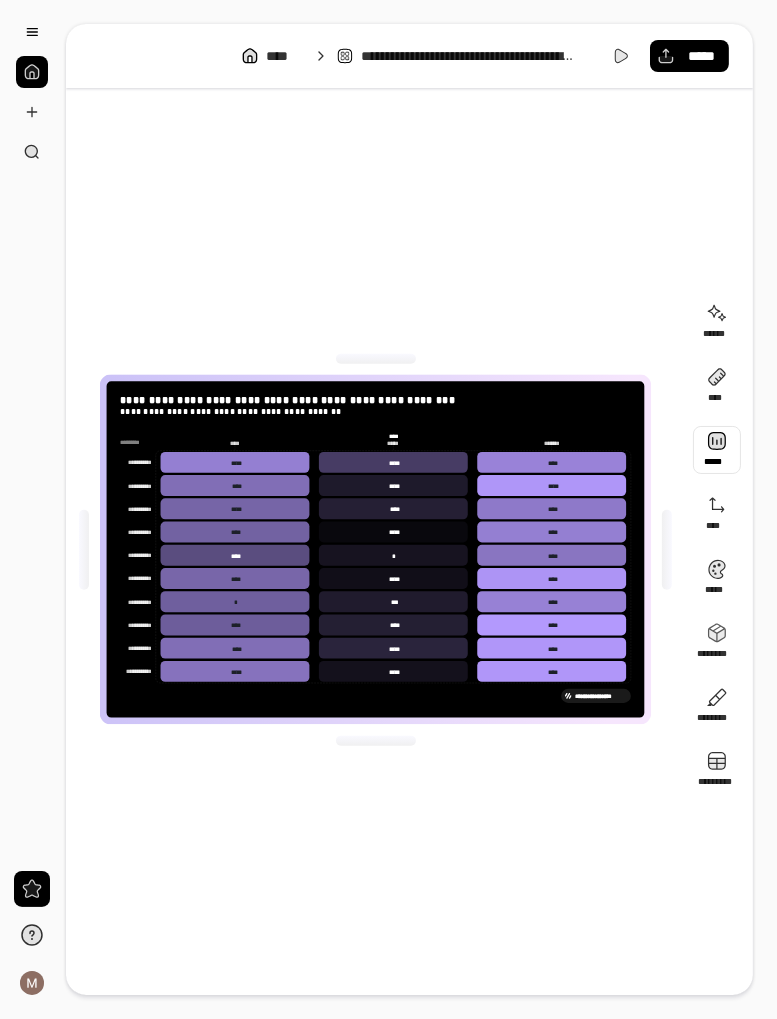 click at bounding box center (717, 450) 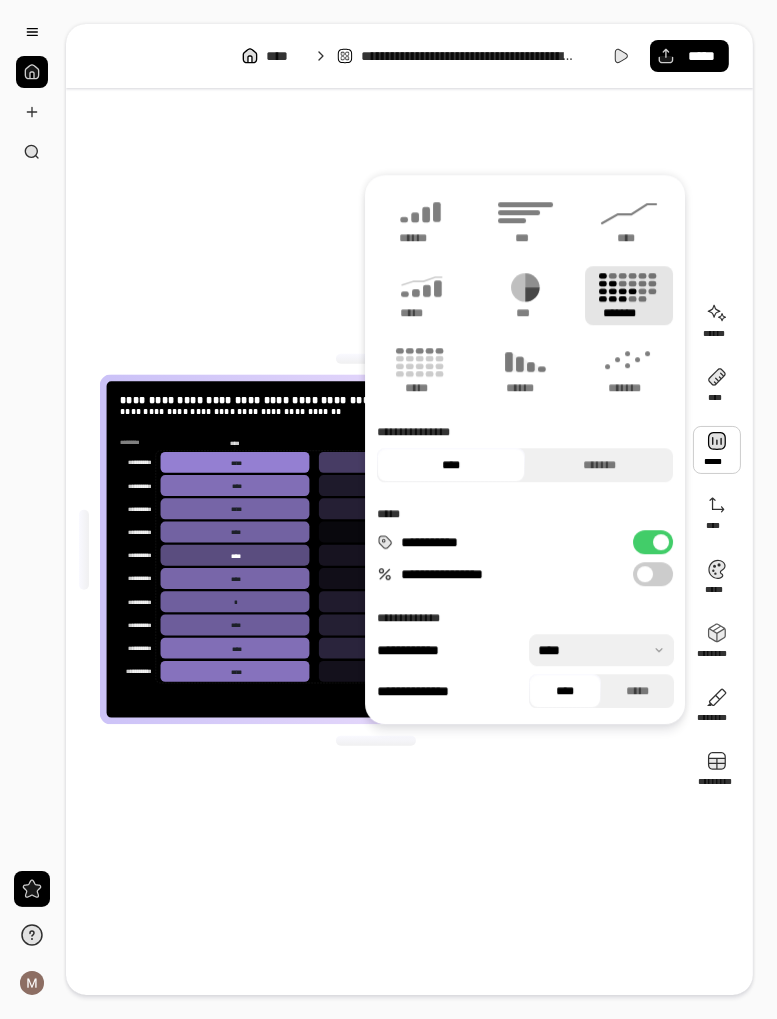 click 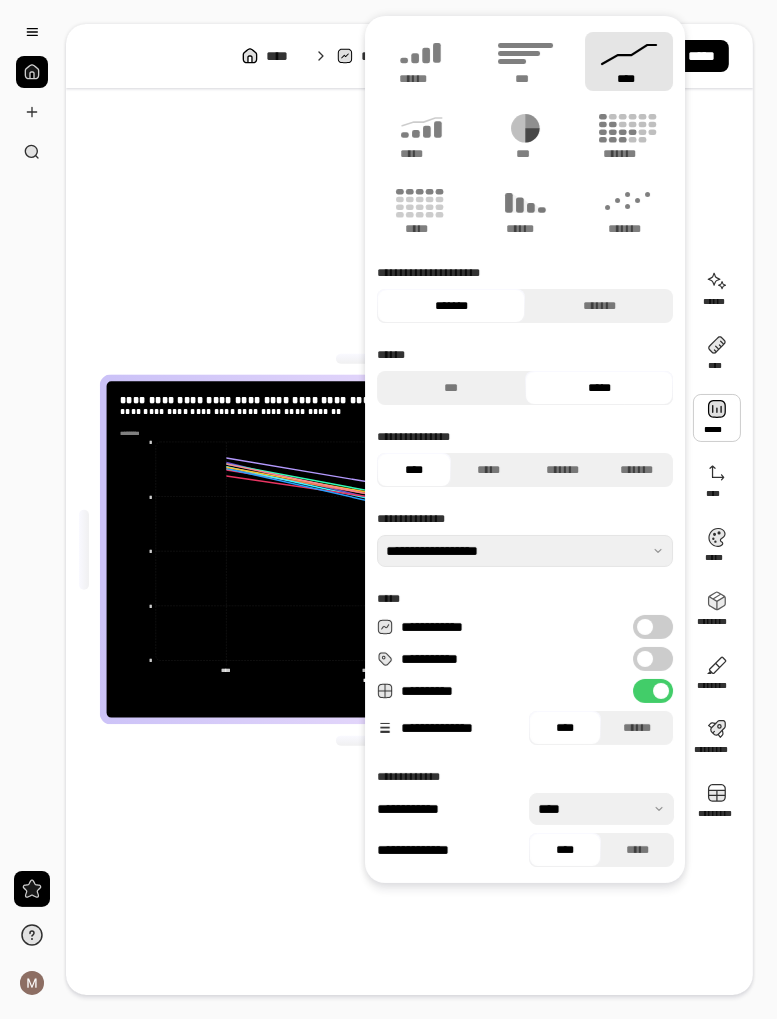 click on "**********" at bounding box center (375, 549) 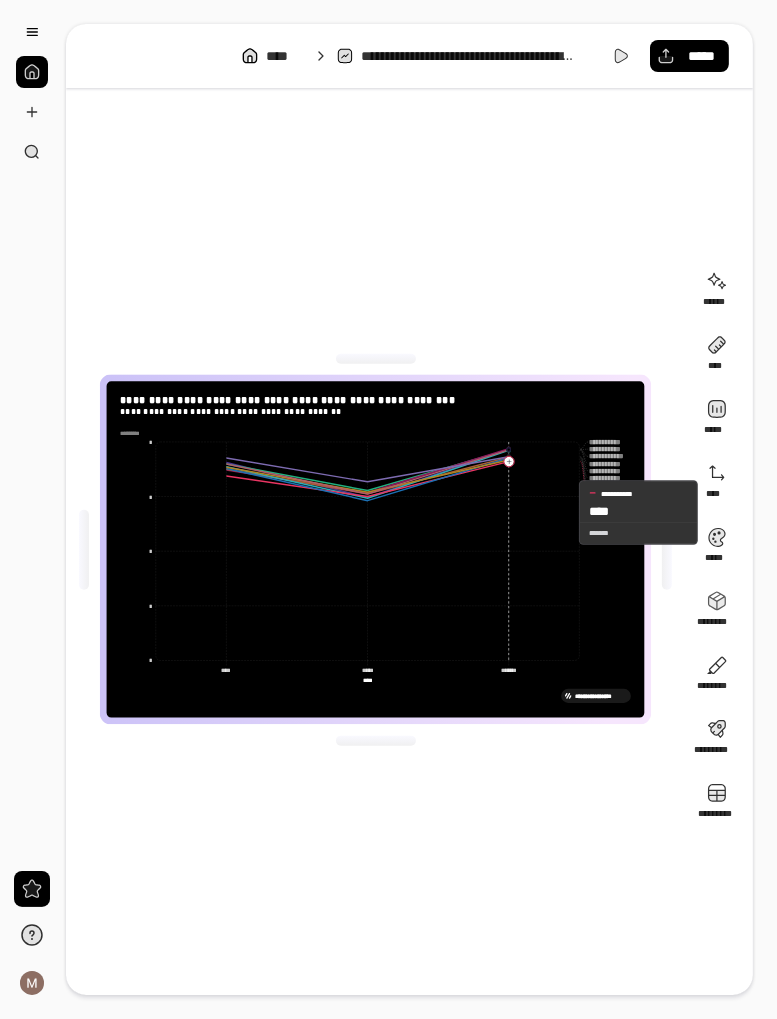 click on "**********" at bounding box center (375, 549) 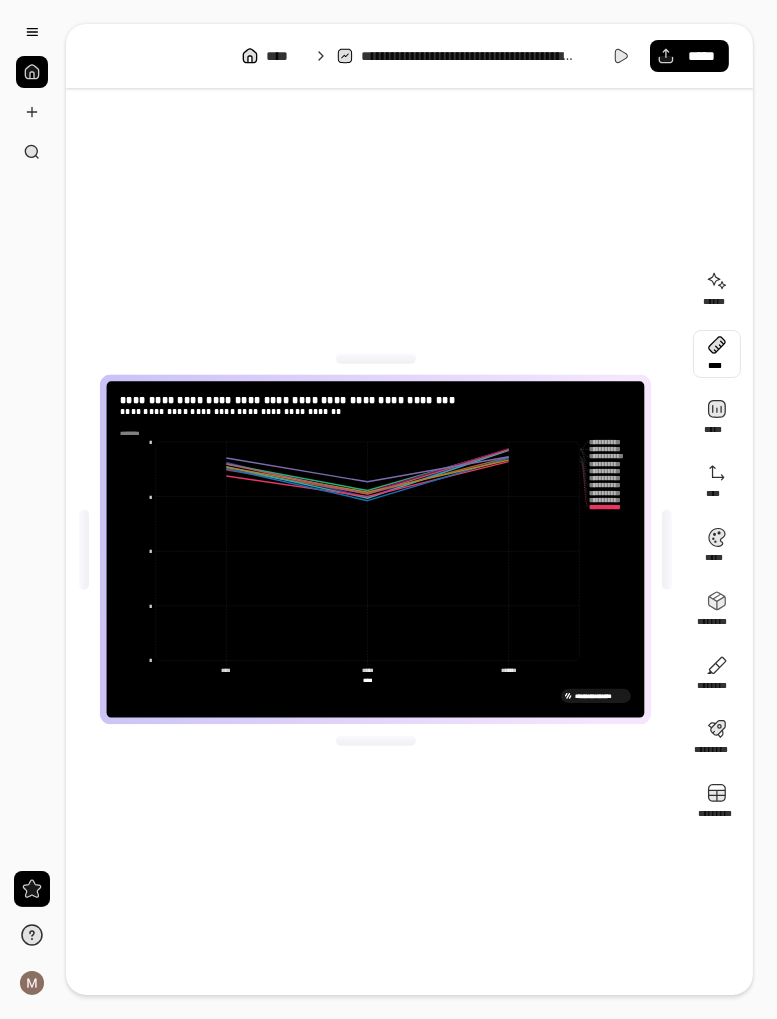 click at bounding box center (717, 354) 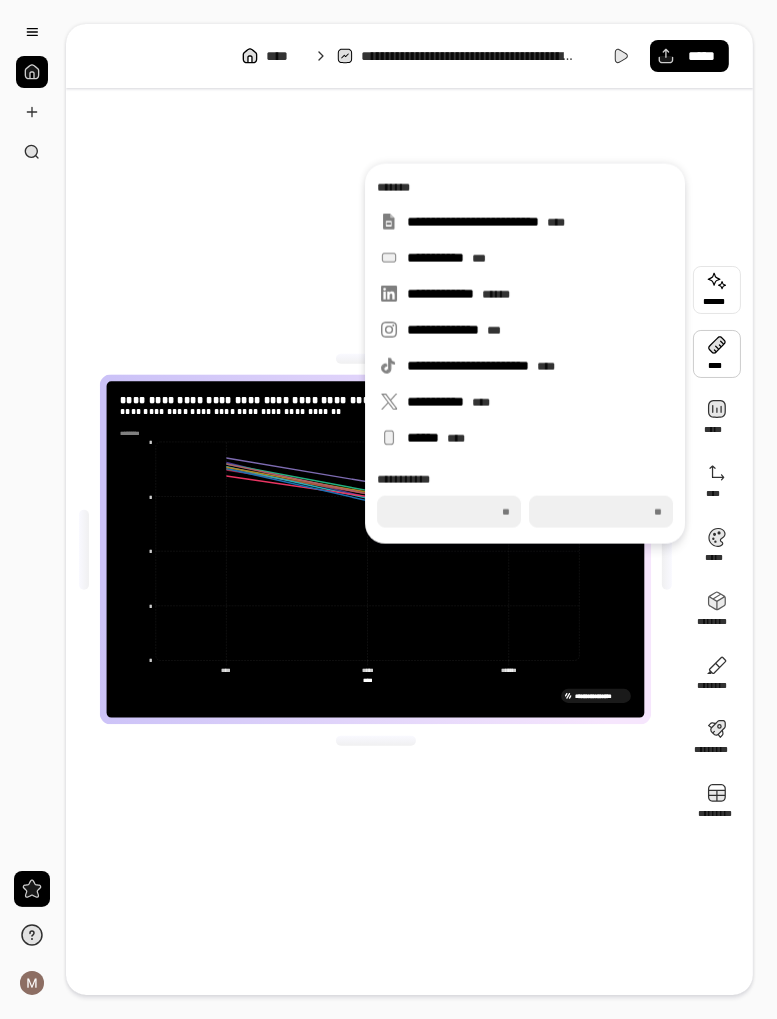 click at bounding box center [717, 290] 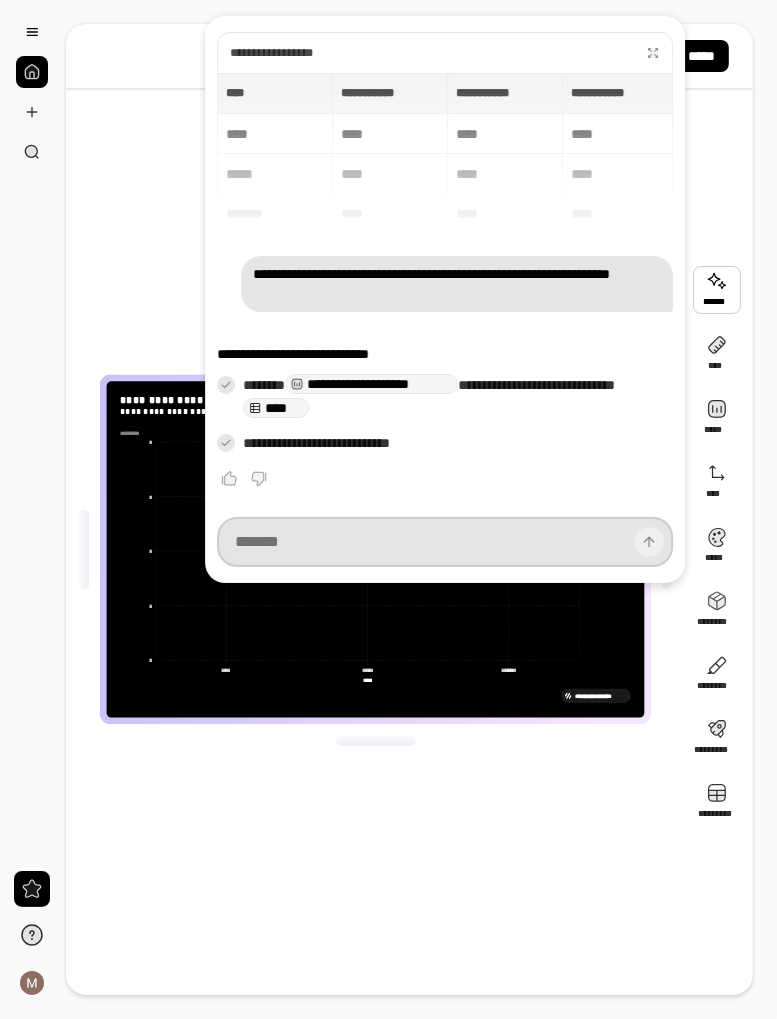 click at bounding box center (445, 542) 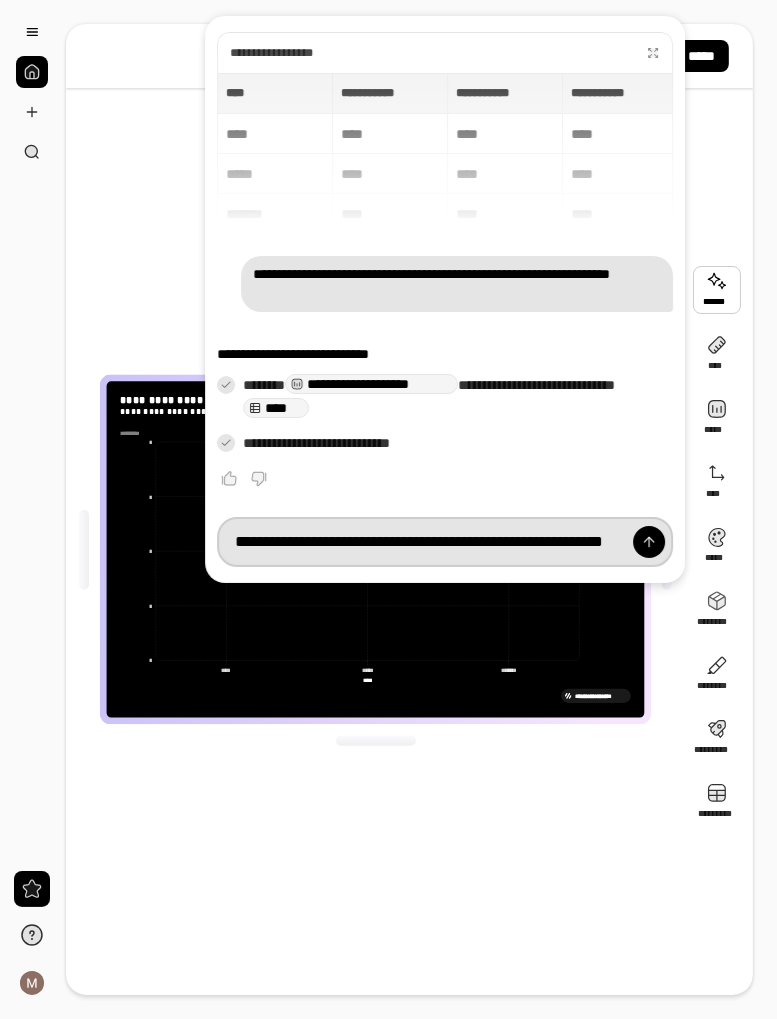 scroll, scrollTop: 0, scrollLeft: 91, axis: horizontal 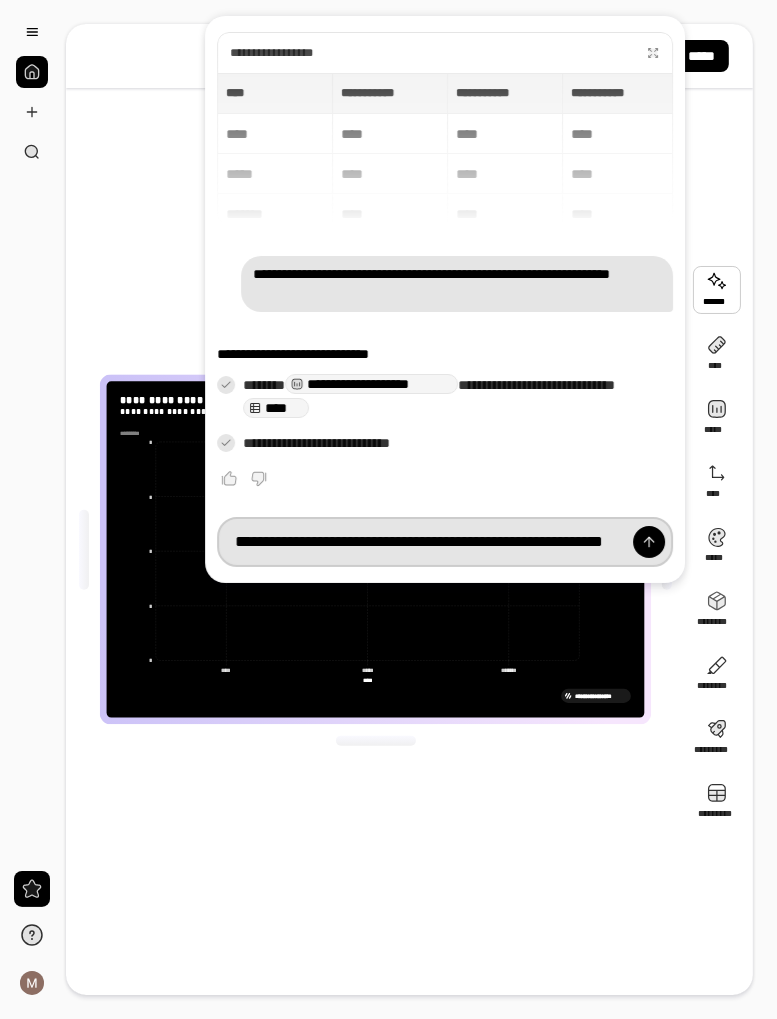 type on "**********" 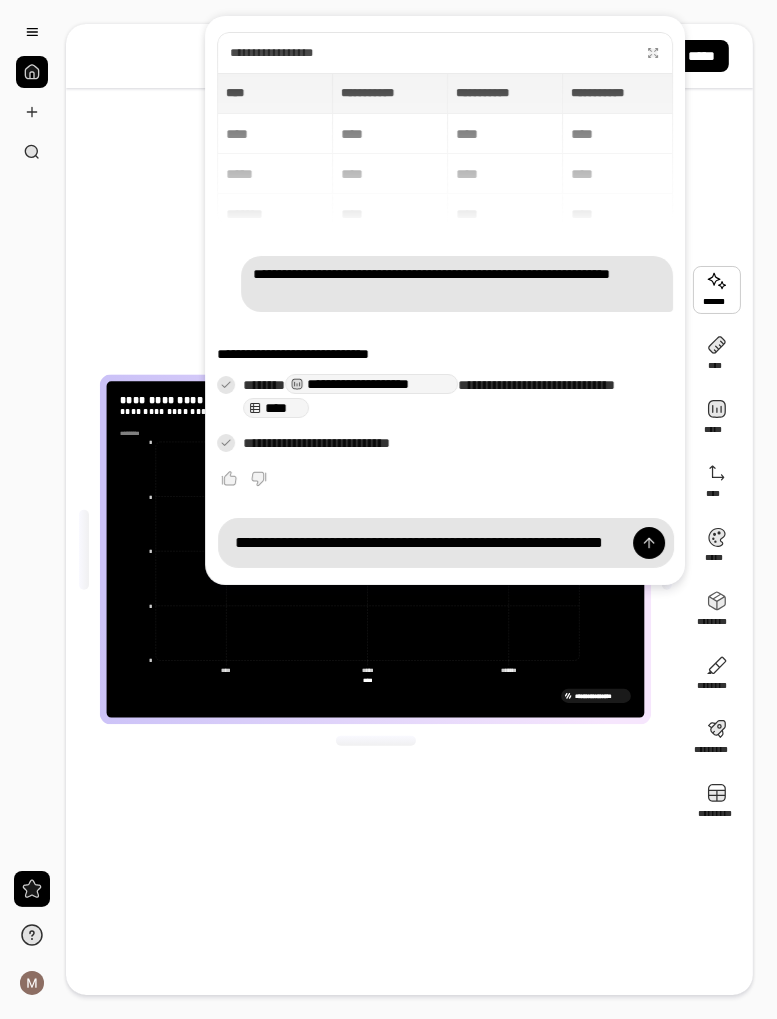 click at bounding box center [649, 543] 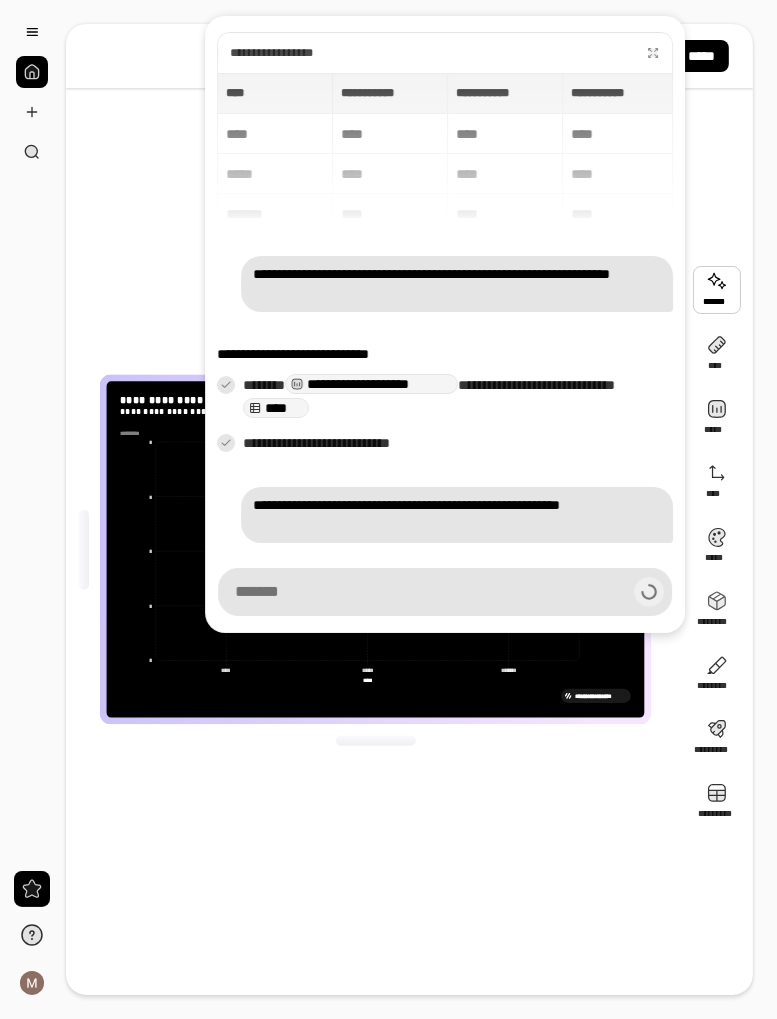 scroll, scrollTop: 0, scrollLeft: 0, axis: both 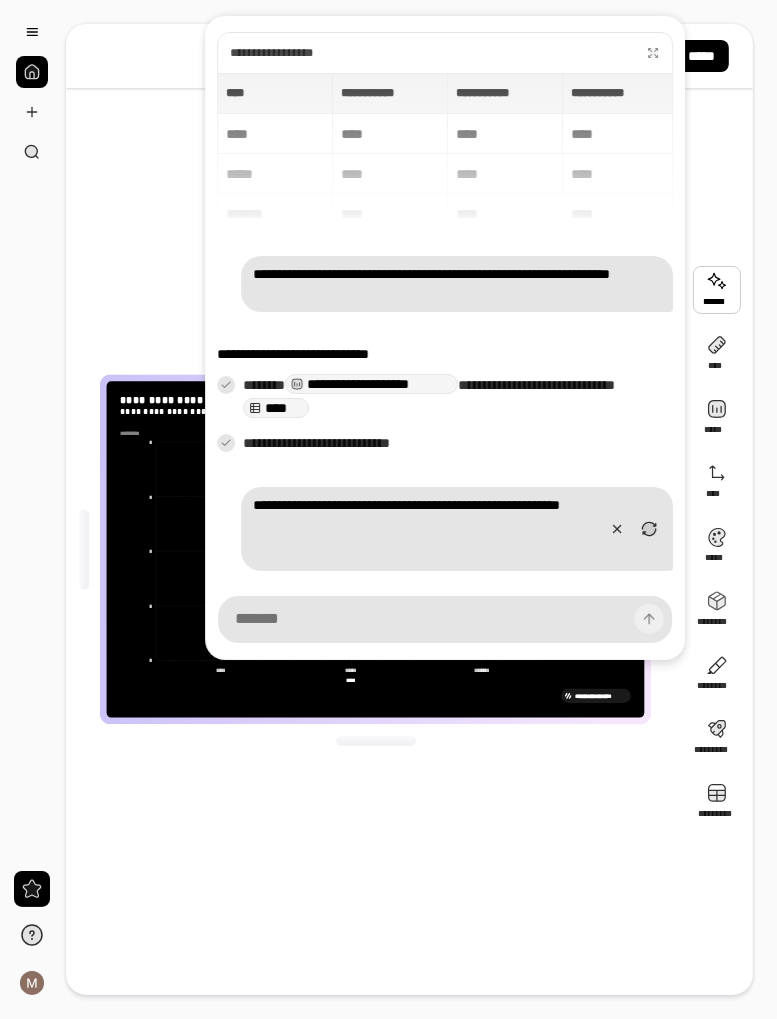 click on "**********" at bounding box center [375, 549] 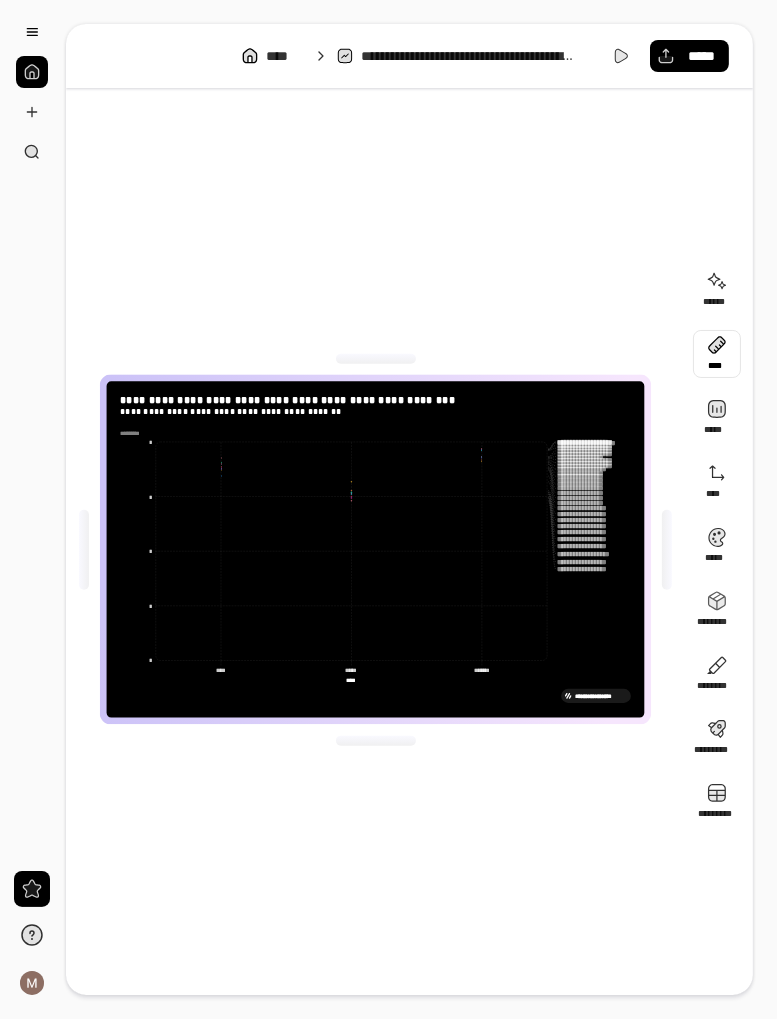 click at bounding box center (717, 354) 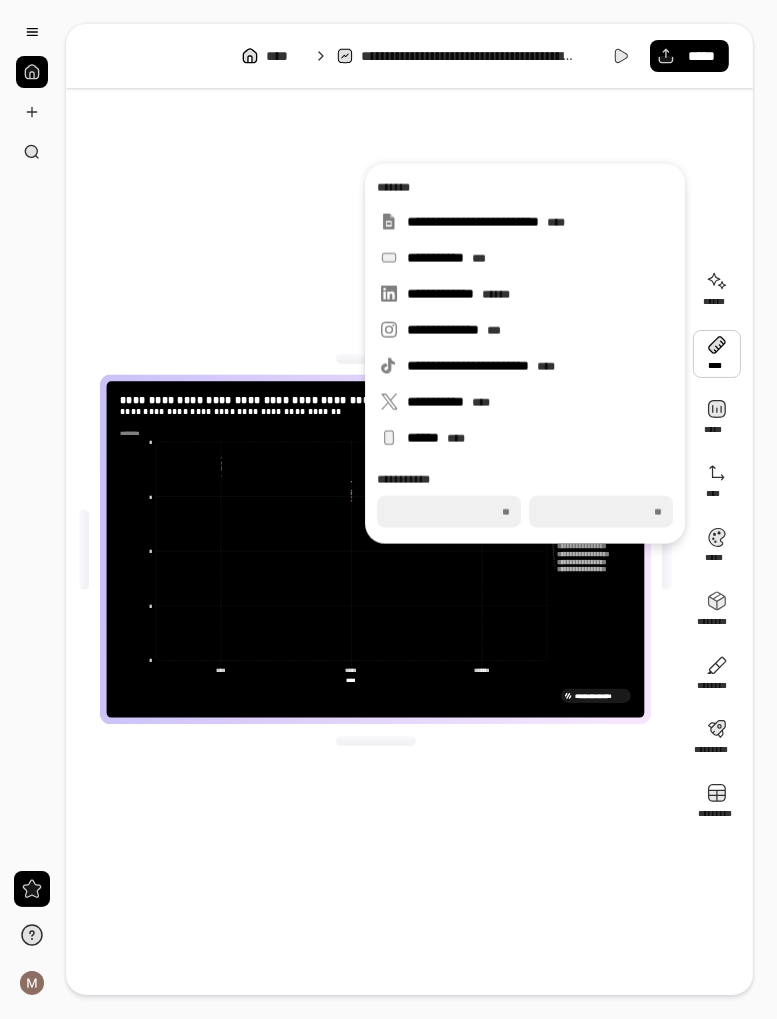 click 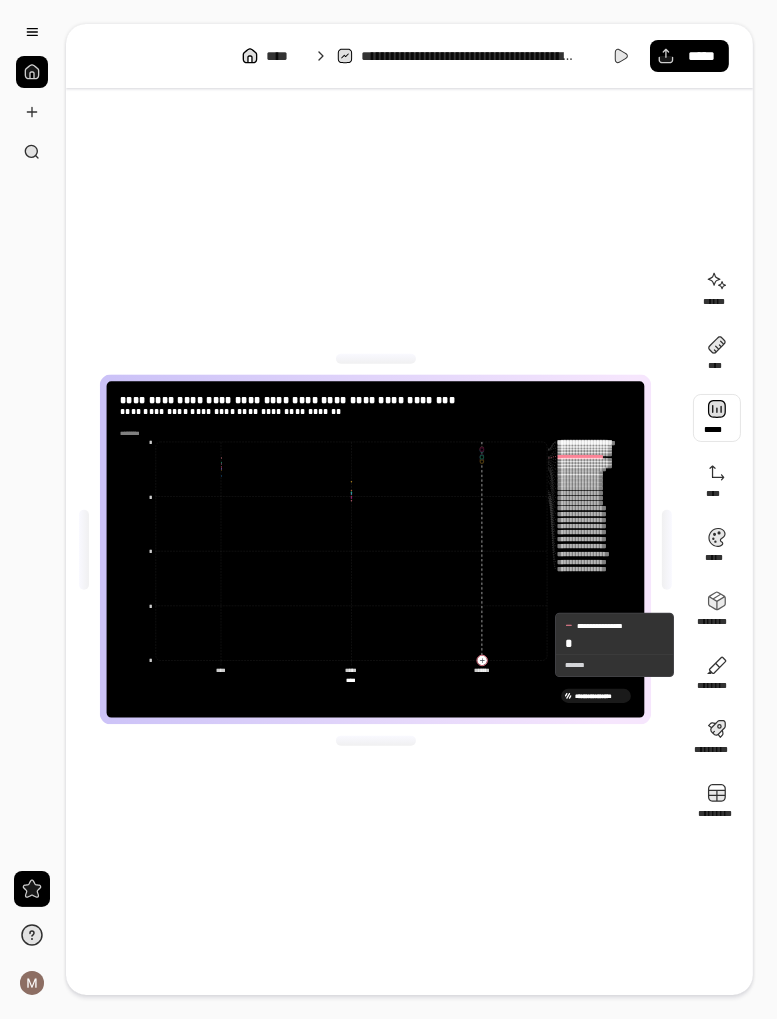 click at bounding box center (717, 418) 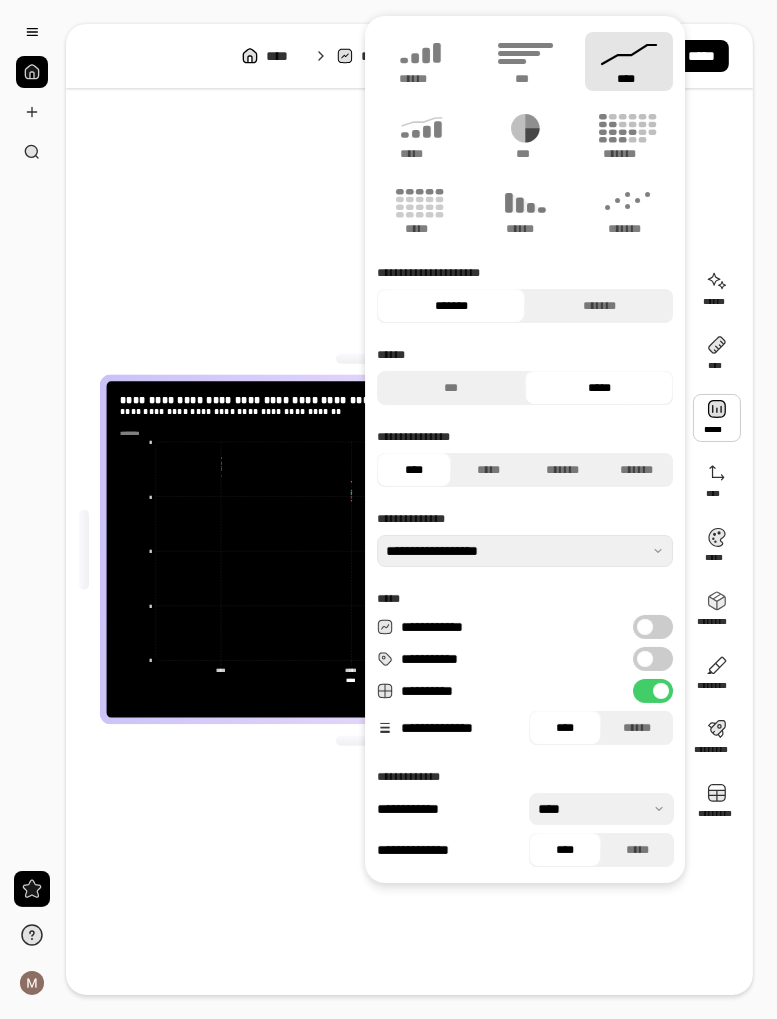 click 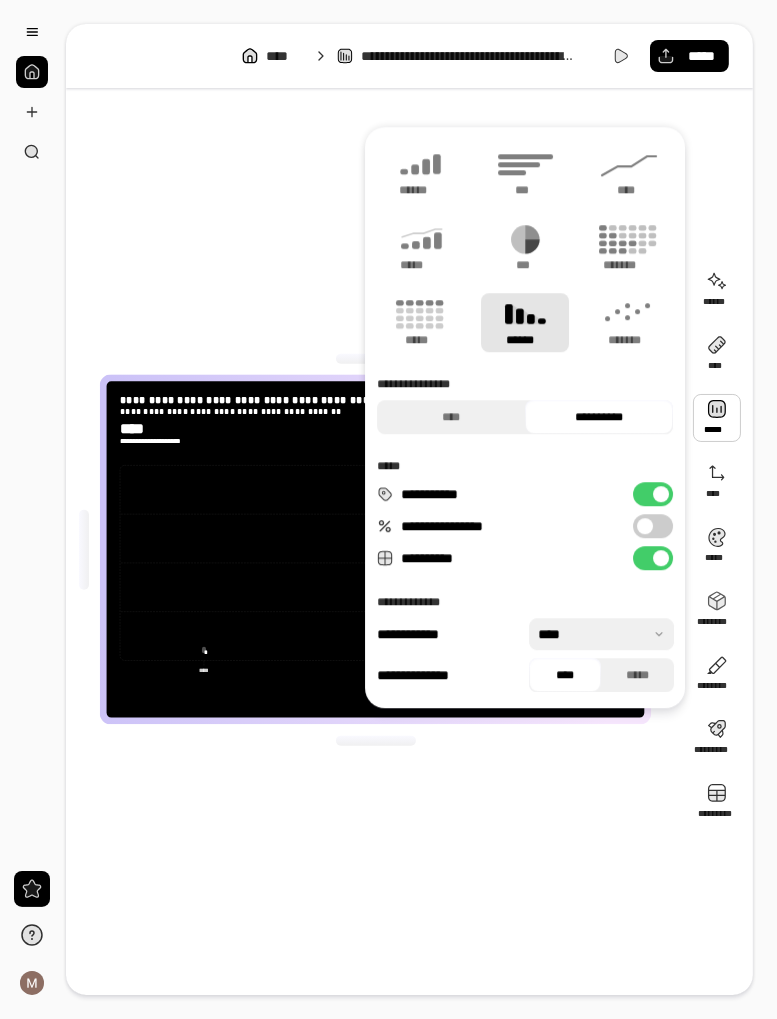 click on "**********" at bounding box center (375, 549) 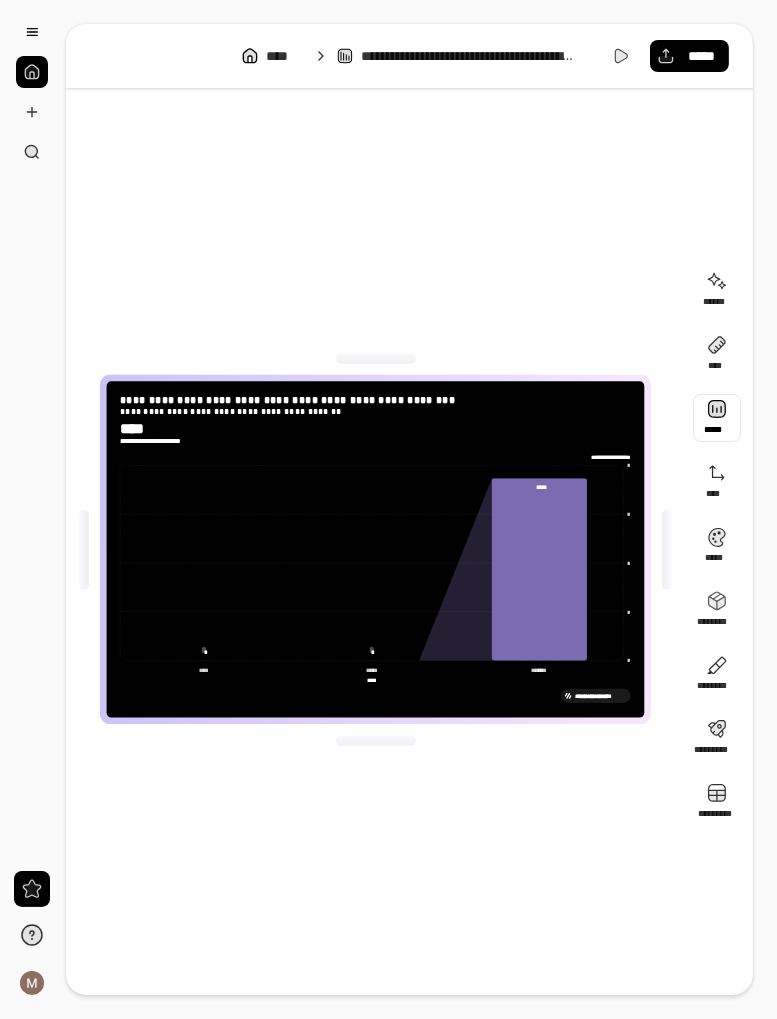 click at bounding box center (717, 418) 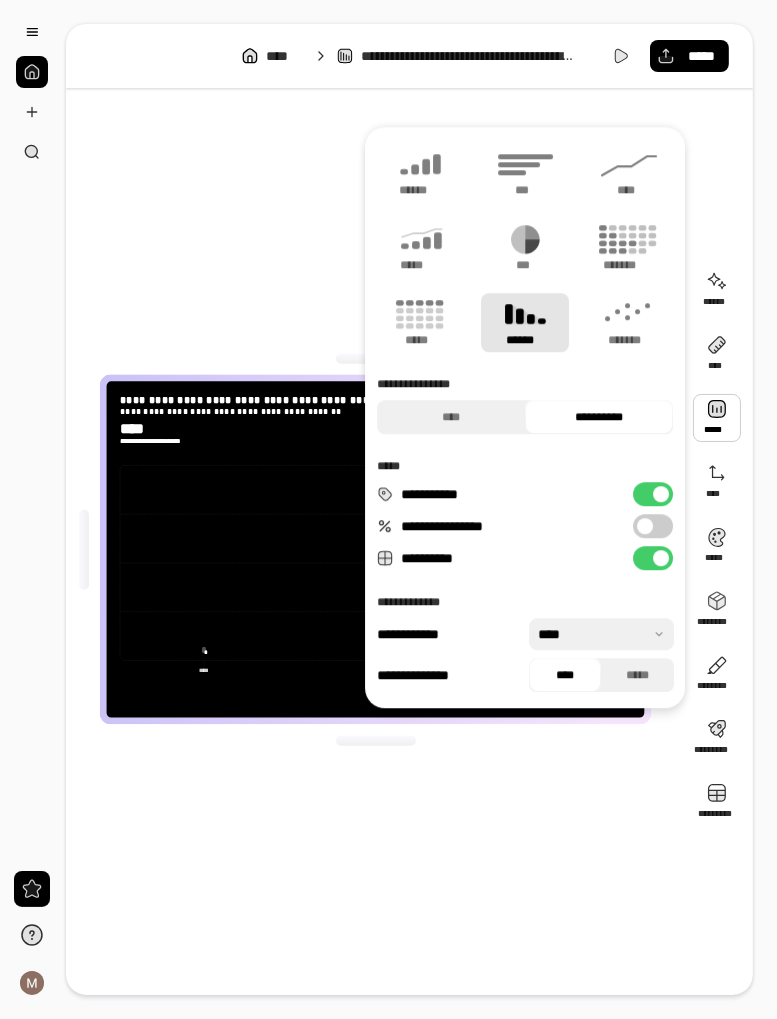 click 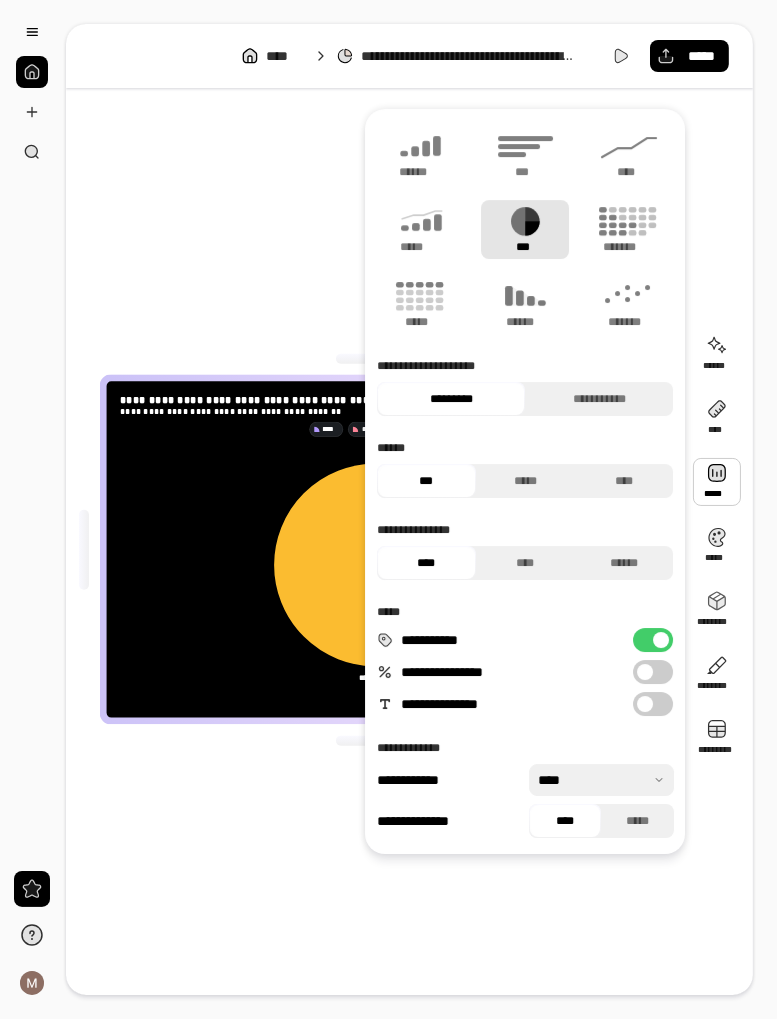 click 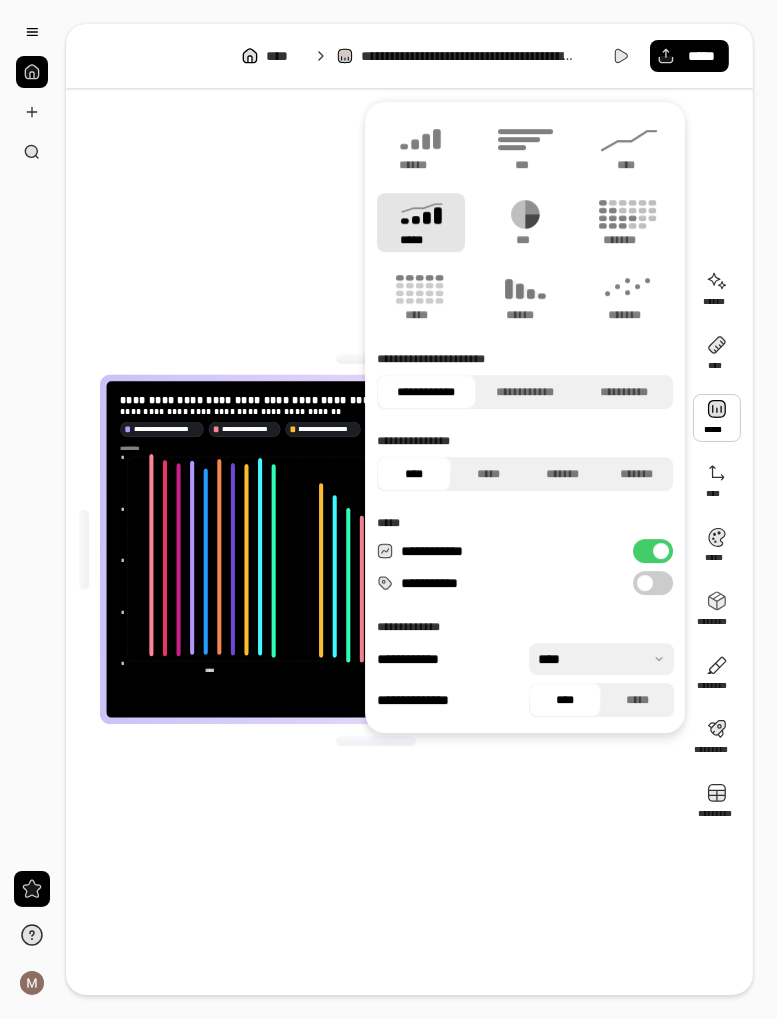 click on "**********" at bounding box center [375, 549] 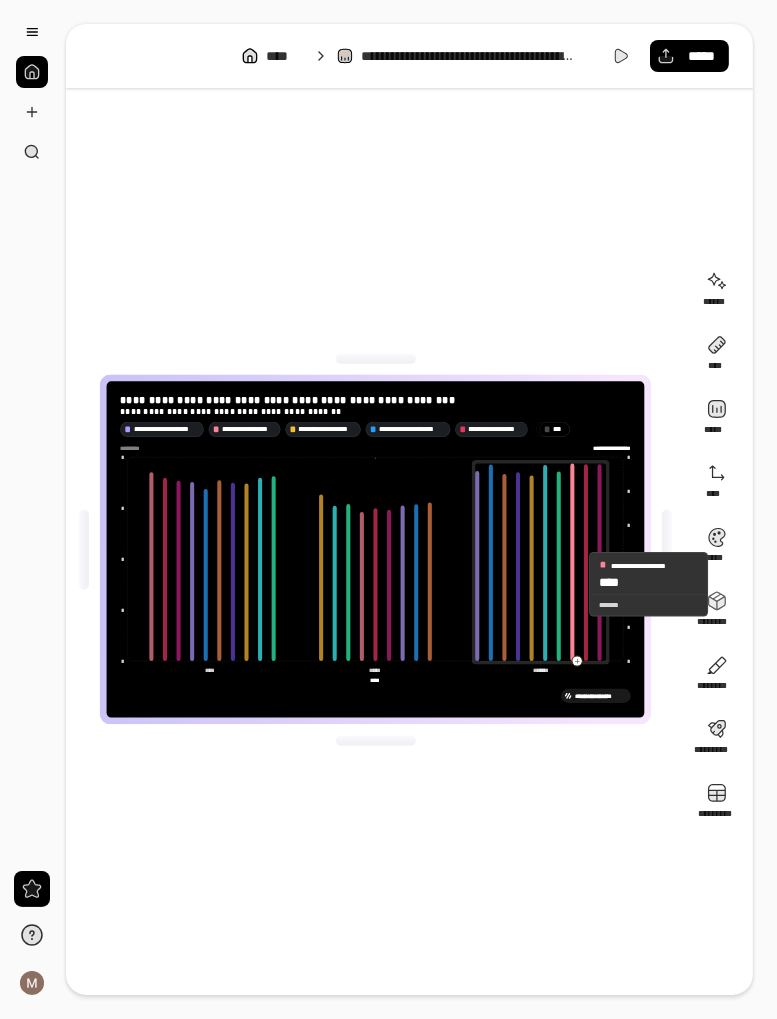 click 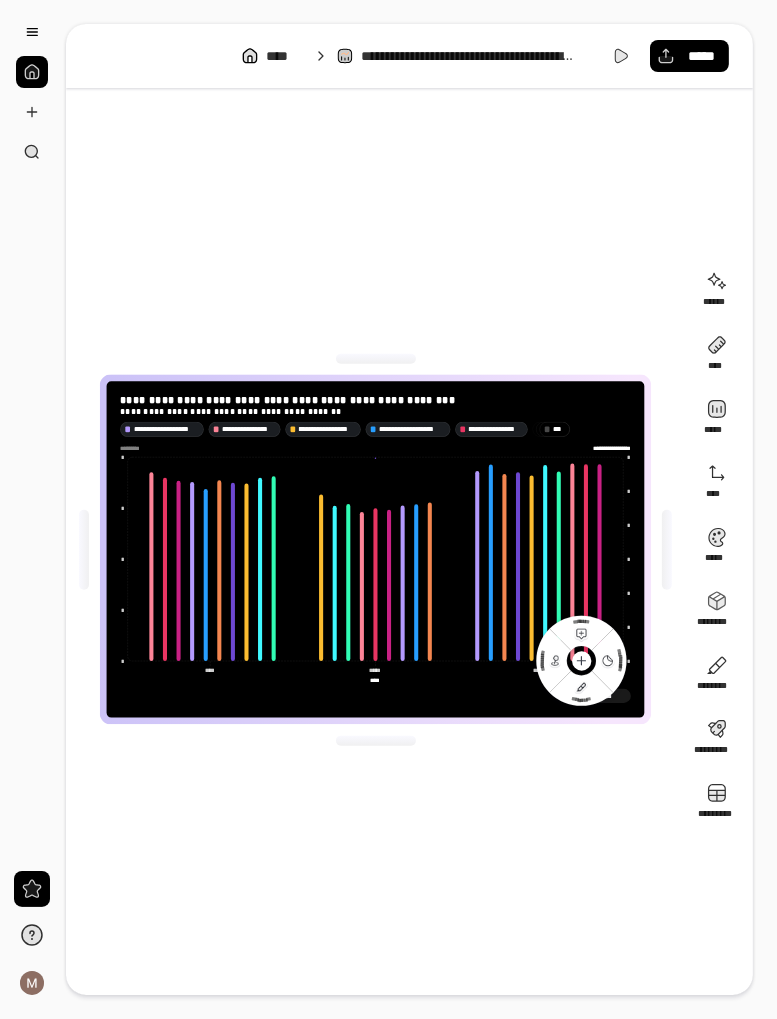 click 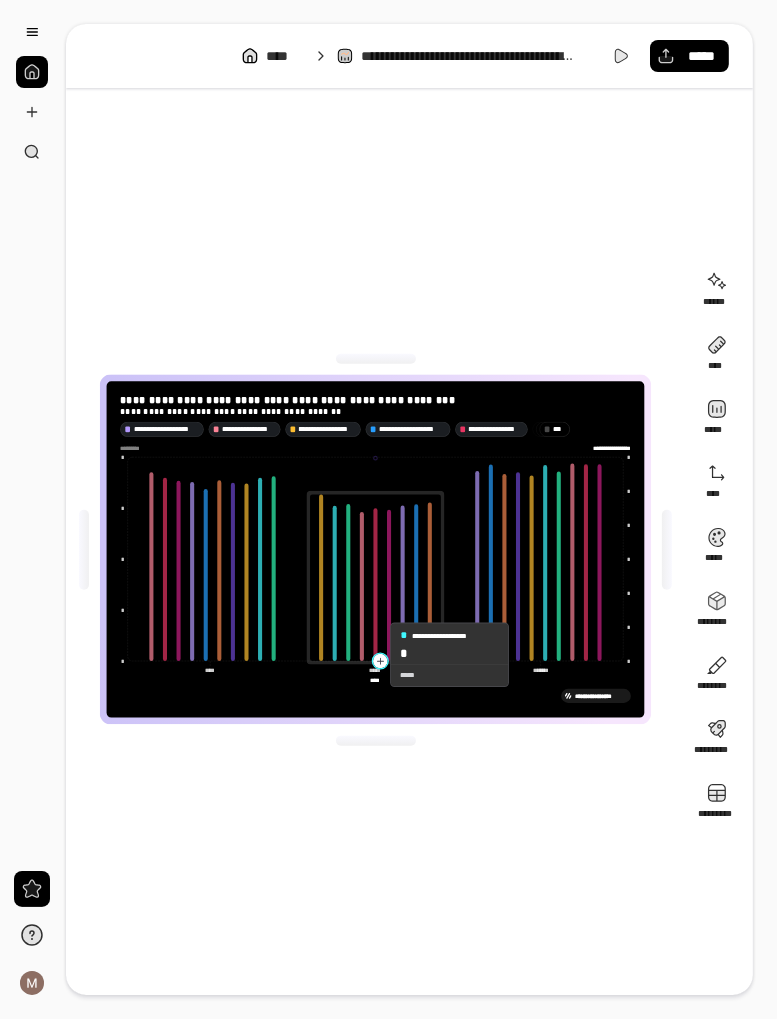 click on "**********" at bounding box center (375, 549) 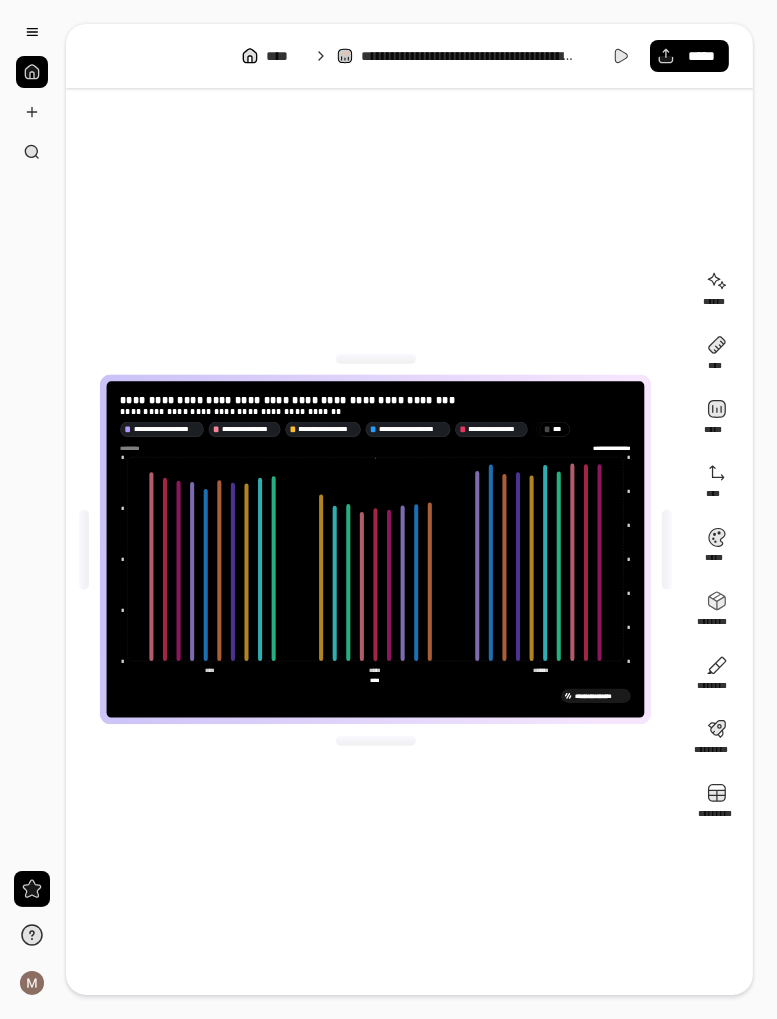 click 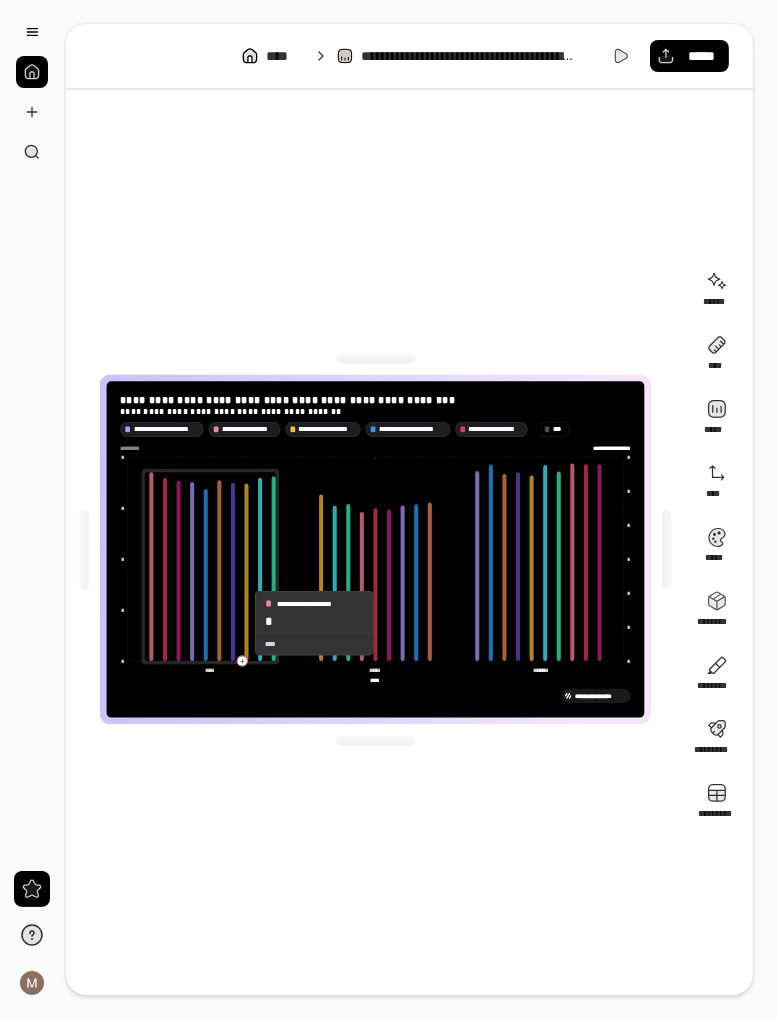 click on "**********" at bounding box center (375, 549) 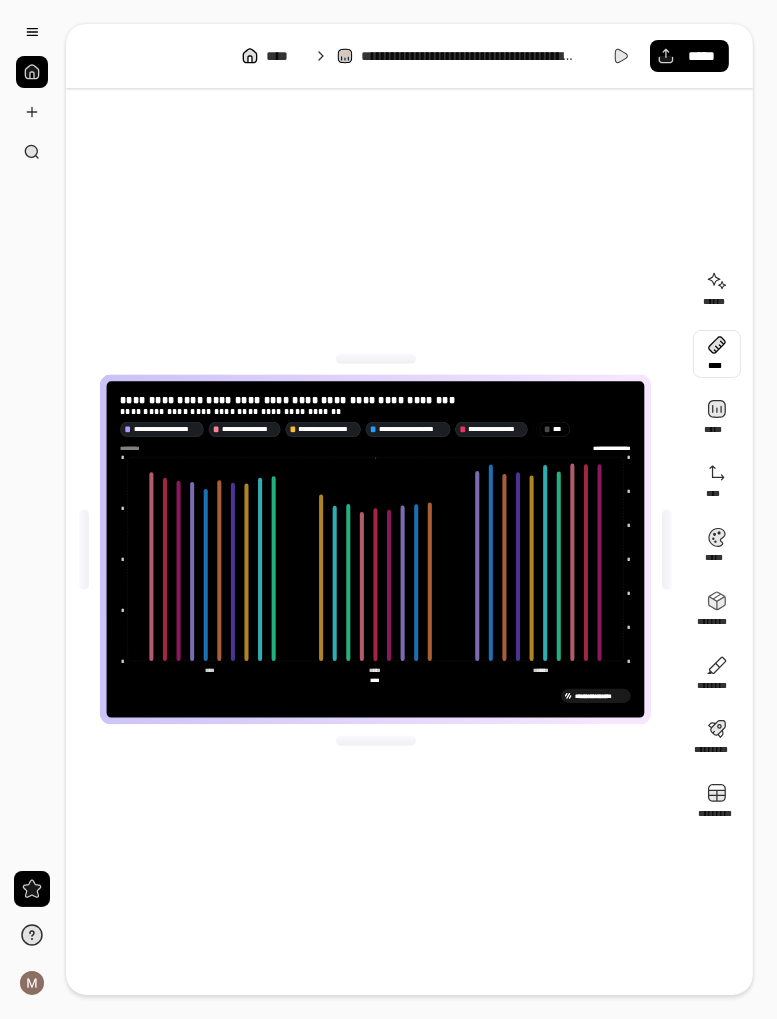 click at bounding box center (717, 354) 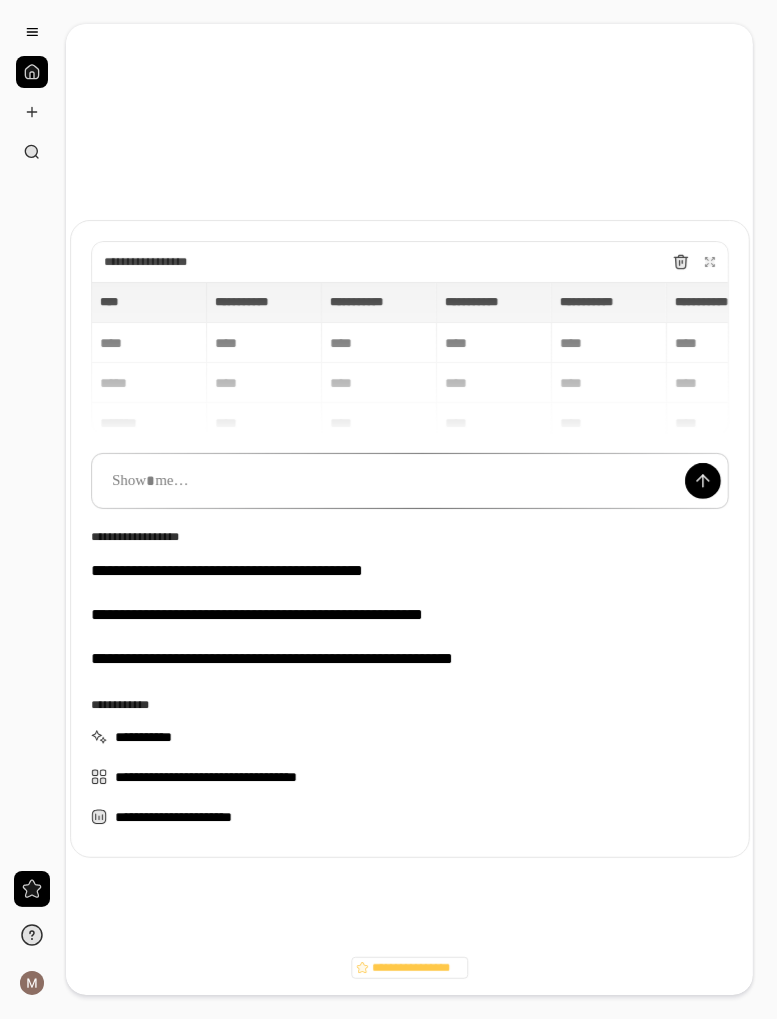 click at bounding box center (32, 112) 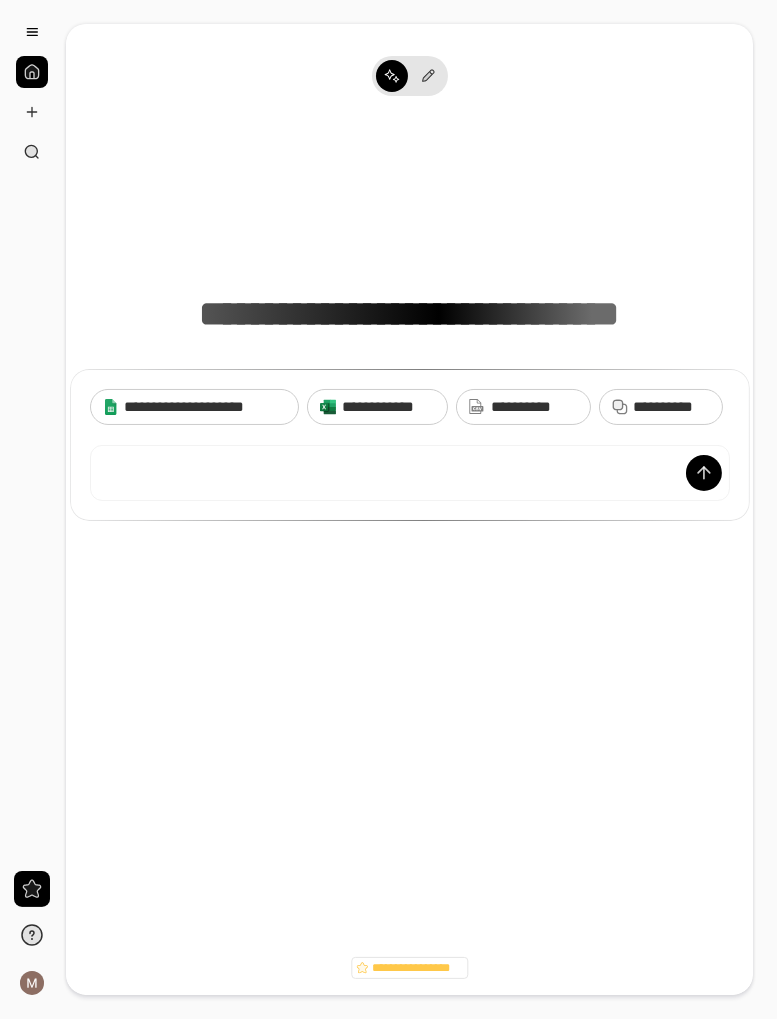 click at bounding box center (410, 473) 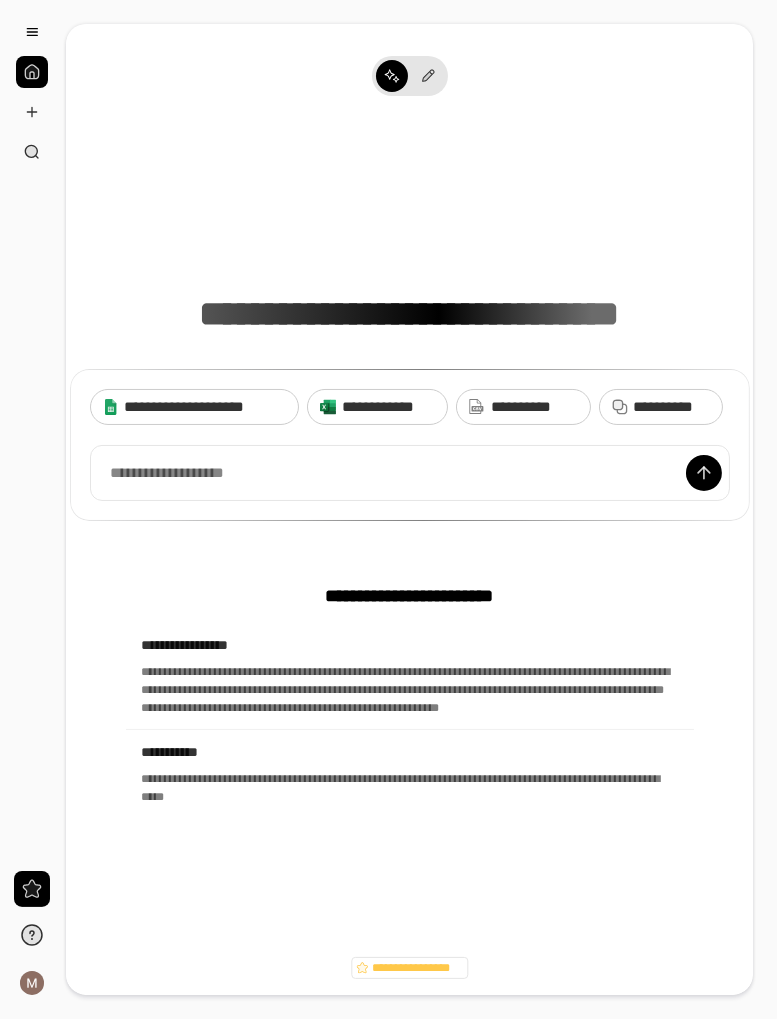 type 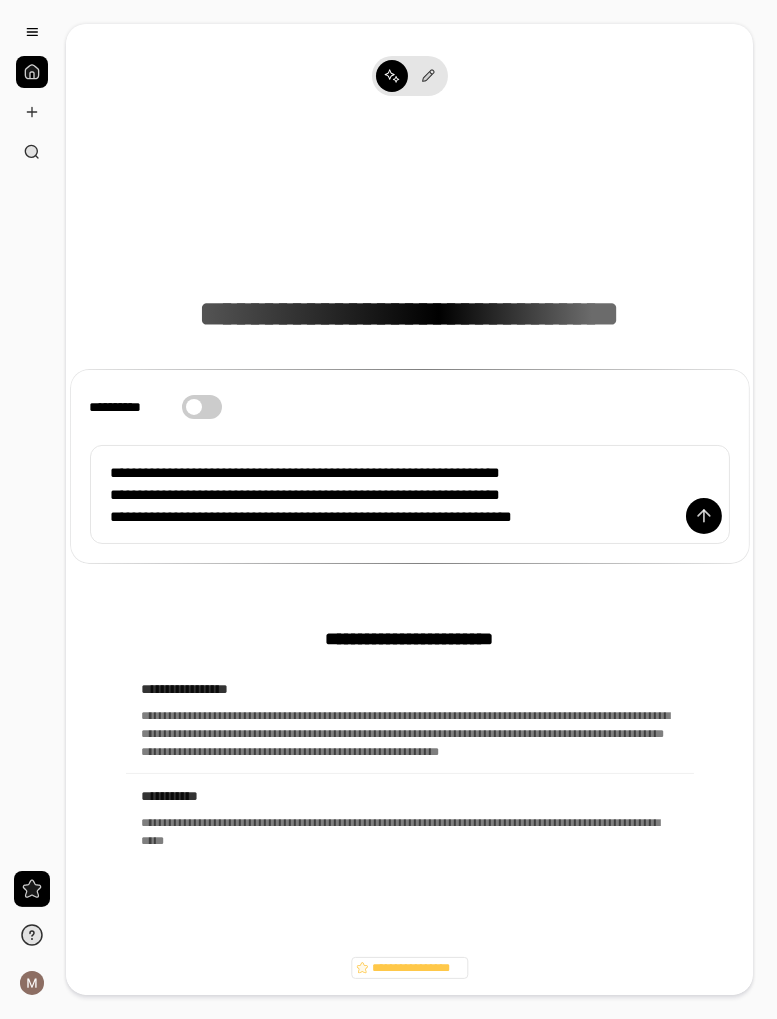 click at bounding box center [704, 516] 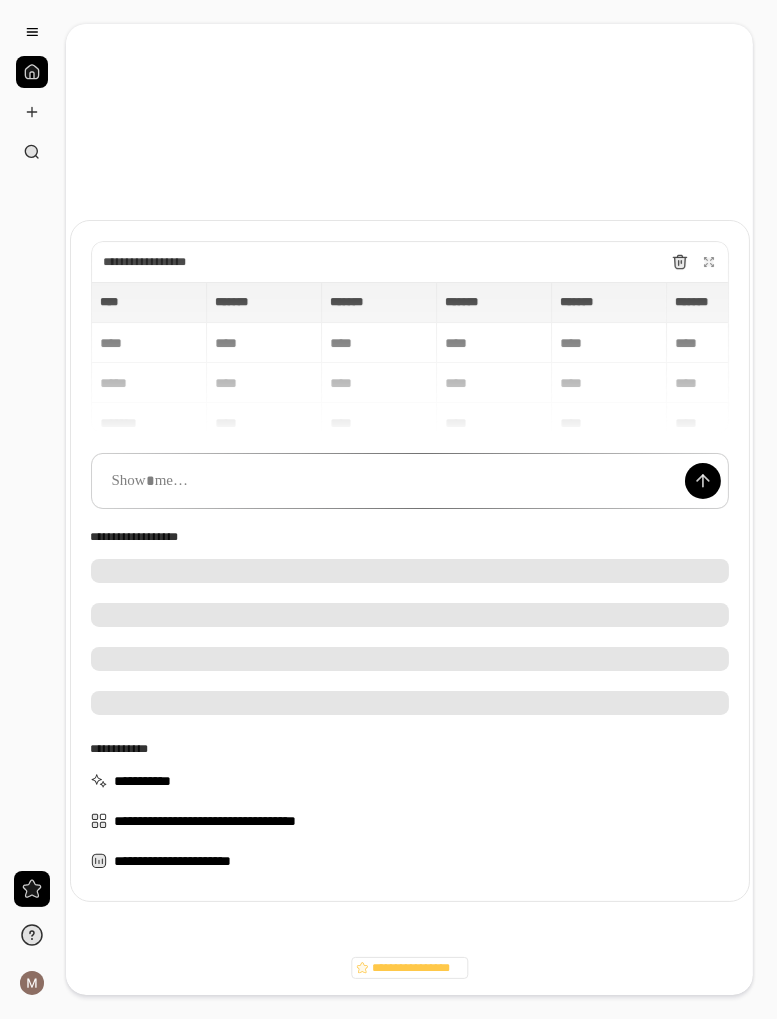 type 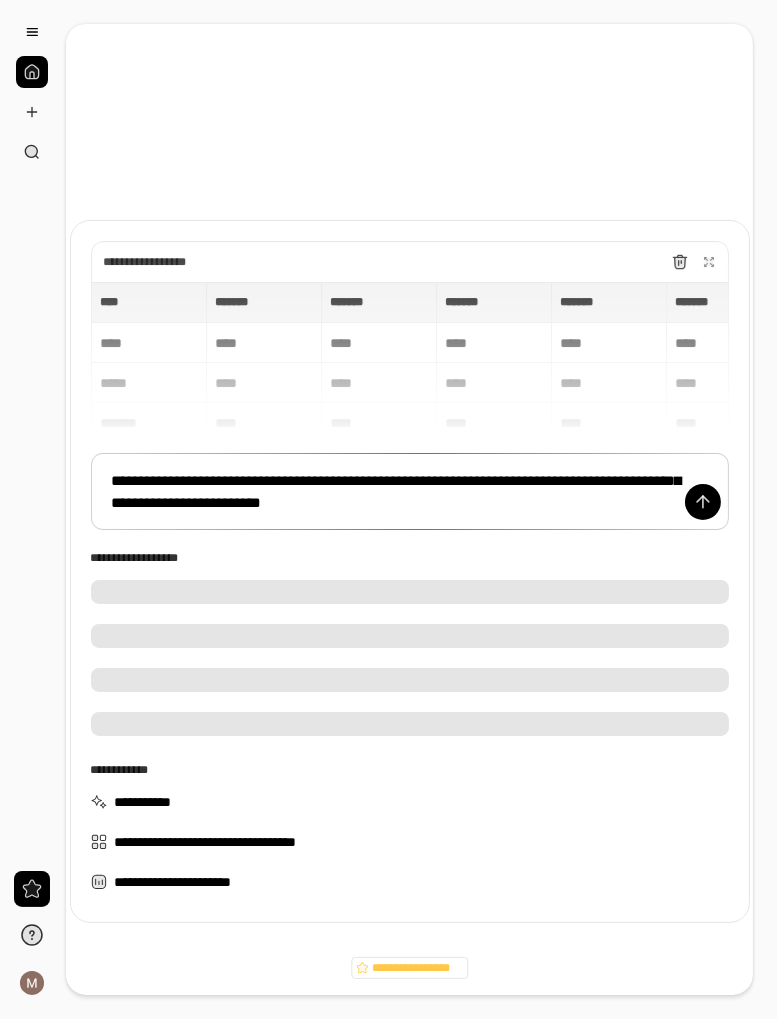 click at bounding box center [703, 502] 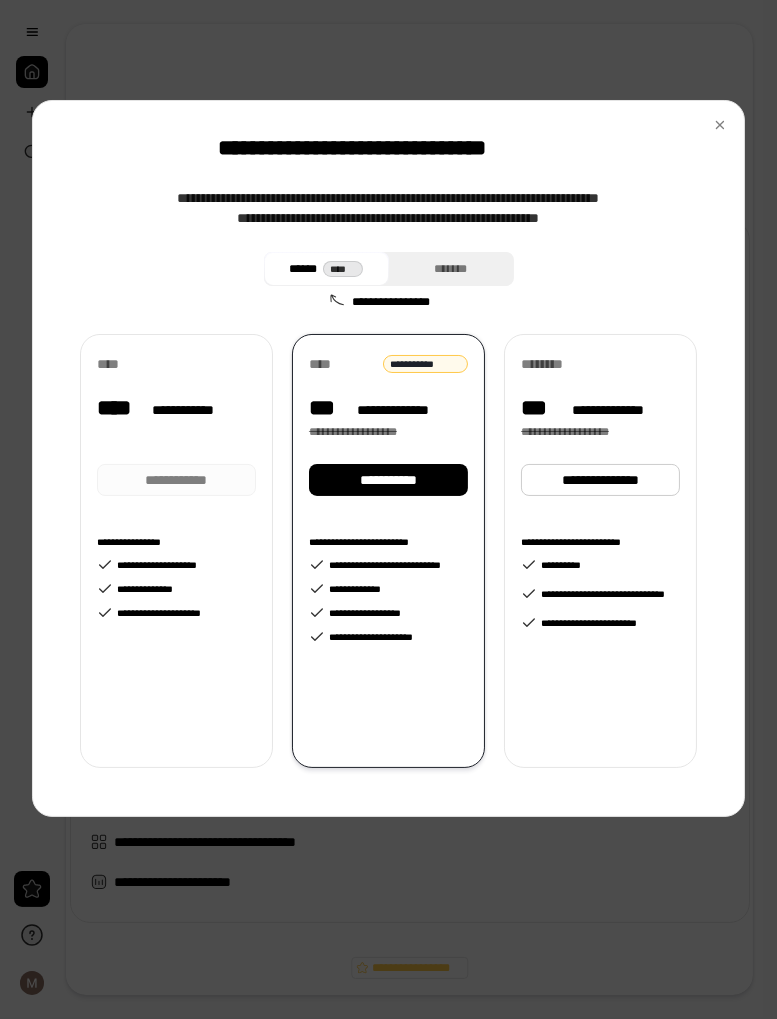 click on "**********" at bounding box center (176, 642) 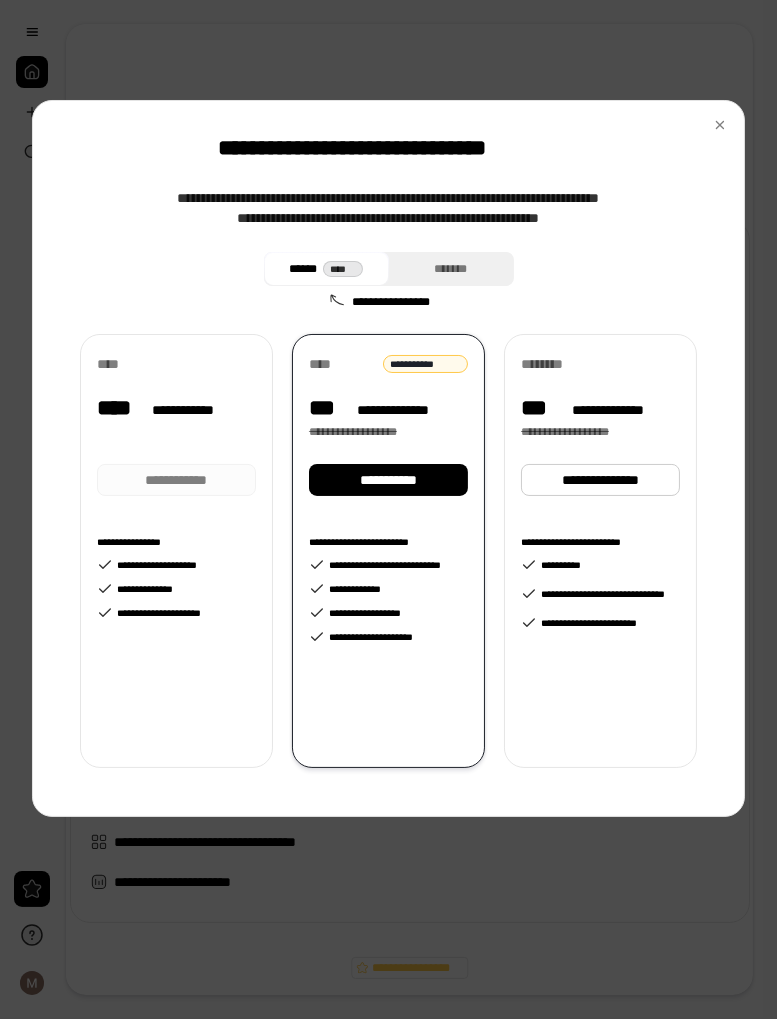 click at bounding box center [720, 125] 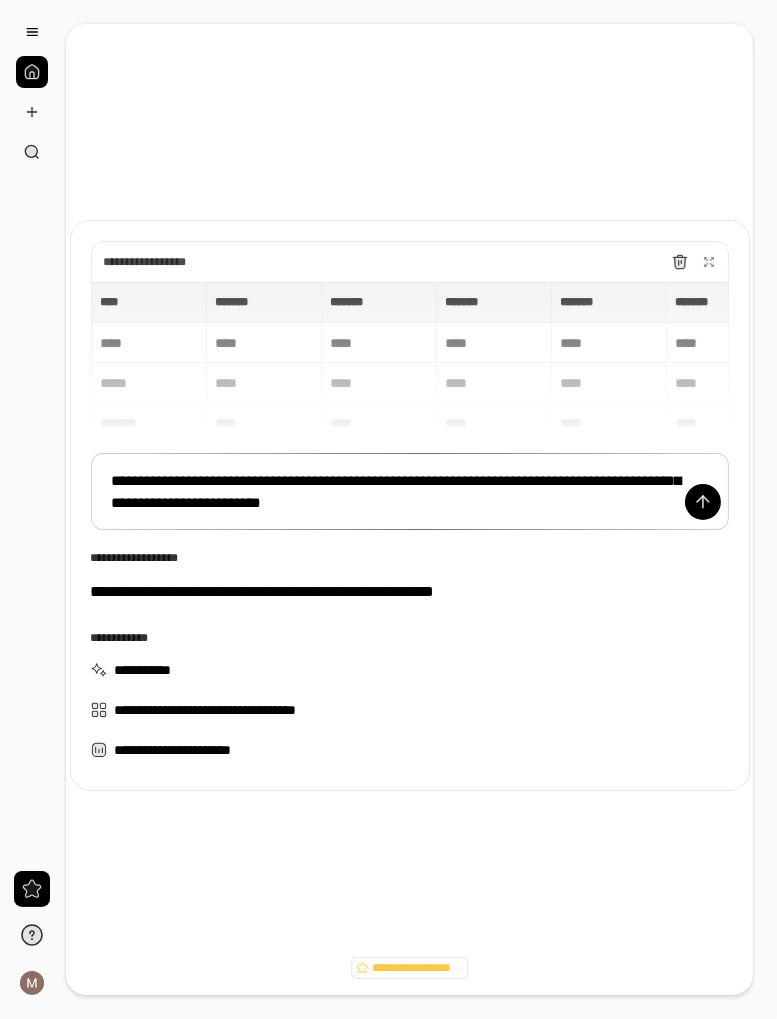 click at bounding box center (703, 502) 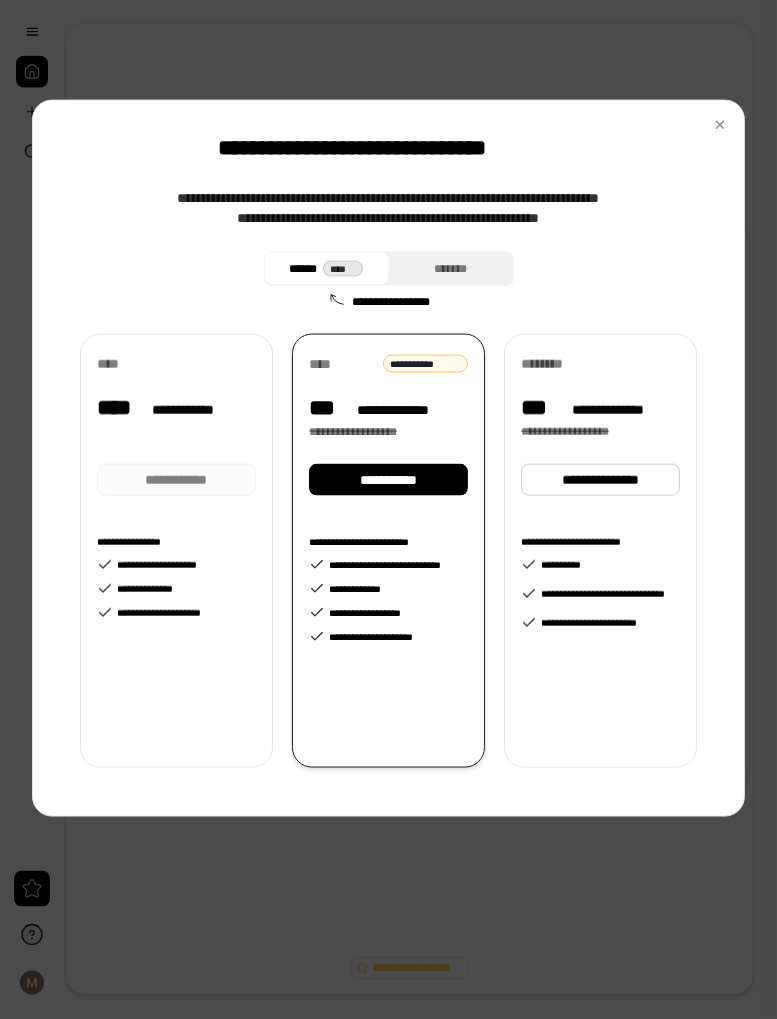 click at bounding box center [720, 125] 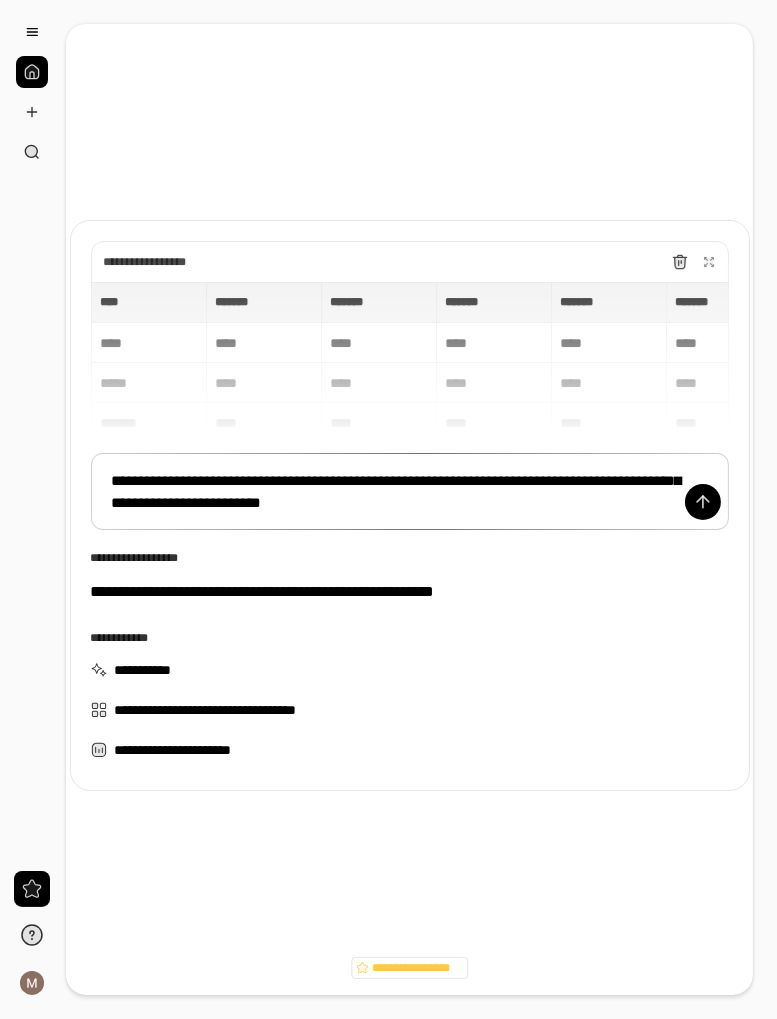 type on "**********" 